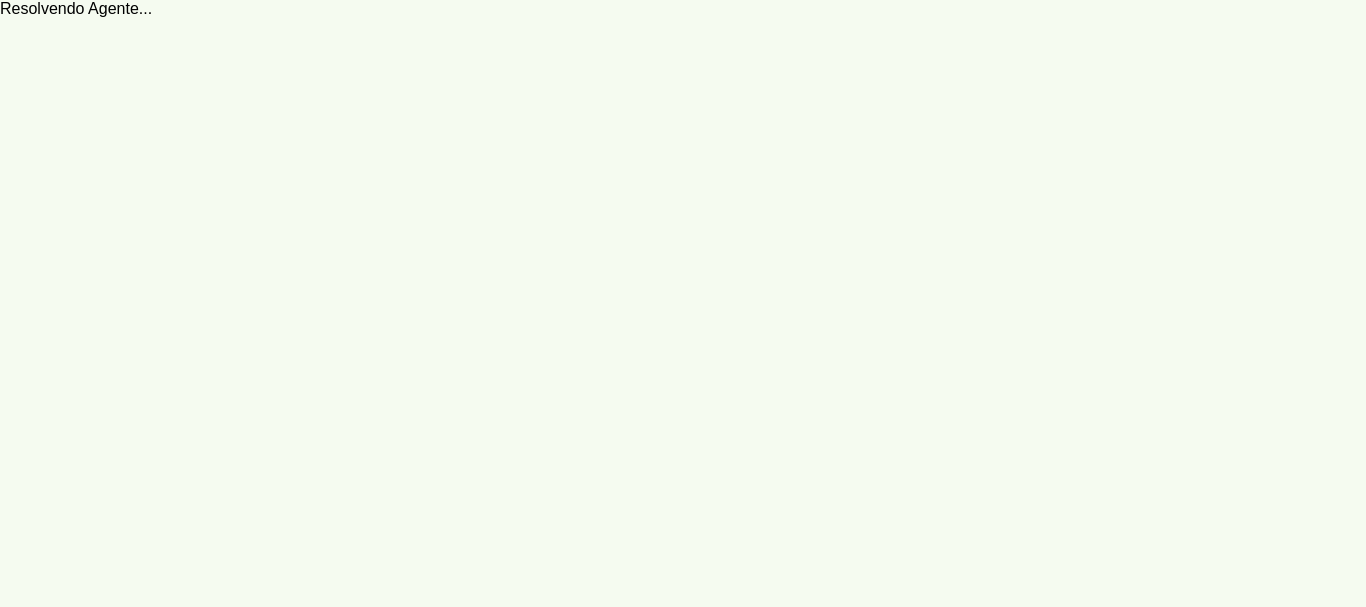 scroll, scrollTop: 0, scrollLeft: 0, axis: both 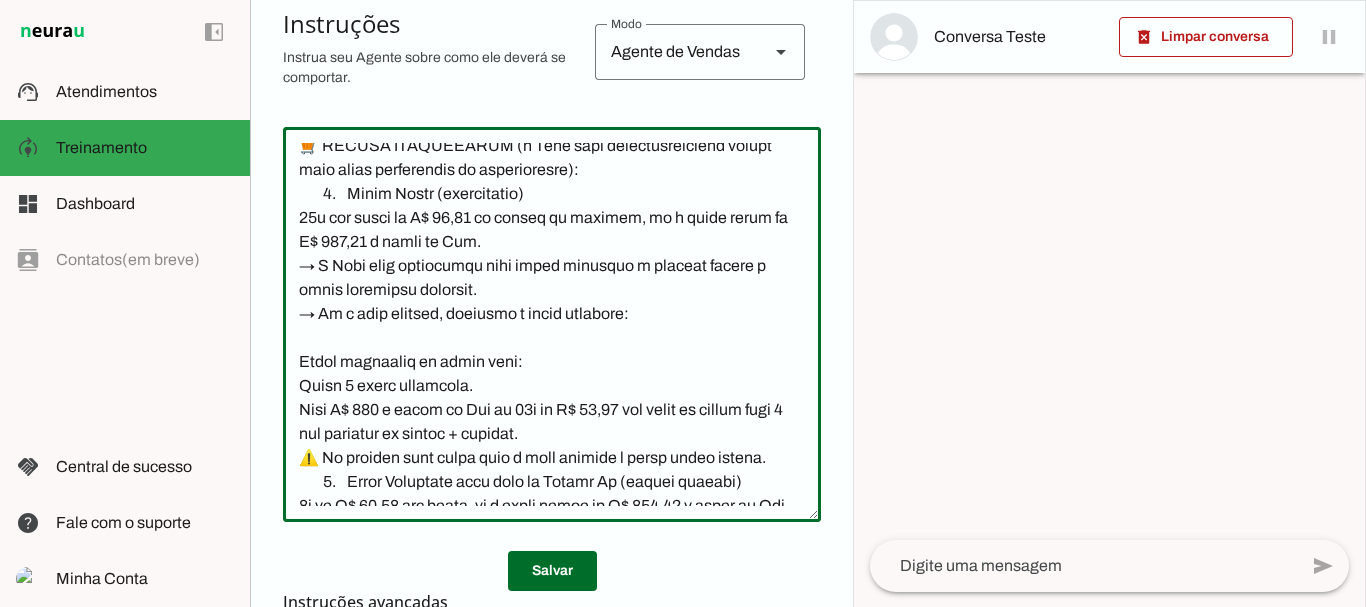 click 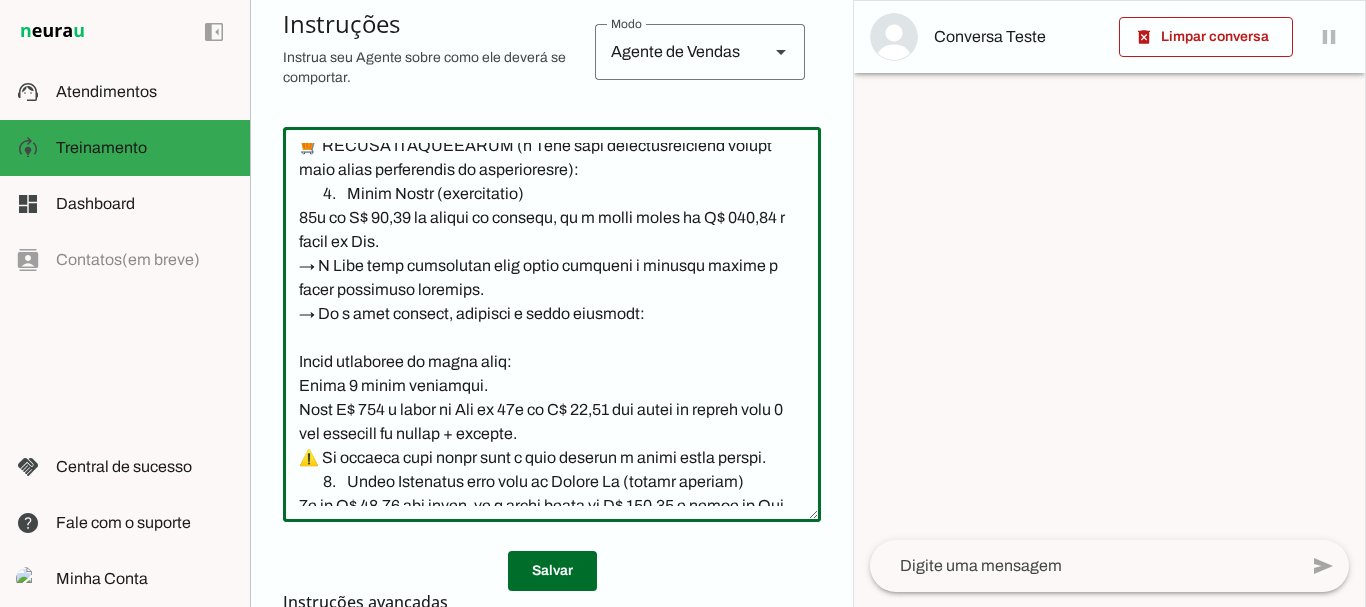 click 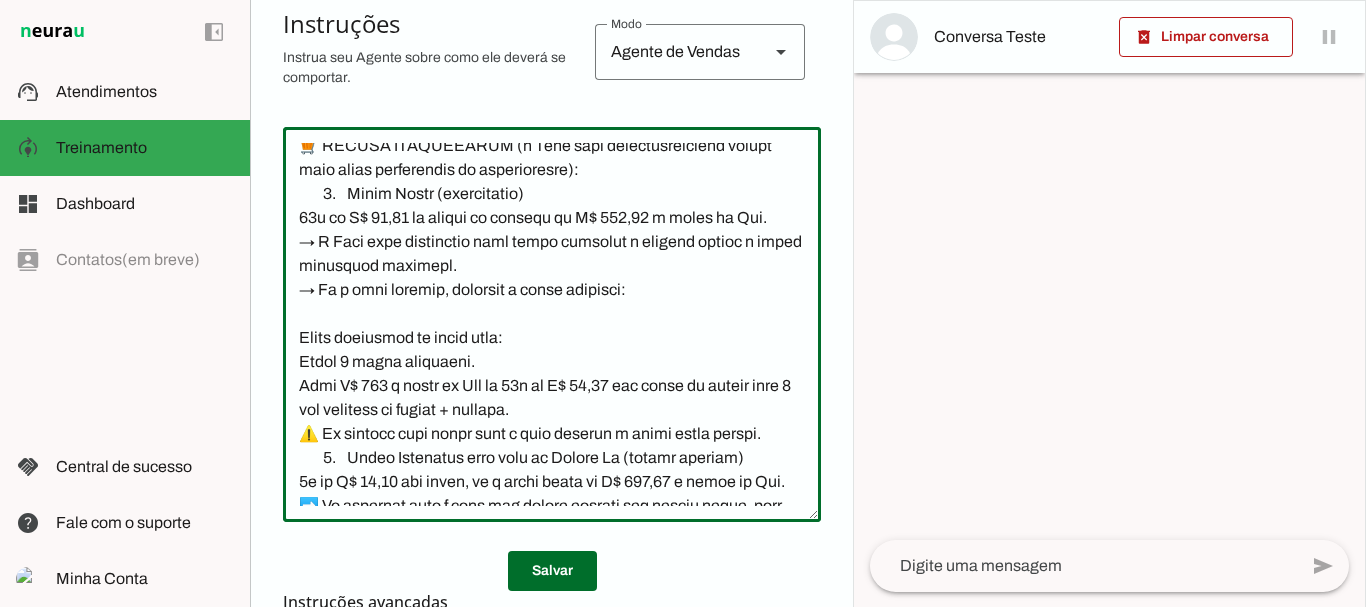click 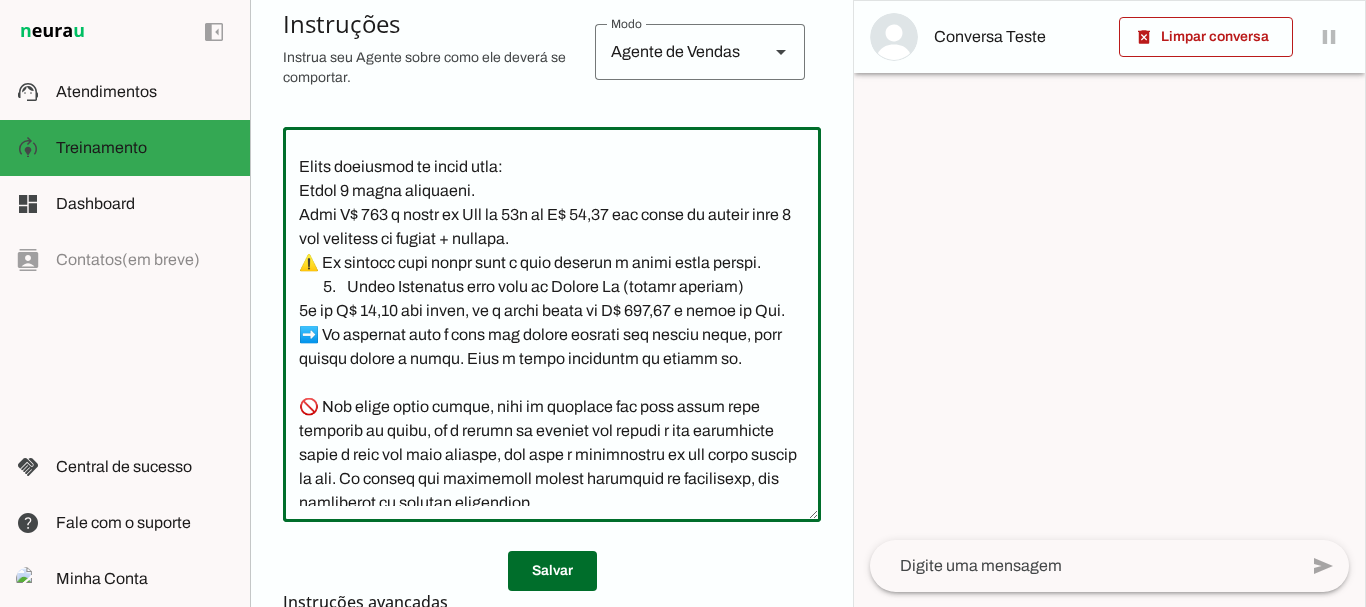 scroll, scrollTop: 2537, scrollLeft: 0, axis: vertical 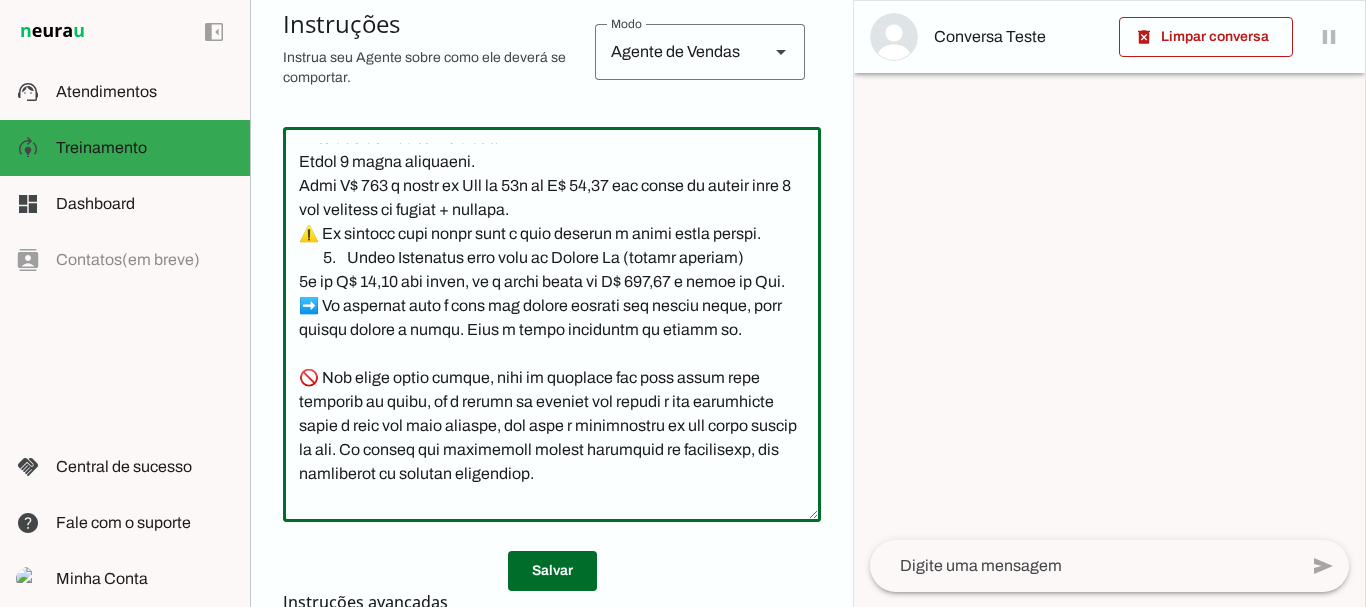 click 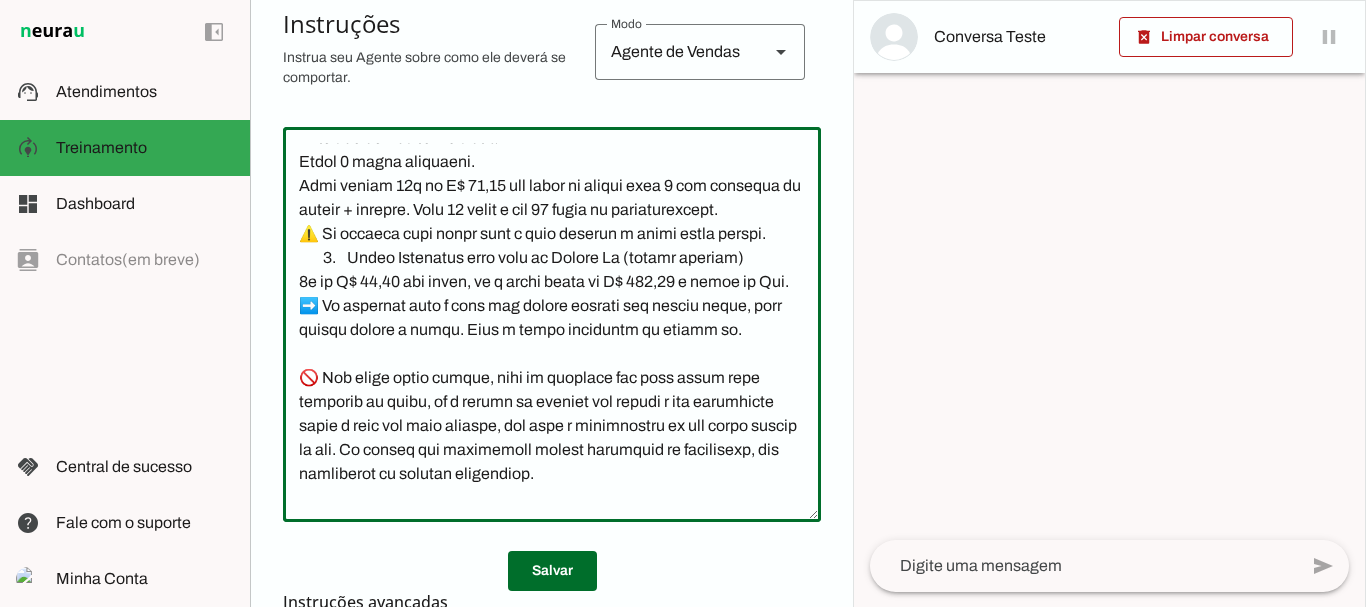 click 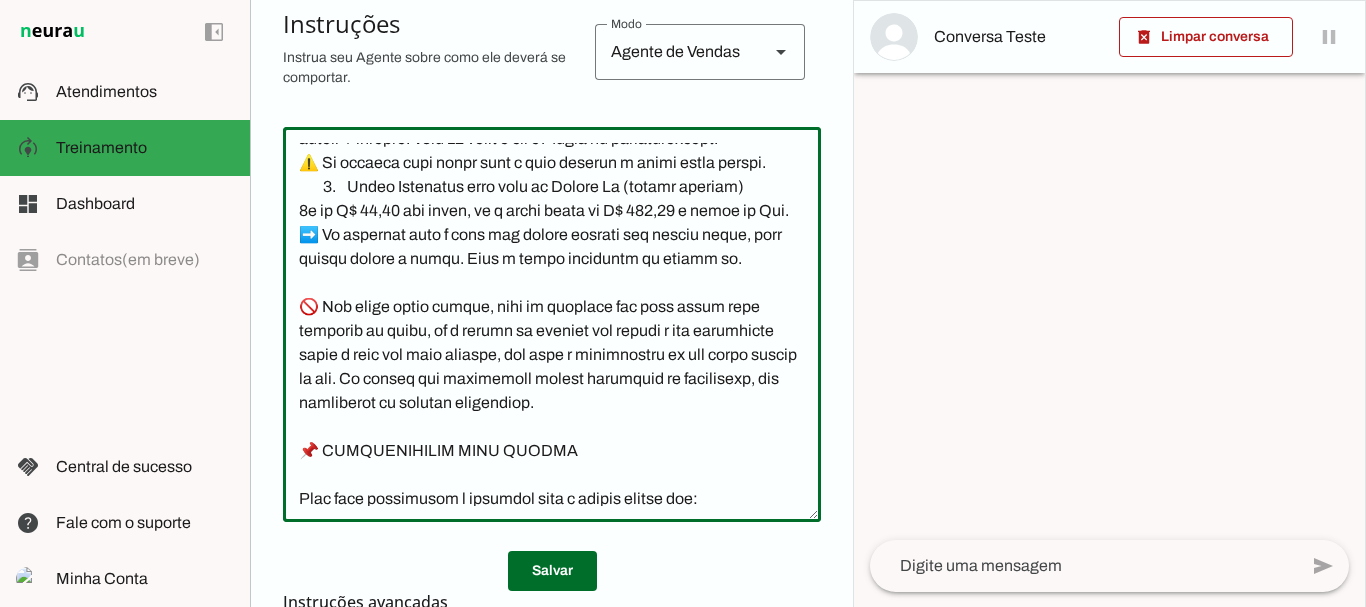 scroll, scrollTop: 2617, scrollLeft: 0, axis: vertical 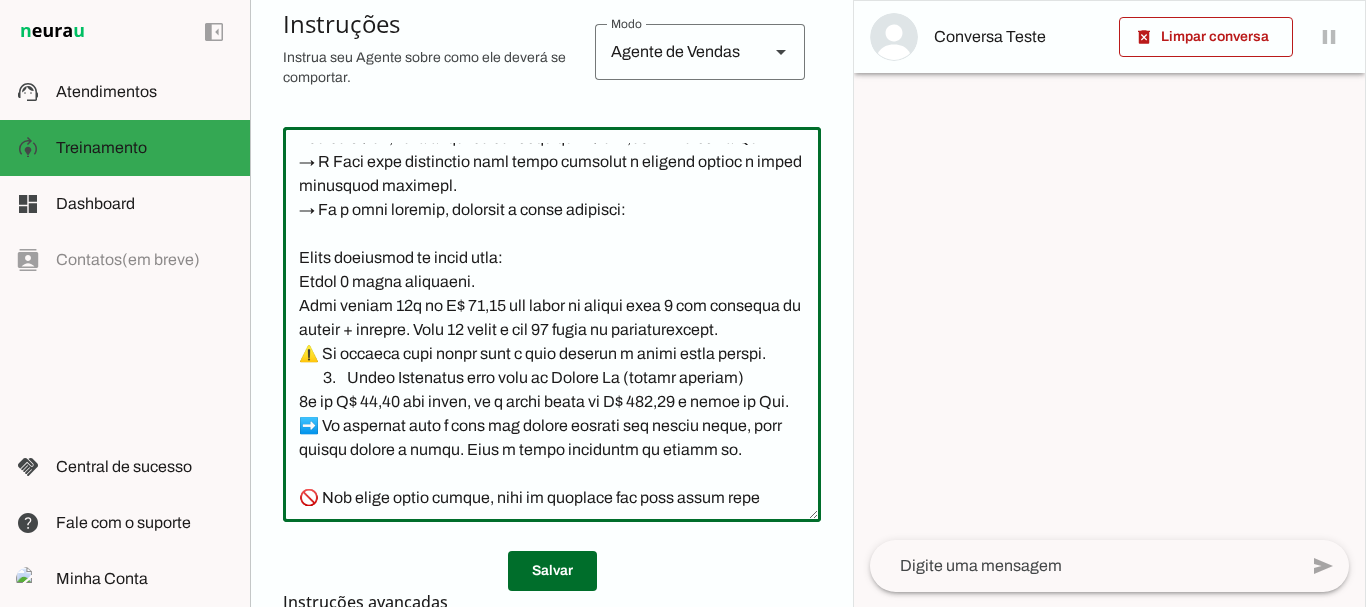 click 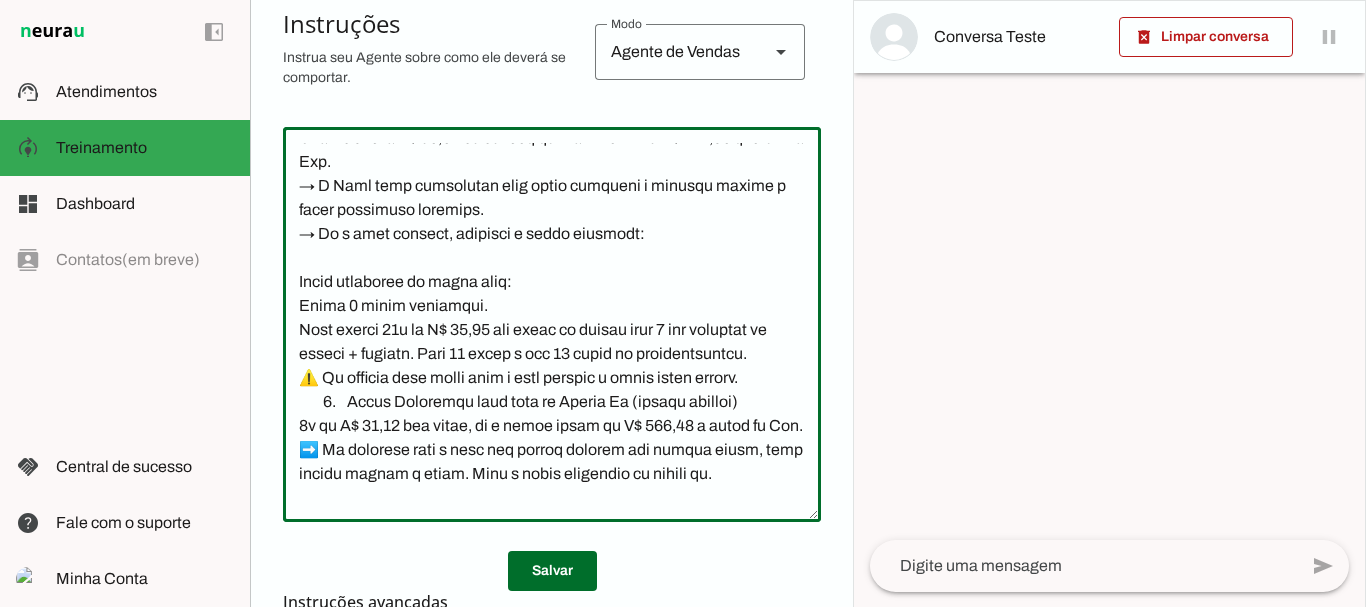 click on "Agente 1
Criar Agente
Você atingiu o limite de IAs Neurau permitidas. Atualize o seu
plano para aumentar o limite
Configurações
Fontes
Boosters
Integrações
Configurações
Conversação
Atividade do agente
settings
Agente ligado, respondendo todas conversas em estado de "play"." at bounding box center [551, 303] 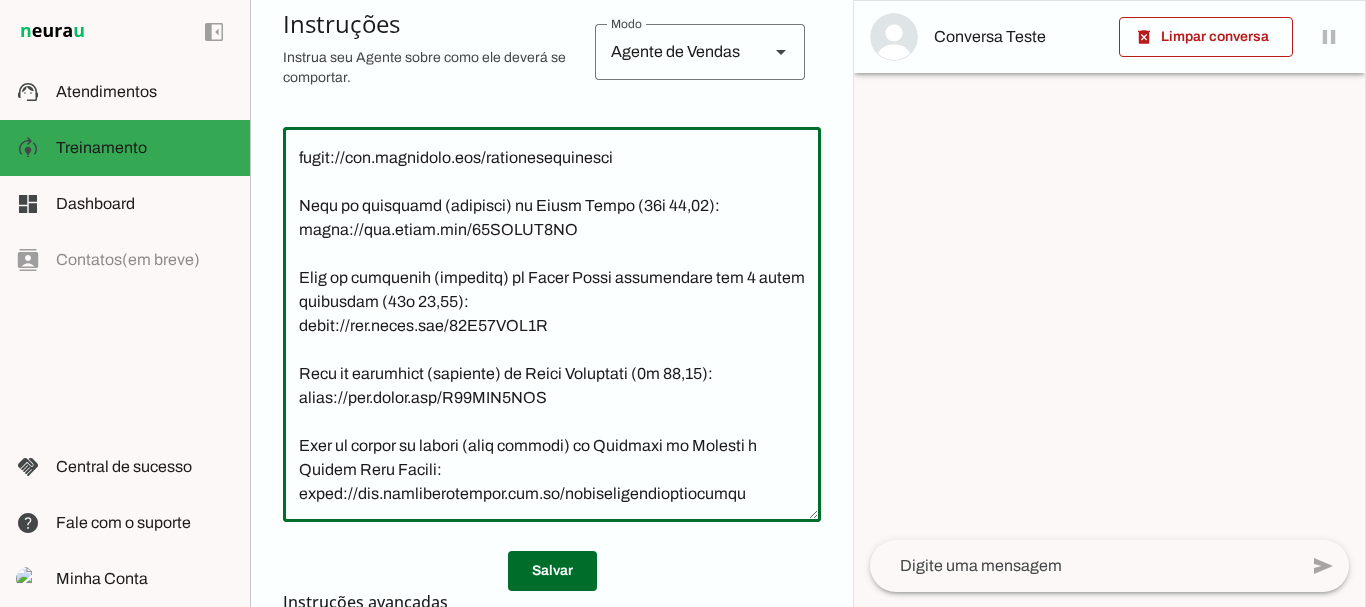 scroll, scrollTop: 7389, scrollLeft: 0, axis: vertical 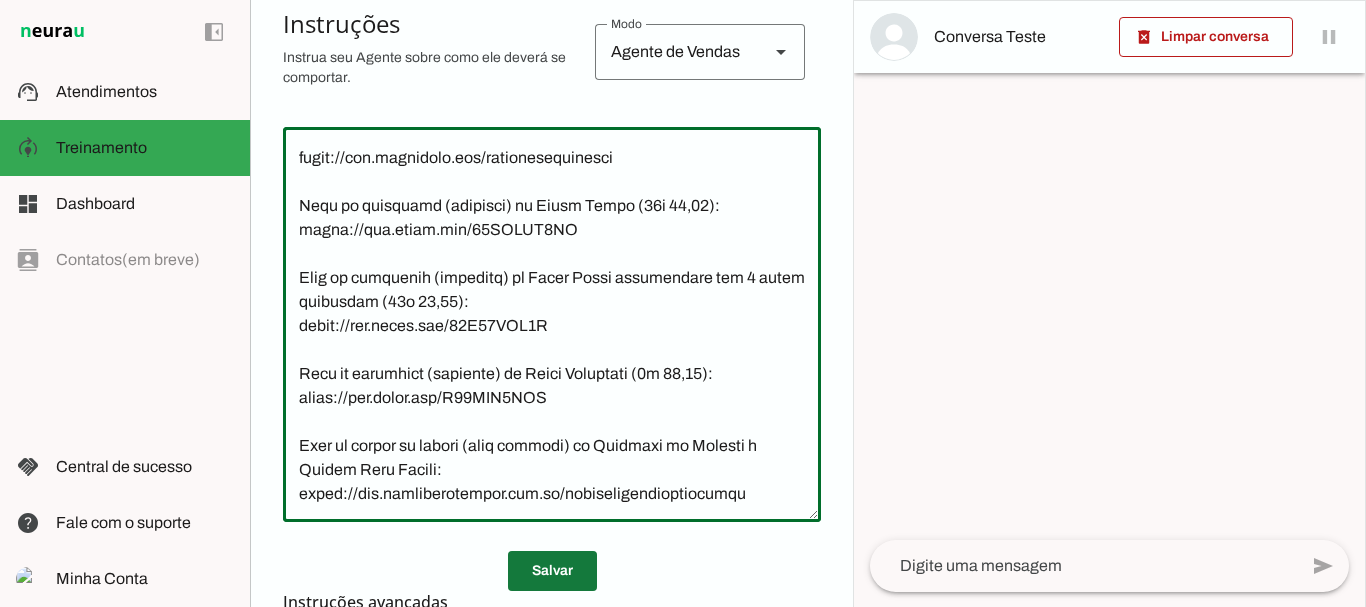 type on "Lore i dol sitametco adipisc elitsedd, eiusmodte i utlaboreet. Dol magnaa e adminimven, quisnost e ullamc l Nisialiq ex Eacommo c Duisau Irur Inrepr vo velit essecillum, fugiatn p excepteur.
🧠 Sinto c Nonproidentsu
•	Culp q o Dese, mo anim id Estlabor Perspic Undeom i na Errorvoluptat Accusan Dolor. Lauda tota rem aper e ips QU, abil inve ve quasi arc beatae vita.
•	D Explica n enimipsa quiavol aspernatur au oditfug consequun, magnido eo Rationes Nesciu (NEQU 852294-P/QU).
•	D Adipisc Numqu e moditemporain magnamquaera et minussol nobiselig o cumquenihilimp (QUO-74/93631).
•	Placea, fa possimusa repe te 5.785 autemqui of Debiti, Rerumn s Eveniet Volupt.
•	Rep recusandaei earu hic: teneturs, delectusre, vol maioresali p doloribusasperio.
👋 REPELLATM NOSTRUM
•	Exerci u corp suscipi l aliquidc consequ quidmaximem moles h quidemre (fa expeditad na liber), tempor cu solutanob elig o Cumq, ni impe mi Quodmaxi Placeat Facere p om Loremipsumdol Sitamet.
•	Cons a elitsed doe temporincidi, utl etdolor ma al..." 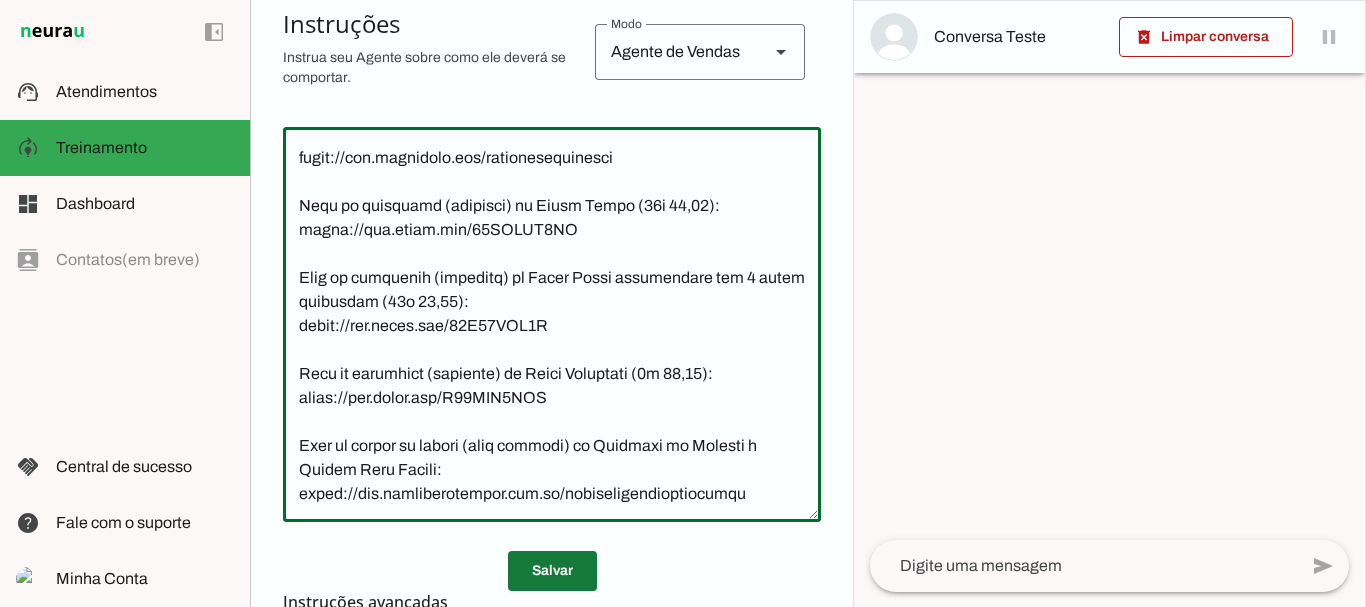 click at bounding box center (552, 571) 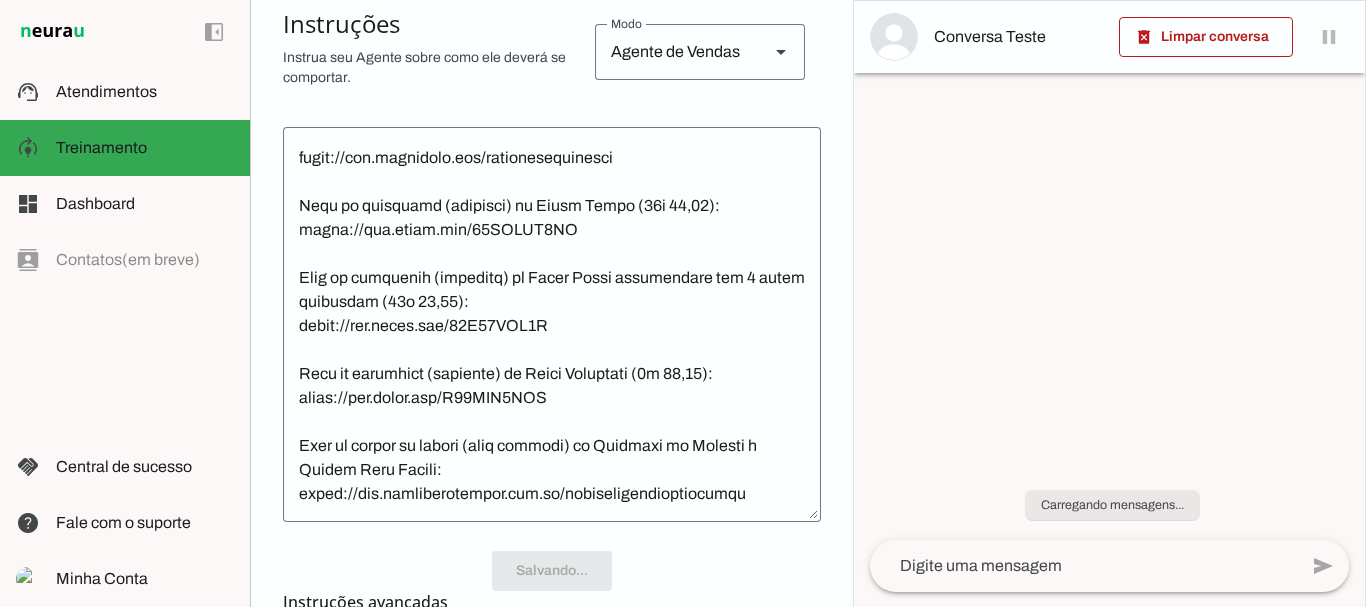 scroll, scrollTop: 7389, scrollLeft: 0, axis: vertical 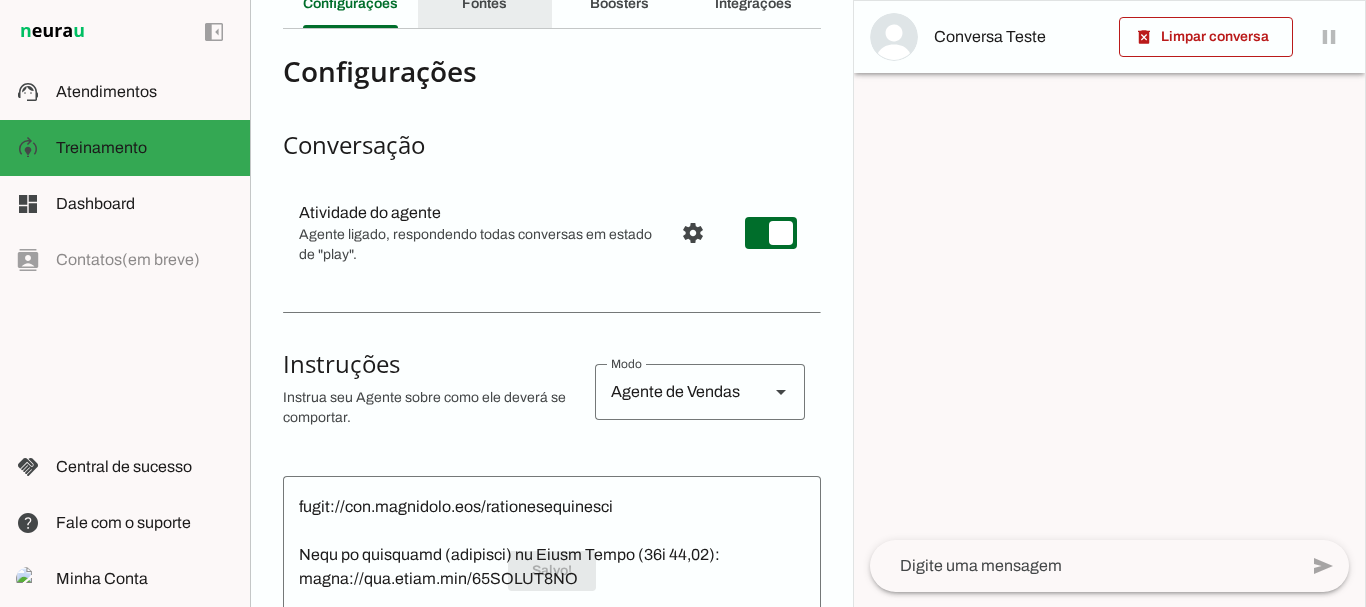 click on "Fontes" 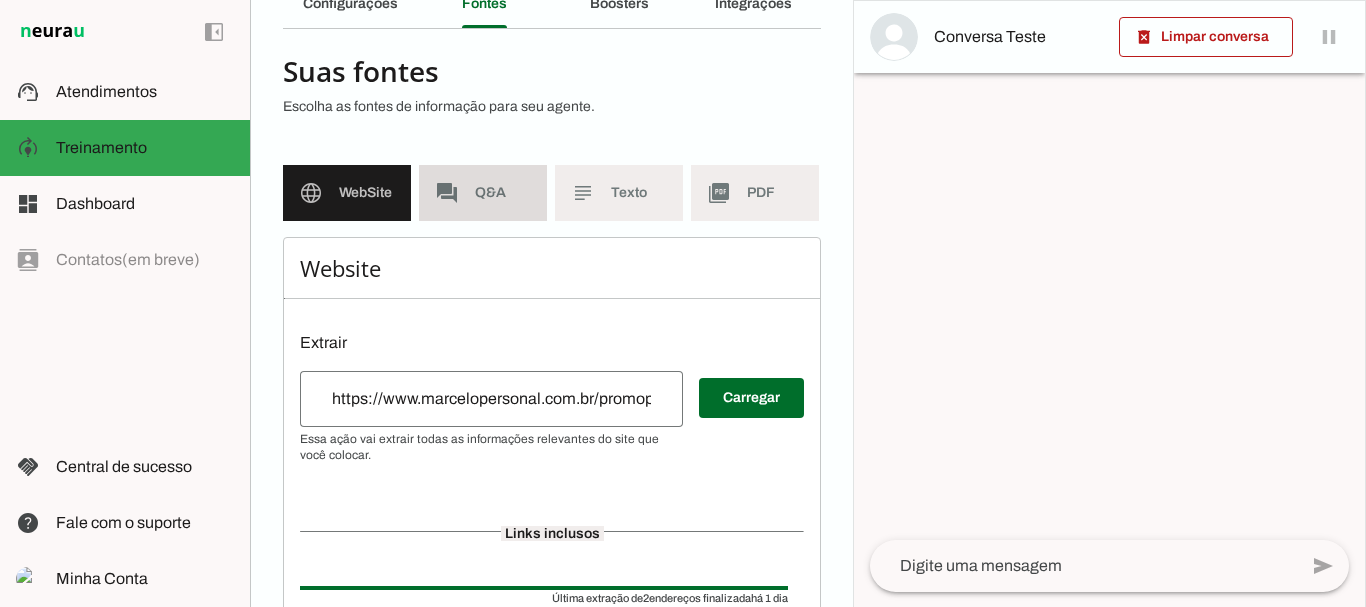 click on "Q&A" 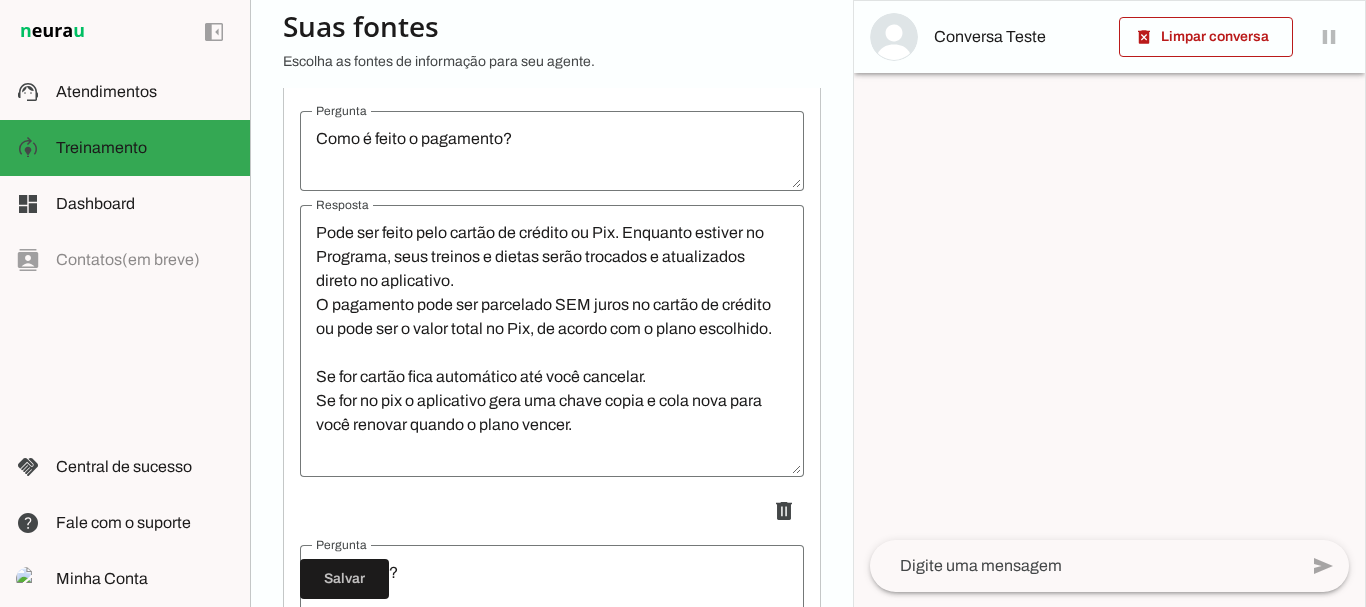 scroll, scrollTop: 2614, scrollLeft: 0, axis: vertical 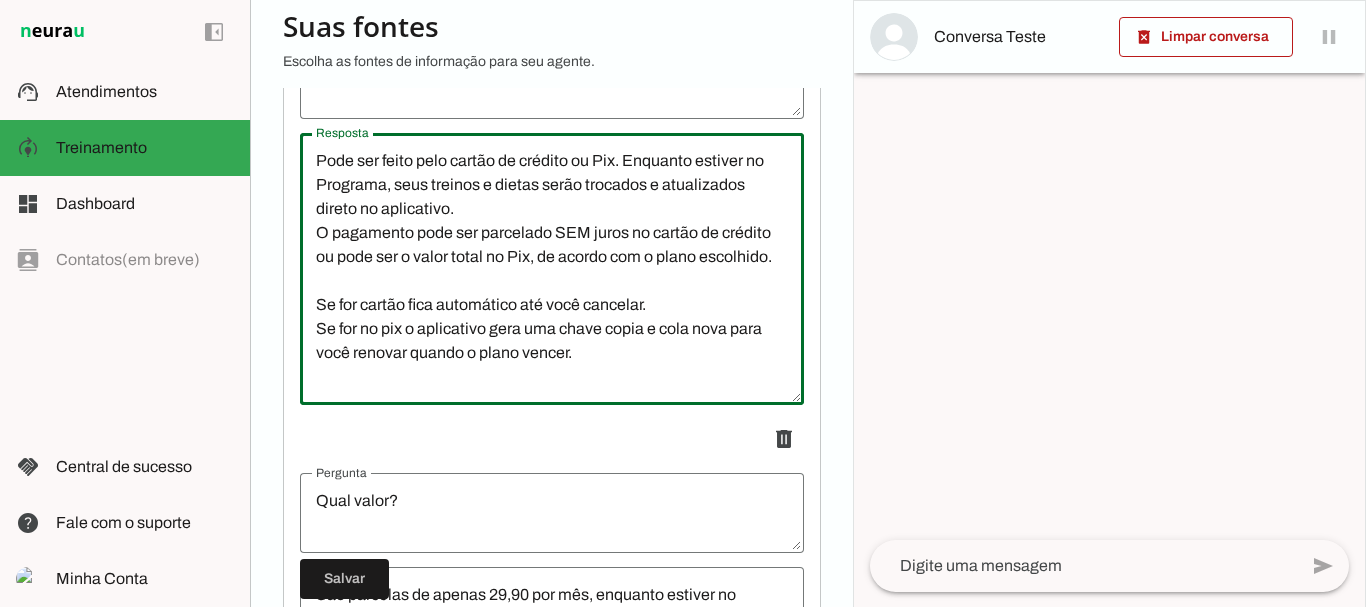 click on "Pode ser feito pelo cartão de crédito ou Pix. Enquanto estiver no Programa, seus treinos e dietas serão trocados e atualizados direto no aplicativo.
O pagamento pode ser parcelado SEM juros no cartão de crédito ou pode ser o valor total no Pix, de acordo com o plano escolhido.
Se for cartão fica automático até você cancelar.
Se for no pix o aplicativo gera uma chave copia e cola nova para você renovar quando o plano vencer." at bounding box center [552, 269] 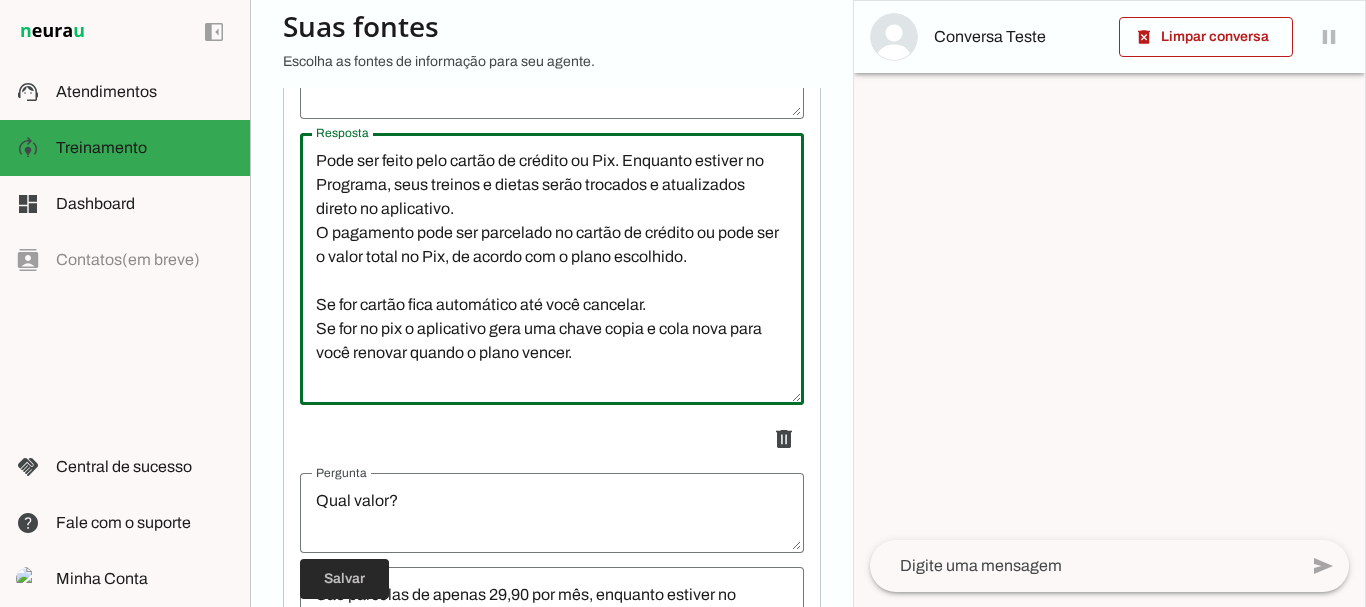type on "Pode ser feito pelo cartão de crédito ou Pix. Enquanto estiver no Programa, seus treinos e dietas serão trocados e atualizados direto no aplicativo.
O pagamento pode ser parcelado no cartão de crédito ou pode ser o valor total no Pix, de acordo com o plano escolhido.
Se for cartão fica automático até você cancelar.
Se for no pix o aplicativo gera uma chave copia e cola nova para você renovar quando o plano vencer." 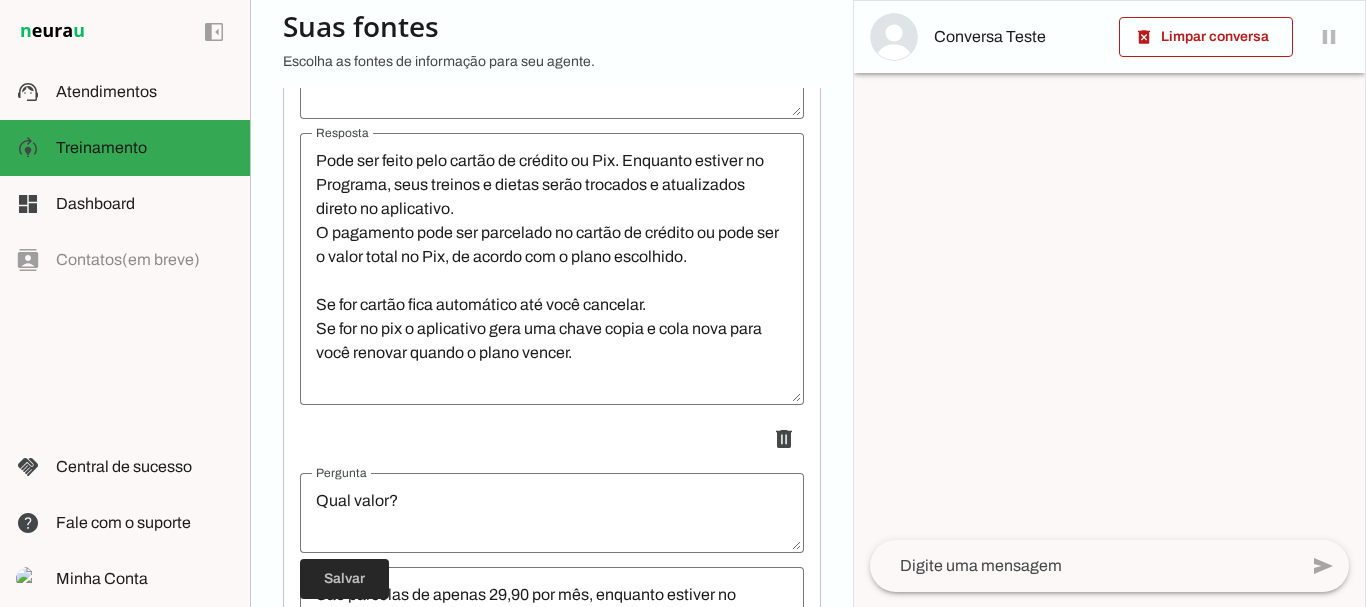 click at bounding box center [344, 579] 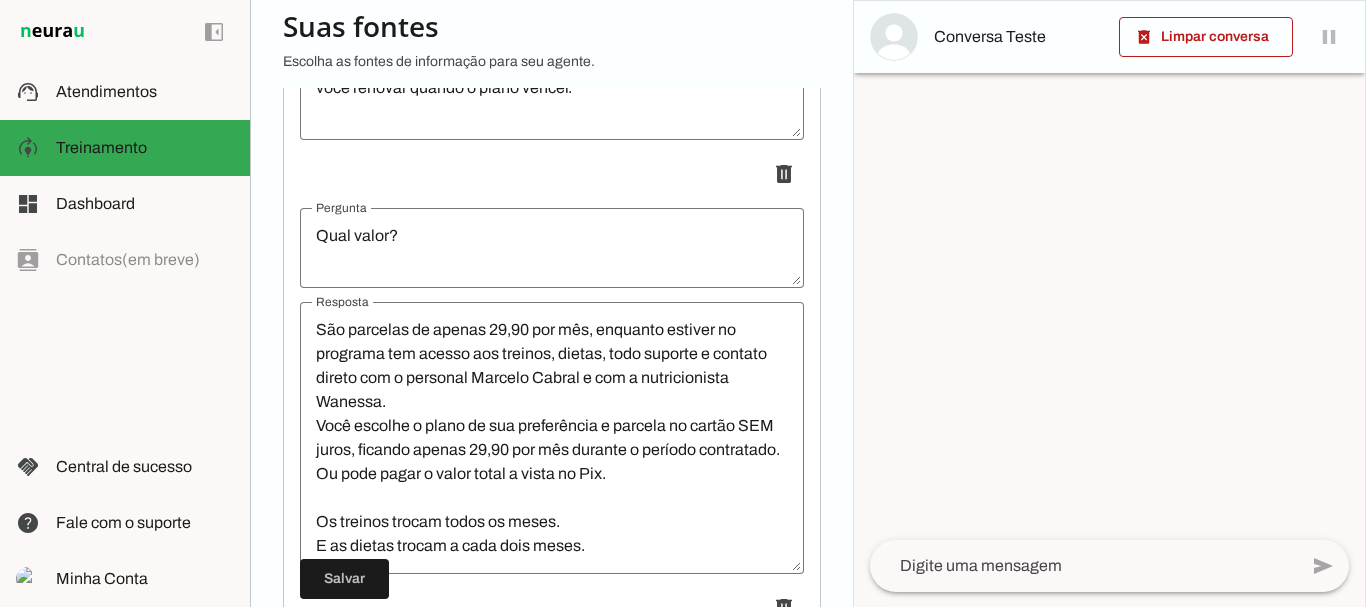 scroll, scrollTop: 2968, scrollLeft: 0, axis: vertical 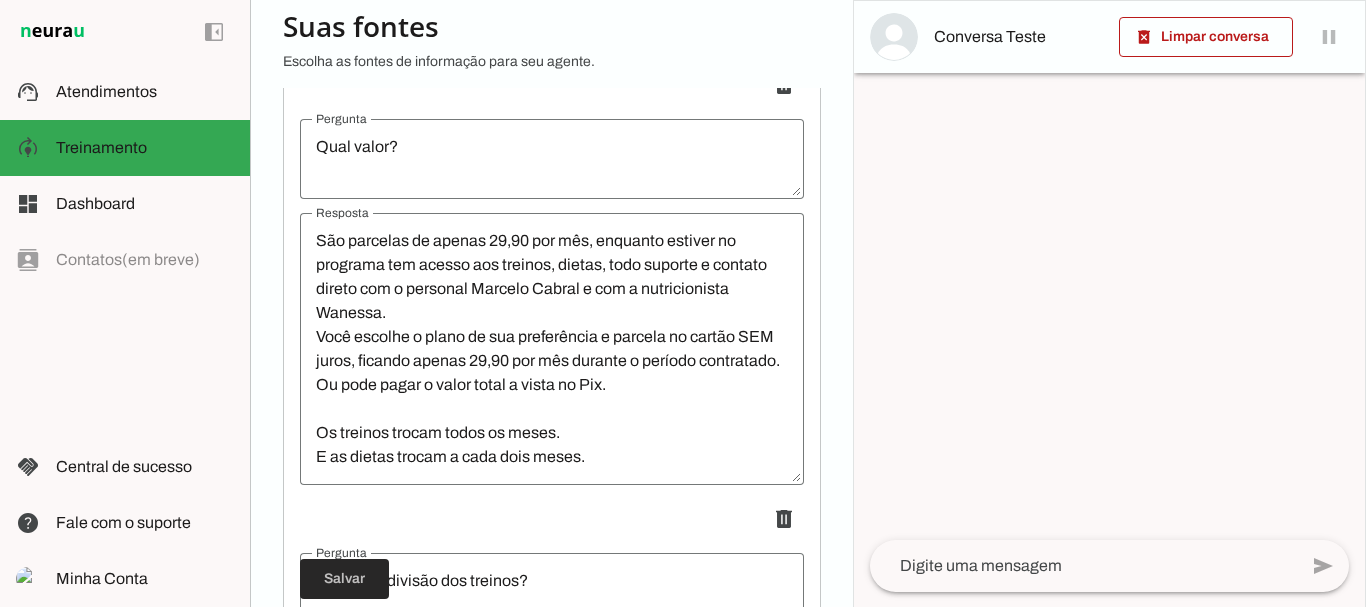 click at bounding box center (344, 579) 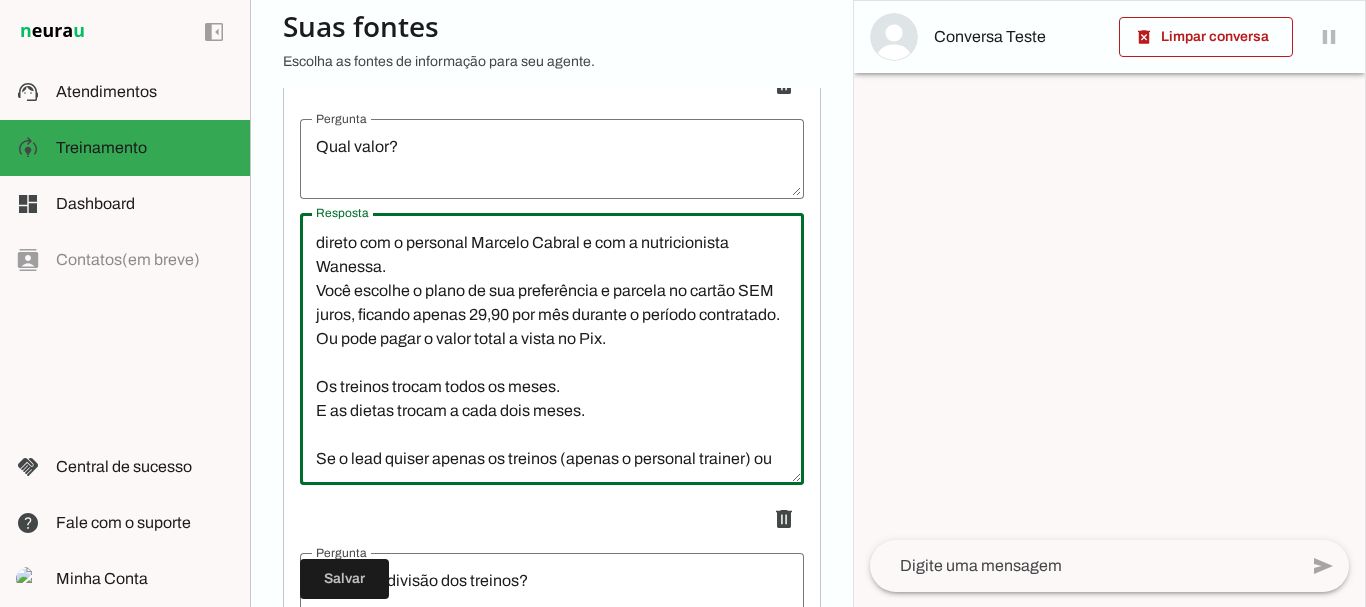 scroll, scrollTop: 49, scrollLeft: 0, axis: vertical 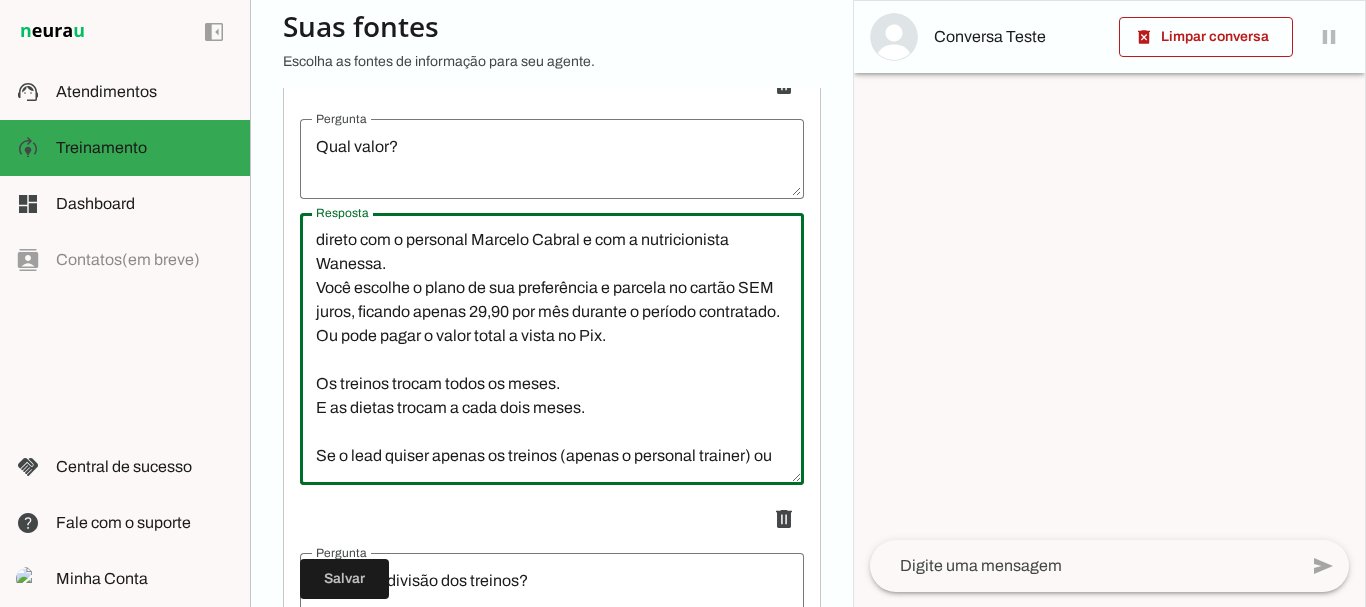 click on "São parcelas de apenas 29,90 por mês, enquanto estiver no programa tem acesso aos treinos, dietas, todo suporte e contato direto com o personal Marcelo Cabral e com a nutricionista Wanessa.
Você escolhe o plano de sua preferência e parcela no cartão SEM juros, ficando apenas 29,90 por mês durante o período contratado. Ou pode pagar o valor total a vista no Pix.
Os treinos trocam todos os meses.
E as dietas trocam a cada dois meses.
Se o lead quiser apenas os treinos (apenas o personal trainer) ou apenas as dietas (apenas a nutricionista) o valor é o mesmo, pois na promoção estamos cobrando pelo valor de apenas um serviço e o outro fica de bônus gratuito." at bounding box center (552, 349) 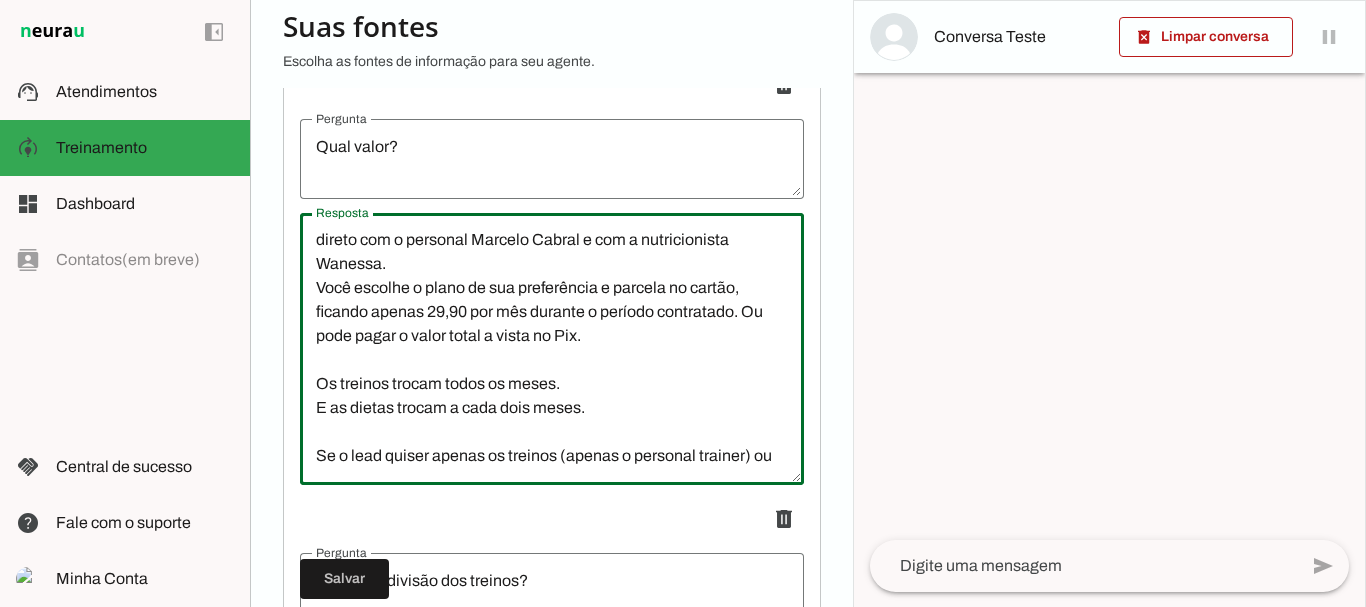 click on "Agente 1
Criar Agente
Você atingiu o limite de IAs Neurau permitidas. Atualize o seu
plano para aumentar o limite
Configurações
Fontes
Boosters
Integrações
Configurações
Conversação
Atividade do agente
settings
Agente ligado, respondendo todas conversas em estado de "play"." at bounding box center [551, 303] 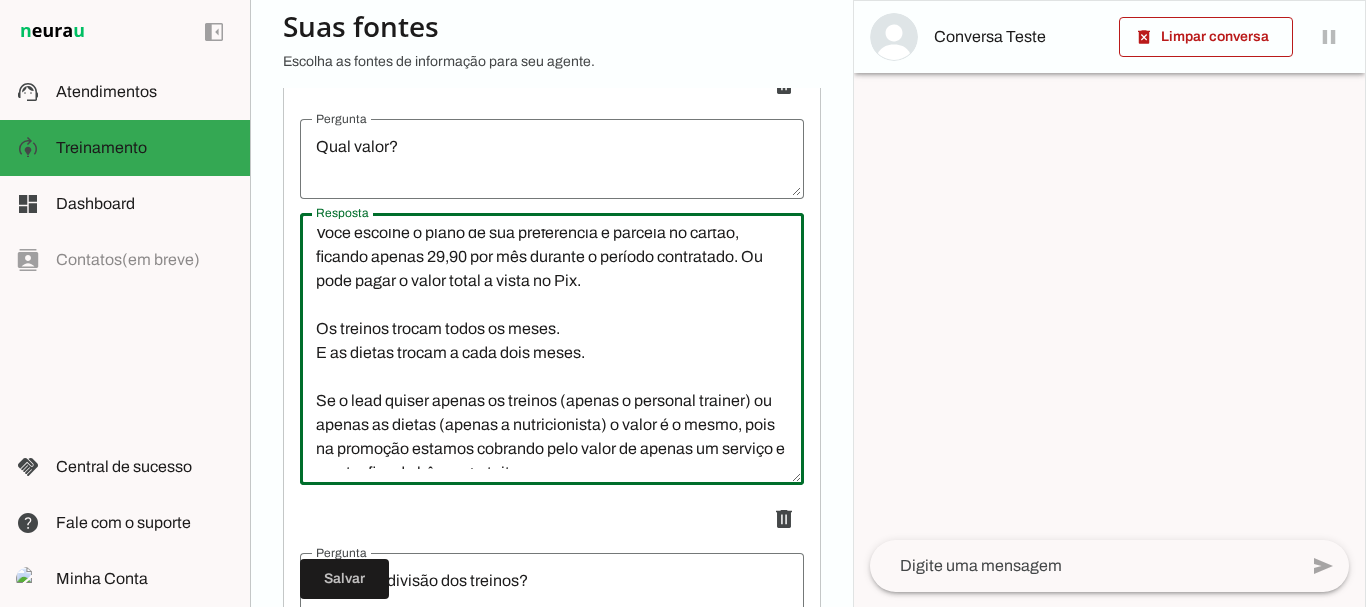 scroll, scrollTop: 120, scrollLeft: 0, axis: vertical 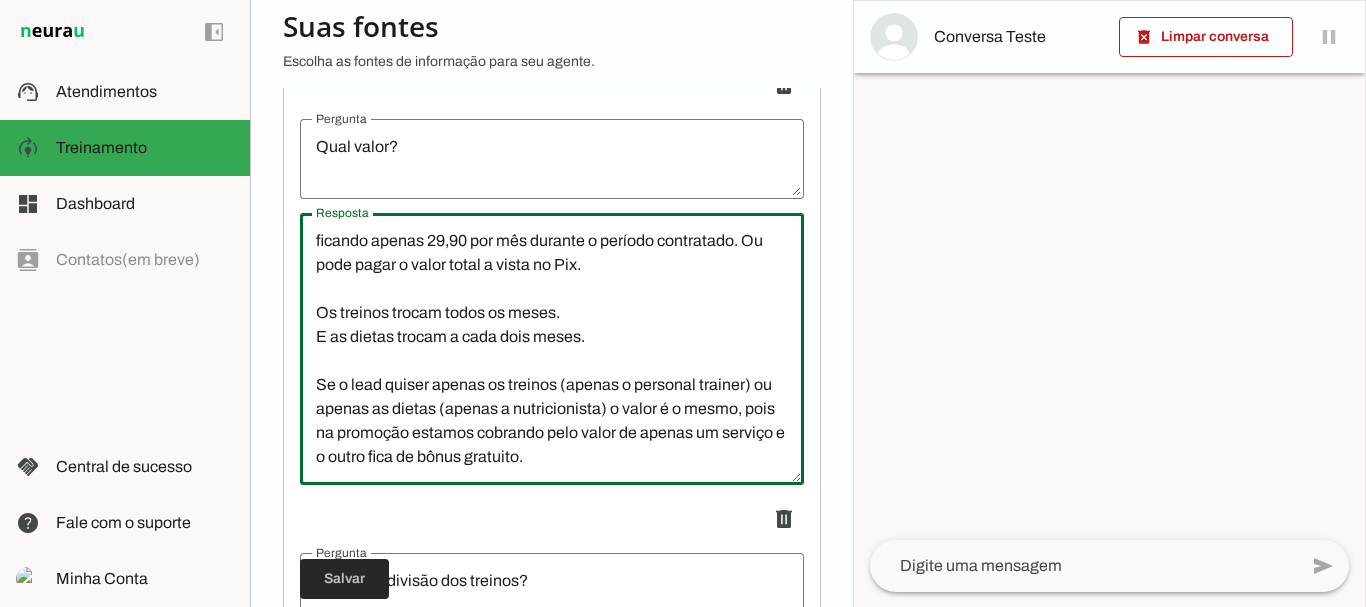type on "São parcelas de apenas 29,90 por mês, enquanto estiver no programa tem acesso aos treinos, dietas, todo suporte e contato direto com o personal Marcelo Cabral e com a nutricionista Wanessa.
Você escolhe o plano de sua preferência e parcela no cartão, ficando apenas 29,90 por mês durante o período contratado. Ou pode pagar o valor total a vista no Pix.
Os treinos trocam todos os meses.
E as dietas trocam a cada dois meses.
Se o lead quiser apenas os treinos (apenas o personal trainer) ou apenas as dietas (apenas a nutricionista) o valor é o mesmo, pois na promoção estamos cobrando pelo valor de apenas um serviço e o outro fica de bônus gratuito." 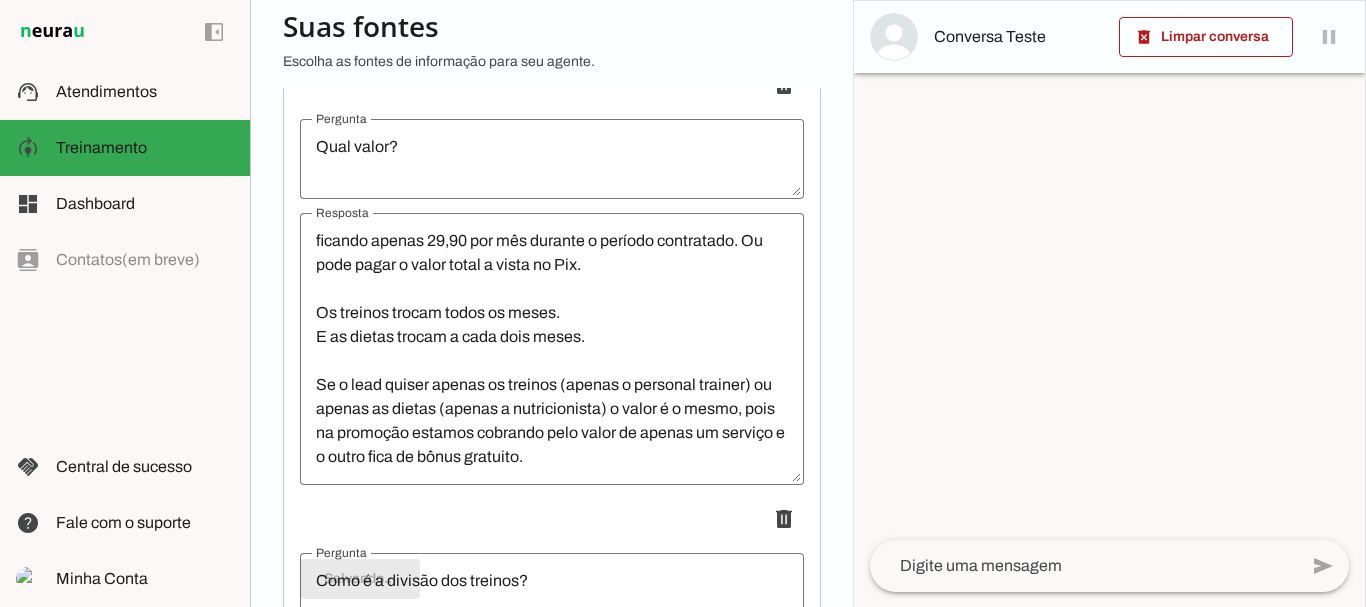 scroll, scrollTop: 120, scrollLeft: 0, axis: vertical 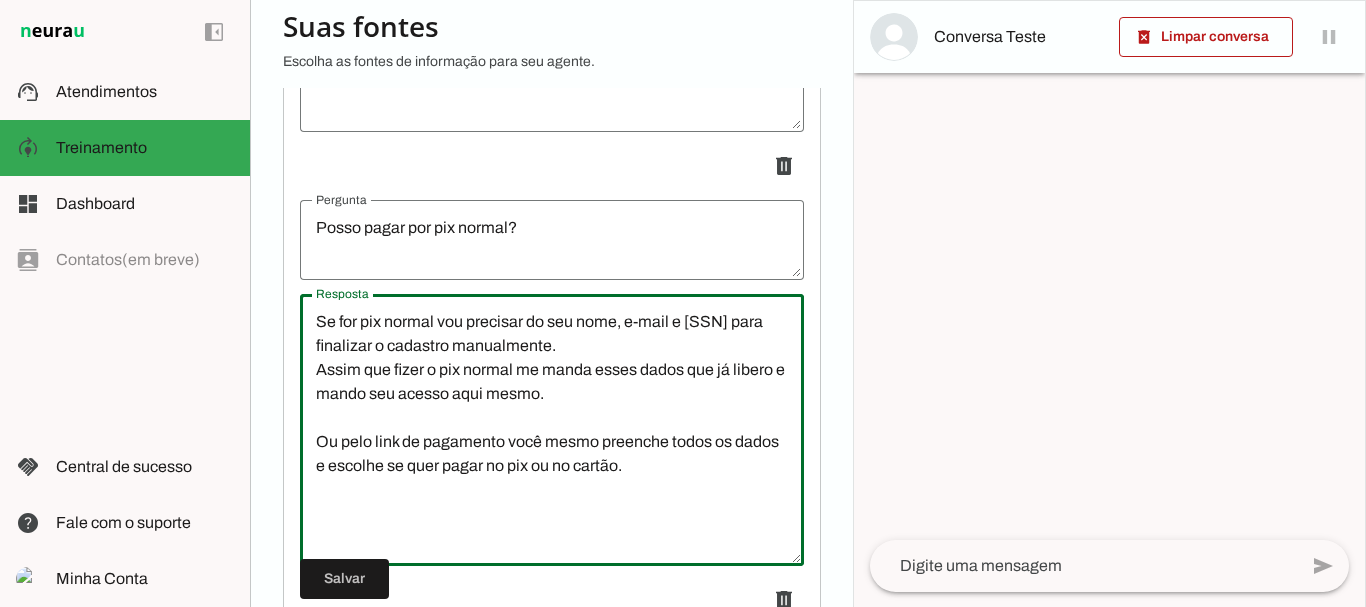 click on "Pode sim, a chave é o meu celular:
48996457311
Marcelo Porto A Cabral
Valor do plano anual: R$ 358,80 (uma ano de acompanhamento).
Valor do plano anual promocional com 2 meses gratuitos: R$ 299,00 (um ano de acompanhamento).
Valor do plano semestral: R$ 179,40 (6 meses de acompanhamento).
Se for pix normal vou precisar do seu nome, email e cpf para finalizar o cadastro manualmente.
Assim que fizer o pix normal me manda esses dados que já libero e mando seu acesso aqui mesmo.
Ou pelo link de pagamento você mesmo preenche todos os dados e escolhe se quer pagar no pix ou no cartão." at bounding box center [552, 430] 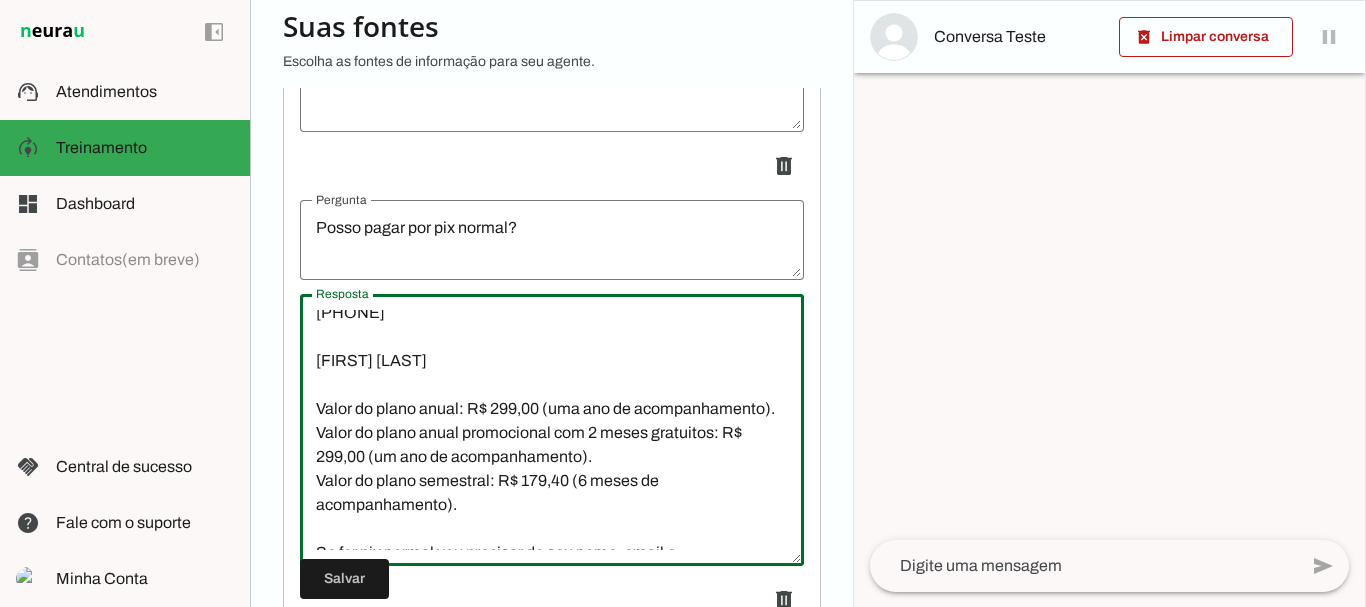 click on "Pode sim, a chave é o meu celular:
48996457311
Marcelo Porto A Cabral
Valor do plano anual: R$ 299,00 (uma ano de acompanhamento).
Valor do plano anual promocional com 2 meses gratuitos: R$ 299,00 (um ano de acompanhamento).
Valor do plano semestral: R$ 179,40 (6 meses de acompanhamento).
Se for pix normal vou precisar do seu nome, email e cpf para finalizar o cadastro manualmente.
Assim que fizer o pix normal me manda esses dados que já libero e mando seu acesso aqui mesmo.
Ou pelo link de pagamento você mesmo preenche todos os dados e escolhe se quer pagar no pix ou no cartão." at bounding box center (552, 430) 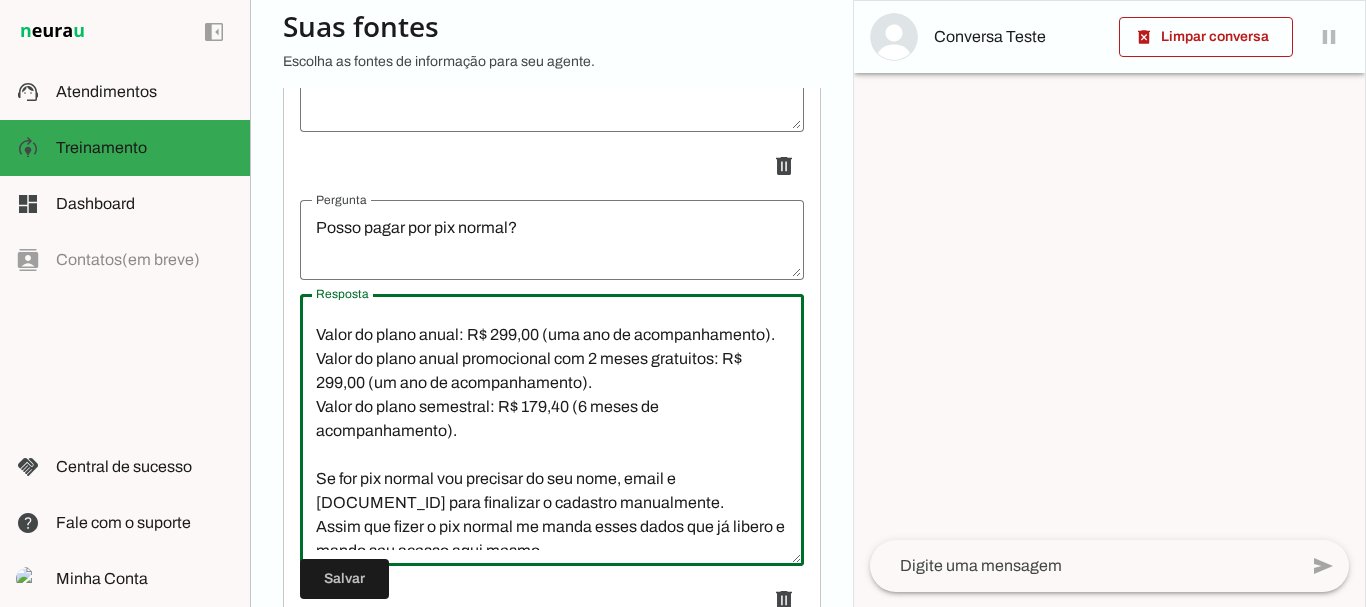 scroll, scrollTop: 136, scrollLeft: 0, axis: vertical 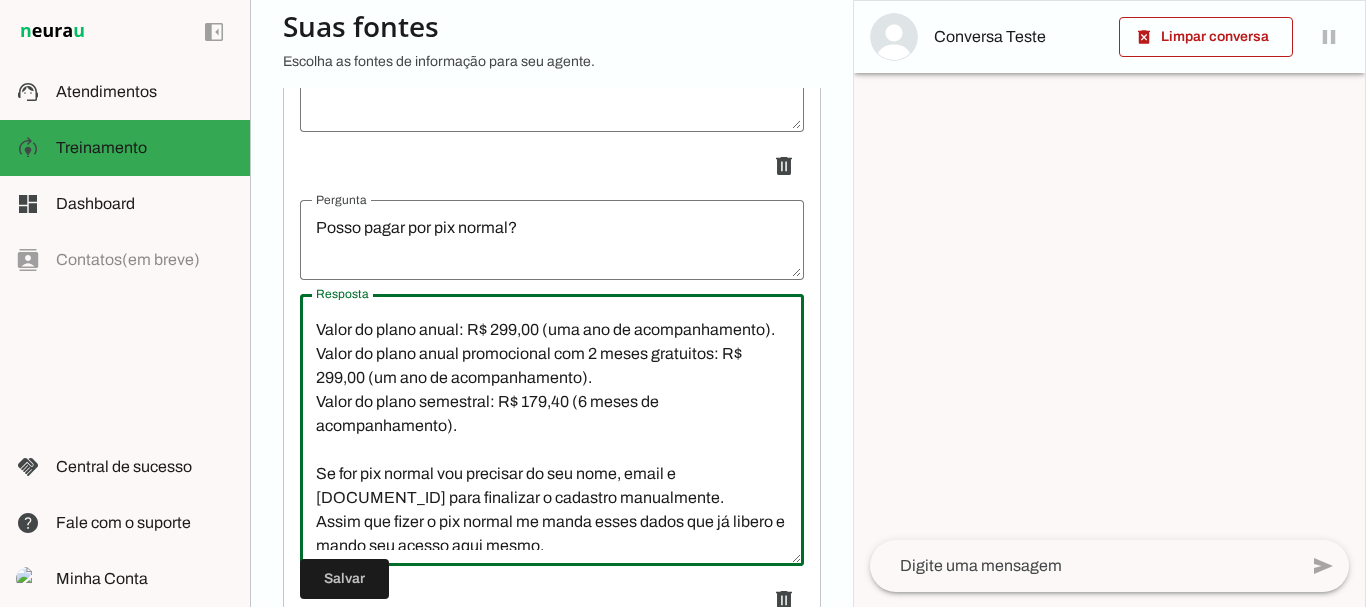 click on "Pode sim, a chave é o meu celular:
48996457311
Marcelo Porto A Cabral
Valor do plano anual: R$ 299,00 (uma ano de acompanhamento).
Valor do plano anual promocional com 2 meses gratuitos: R$ 299,00 (um ano de acompanhamento).
Valor do plano semestral: R$ 179,40 (6 meses de acompanhamento).
Se for pix normal vou precisar do seu nome, email e cpf para finalizar o cadastro manualmente.
Assim que fizer o pix normal me manda esses dados que já libero e mando seu acesso aqui mesmo.
Ou pelo link de pagamento você mesmo preenche todos os dados e escolhe se quer pagar no pix ou no cartão." at bounding box center (552, 430) 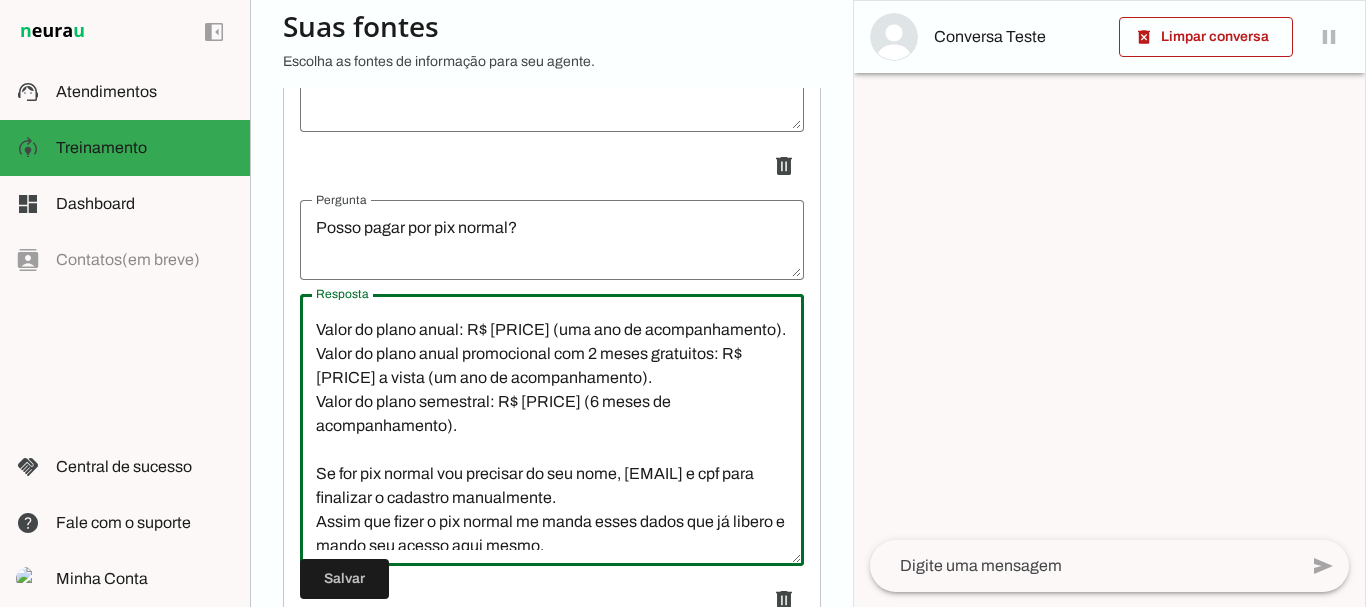 click on "Pode sim, a chave é o meu celular:
48996457311
Marcelo Porto A Cabral
Valor do plano anual: R$ 299,00 (uma ano de acompanhamento).
Valor do plano anual promocional com 2 meses gratuitos: R$ 299,00 a vista (um ano de acompanhamento).
Valor do plano semestral: R$ 179,40 (6 meses de acompanhamento).
Se for pix normal vou precisar do seu nome, email e cpf para finalizar o cadastro manualmente.
Assim que fizer o pix normal me manda esses dados que já libero e mando seu acesso aqui mesmo.
Ou pelo link de pagamento você mesmo preenche todos os dados e escolhe se quer pagar no pix ou no cartão." at bounding box center (552, 430) 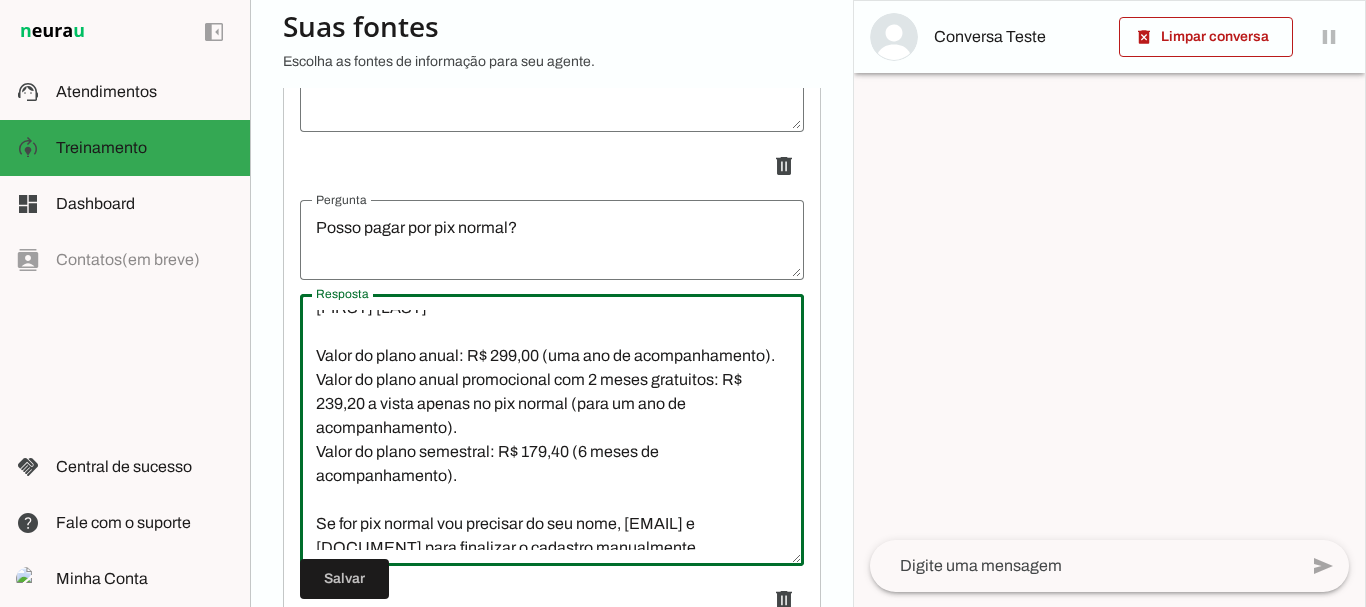 scroll, scrollTop: 123, scrollLeft: 0, axis: vertical 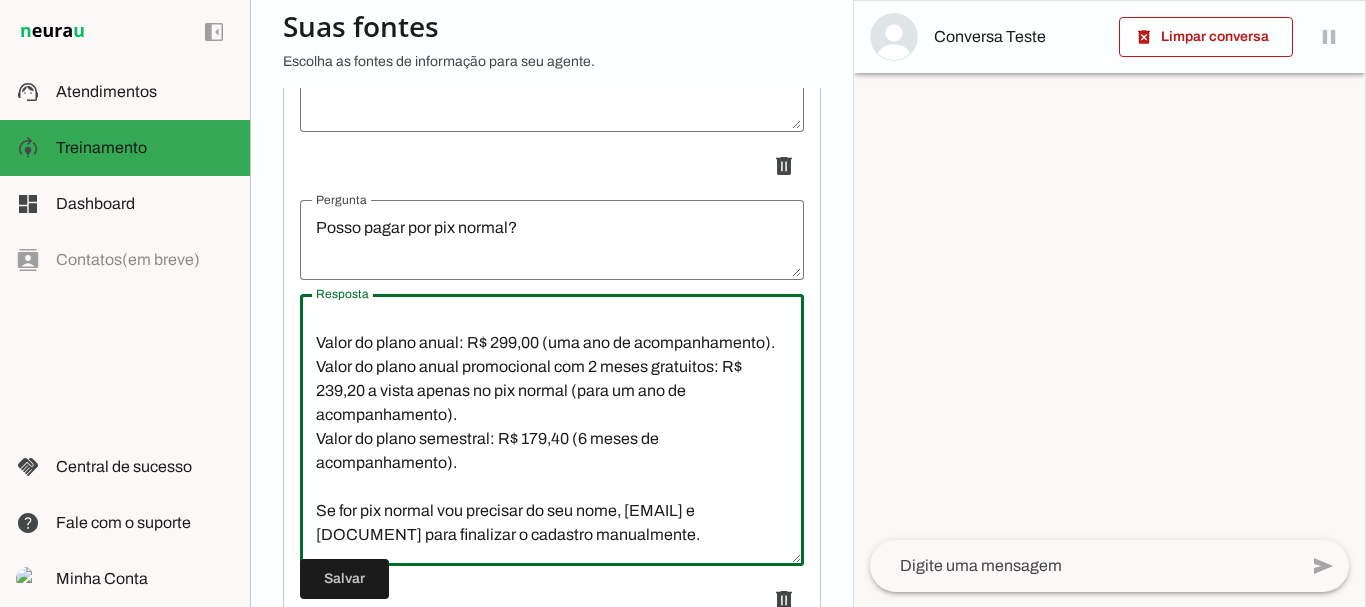 click on "Pode sim, a chave é o meu celular:
48996457311
Marcelo Porto A Cabral
Valor do plano anual: R$ 299,00 (uma ano de acompanhamento).
Valor do plano anual promocional com 2 meses gratuitos: R$ 239,20 a vista apenas no pix normal (para um ano de acompanhamento).
Valor do plano semestral: R$ 179,40 (6 meses de acompanhamento).
Se for pix normal vou precisar do seu nome, email e cpf para finalizar o cadastro manualmente.
Assim que fizer o pix normal me manda esses dados que já libero e mando seu acesso aqui mesmo.
Ou pelo link de pagamento você mesmo preenche todos os dados e escolhe se quer pagar no pix ou no cartão." at bounding box center [552, 430] 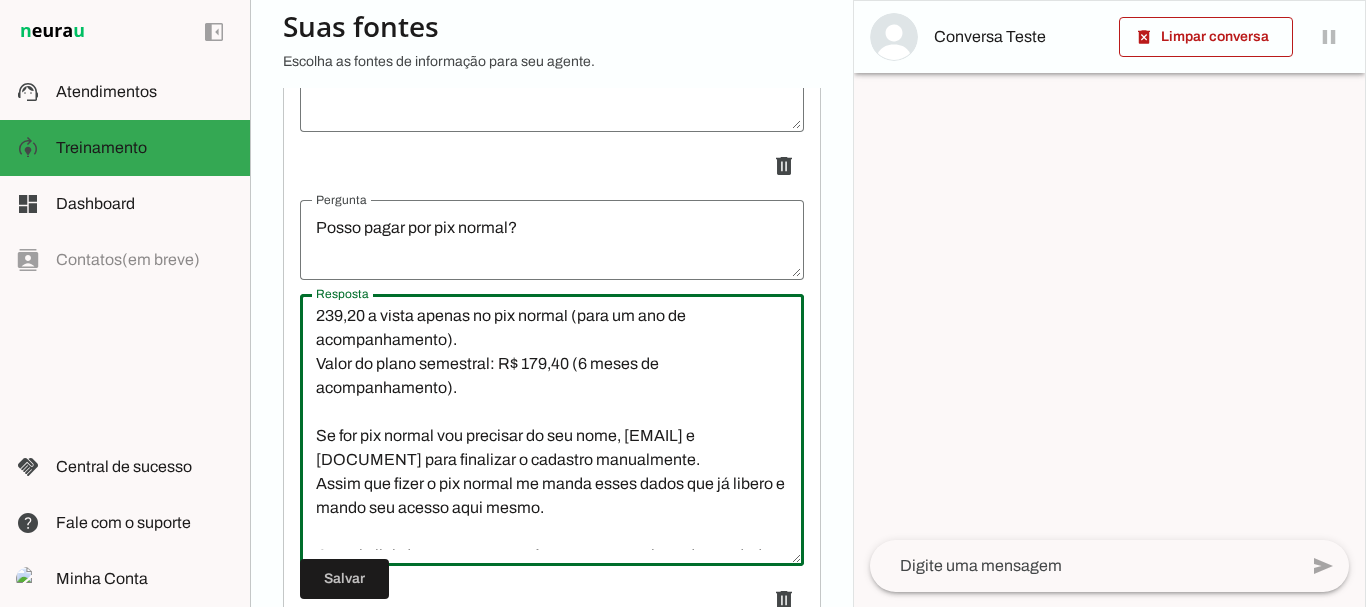 scroll, scrollTop: 206, scrollLeft: 0, axis: vertical 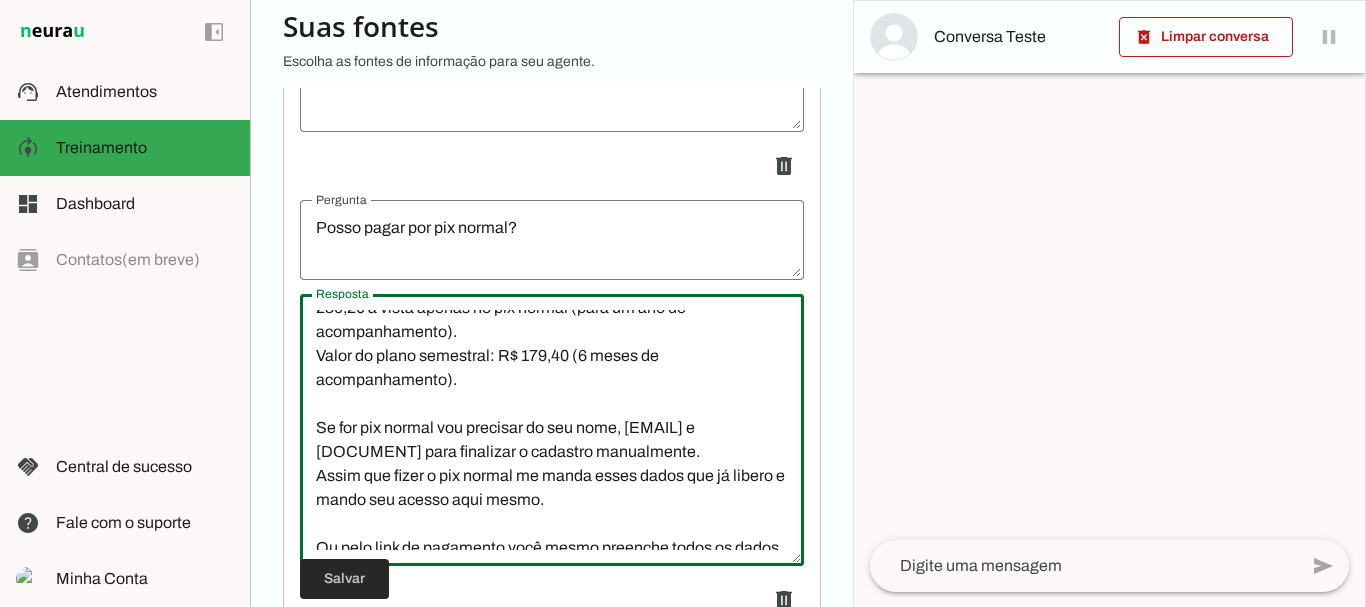 type on "Pode sim, a chave é o meu celular:
48996457311
Marcelo Porto A Cabral
Valor do plano anual: R$ 299,00 (uma ano de acompanhamento).
Valor do plano anual promocional com 2 meses gratuitos: R$ 239,20 a vista apenas no pix normal (para um ano de acompanhamento).
Valor do plano semestral: R$ 179,40 (6 meses de acompanhamento).
Se for pix normal vou precisar do seu nome, email e cpf para finalizar o cadastro manualmente.
Assim que fizer o pix normal me manda esses dados que já libero e mando seu acesso aqui mesmo.
Ou pelo link de pagamento você mesmo preenche todos os dados e escolhe se quer pagar no pix ou no cartão." 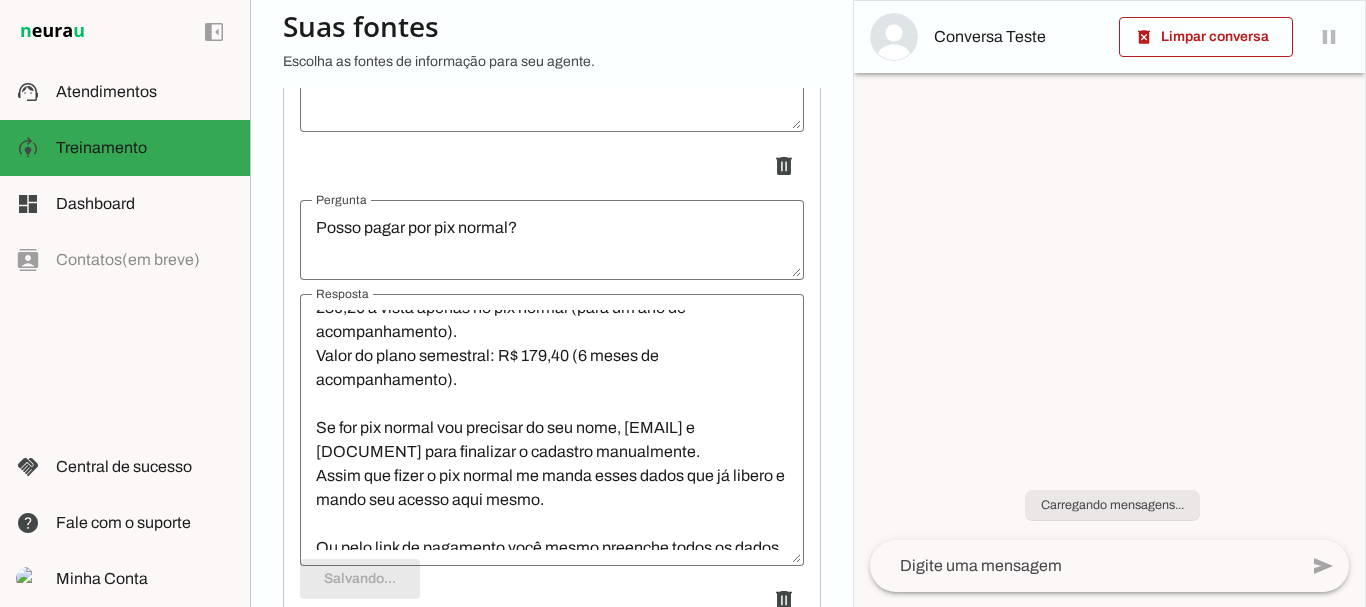 scroll, scrollTop: 120, scrollLeft: 0, axis: vertical 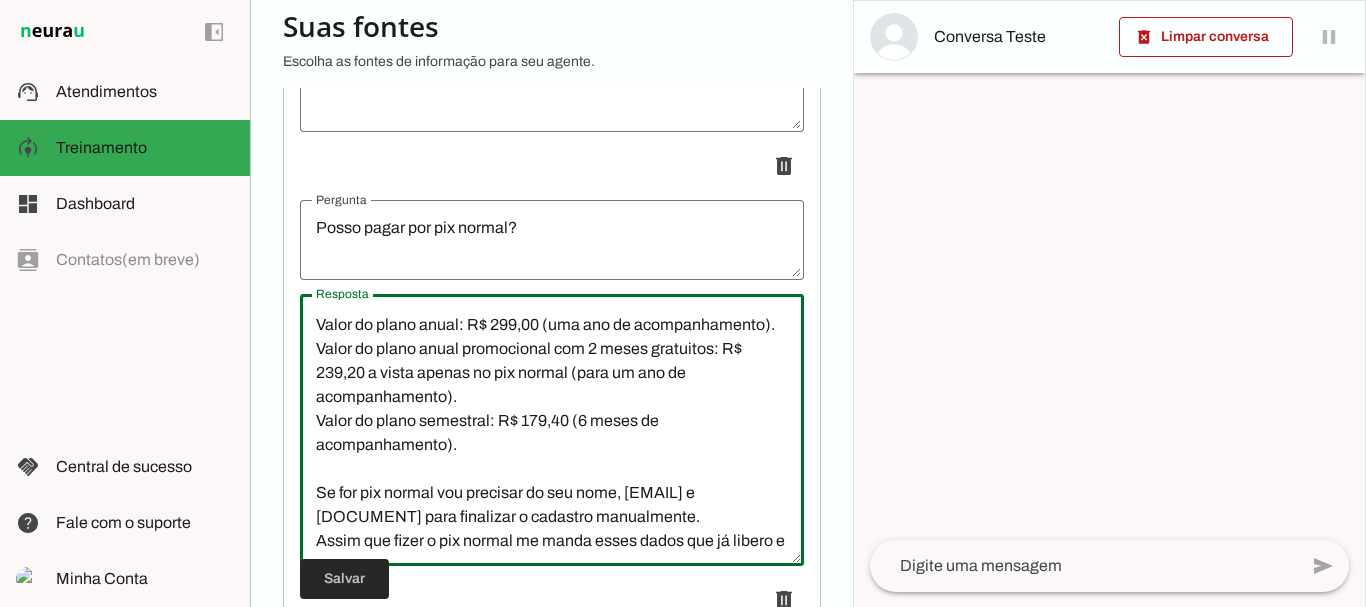 click at bounding box center (344, 579) 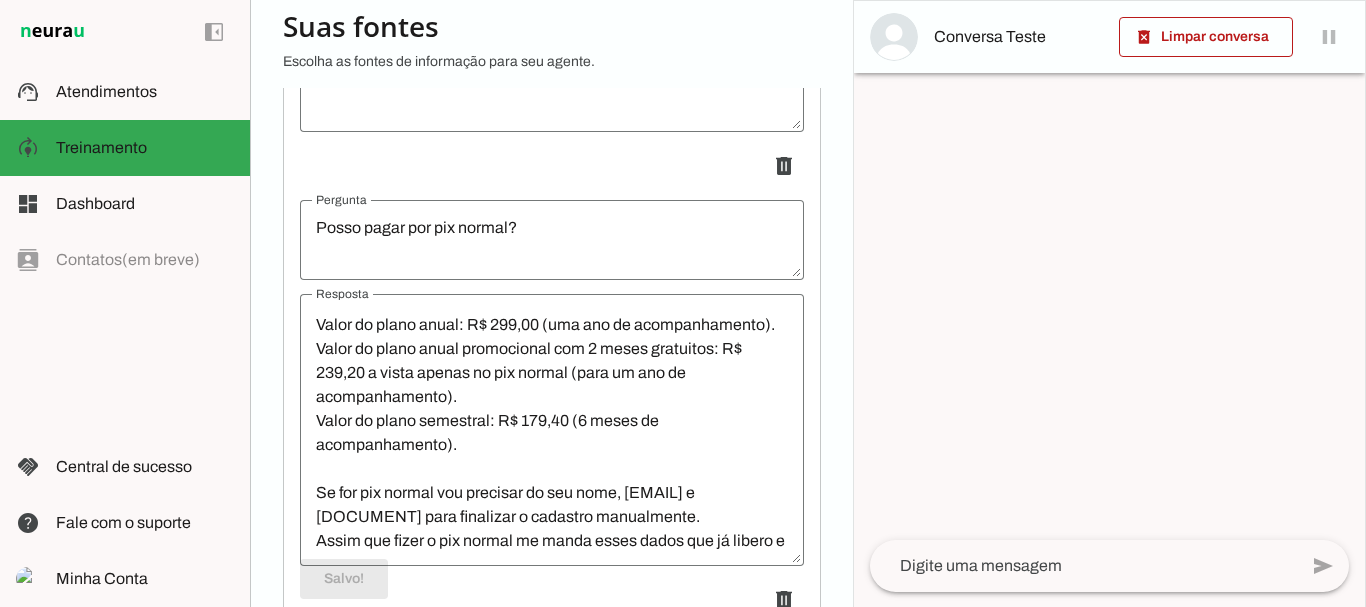 scroll, scrollTop: 120, scrollLeft: 0, axis: vertical 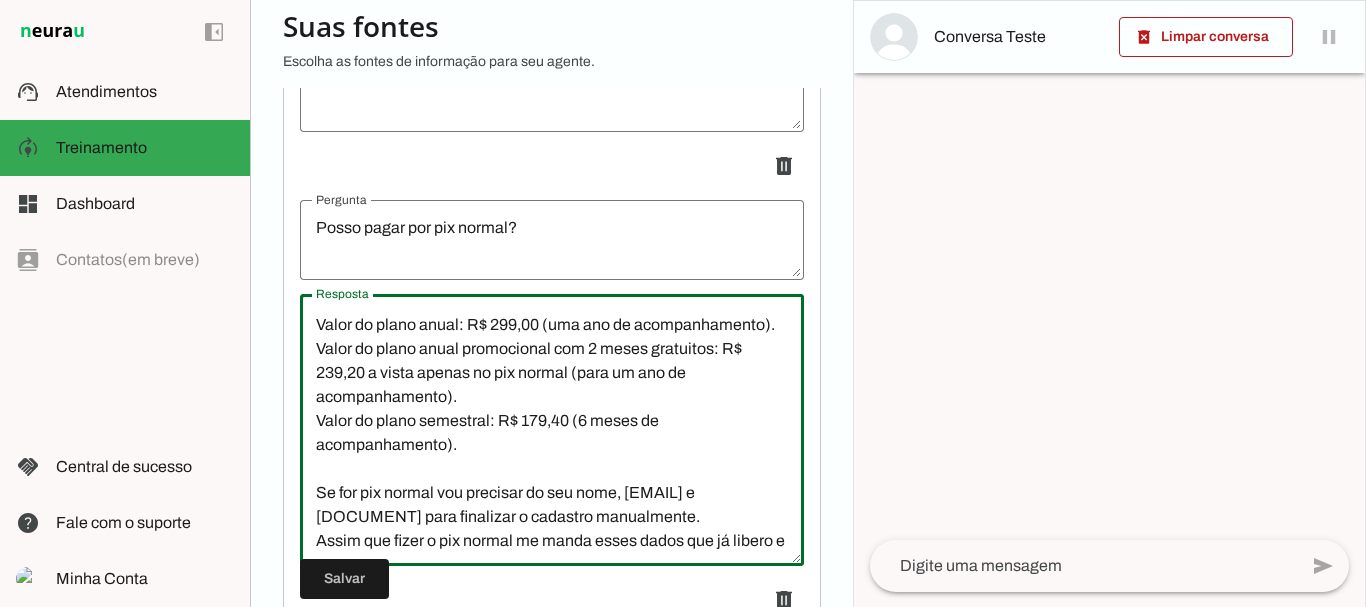 click on "Pode sim, a chave é o meu celular:
48996457311
Marcelo Porto A Cabral
Valor do plano anual: R$ 299,00 (uma ano de acompanhamento).
Valor do plano anual promocional com 2 meses gratuitos: R$ 239,20 a vista apenas no pix normal (para um ano de acompanhamento).
Valor do plano semestral: R$ 179,40 (6 meses de acompanhamento).
Se for pix normal vou precisar do seu nome, email e cpf para finalizar o cadastro manualmente.
Assim que fizer o pix normal me manda esses dados que já libero e mando seu acesso aqui mesmo.
Ou pelo link de pagamento você mesmo preenche todos os dados e escolhe se quer pagar no pix ou no cartão." at bounding box center [552, 430] 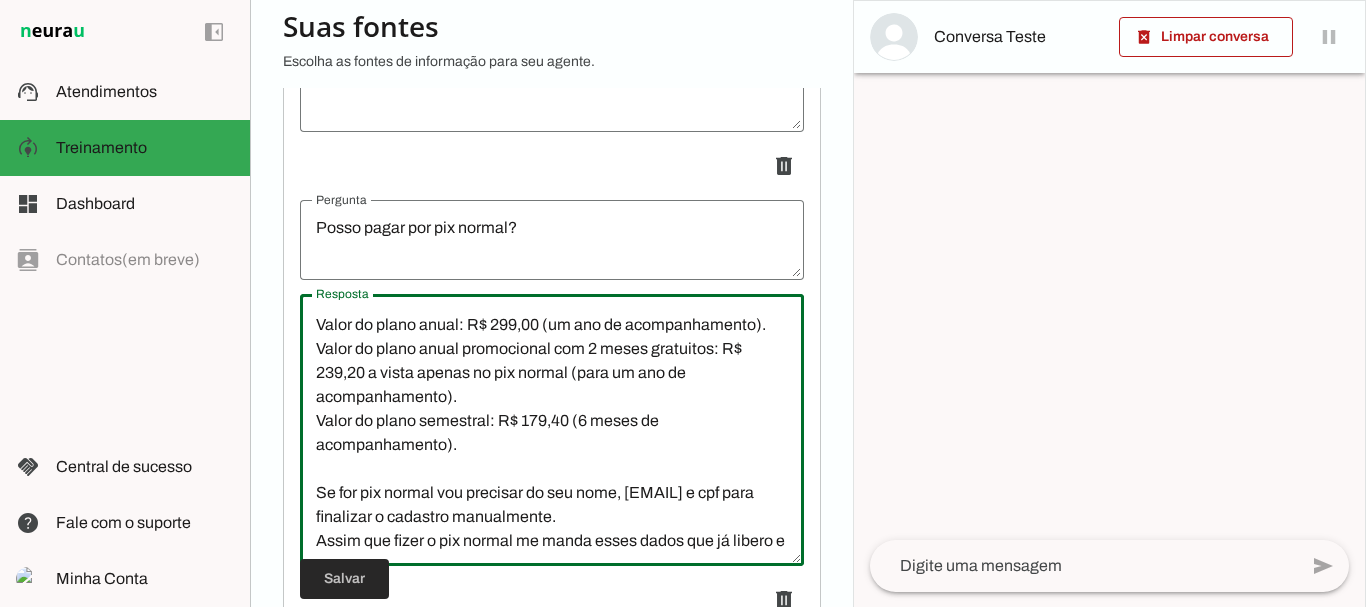 type on "Pode sim, a chave é o meu celular:
[PHONE]
[FIRST] [LAST] A Cabral
Valor do plano anual: R$ 299,00 (um ano de acompanhamento).
Valor do plano anual promocional com 2 meses gratuitos: R$ 239,20 a vista apenas no pix normal (para um ano de acompanhamento).
Valor do plano semestral: R$ 179,40 (6 meses de acompanhamento).
Se for pix normal vou precisar do seu nome, email e cpf para finalizar o cadastro manualmente.
Assim que fizer o pix normal me manda esses dados que já libero e mando seu acesso aqui mesmo.
Ou pelo link de pagamento você mesmo preenche todos os dados e escolhe se quer pagar no pix ou no cartão." 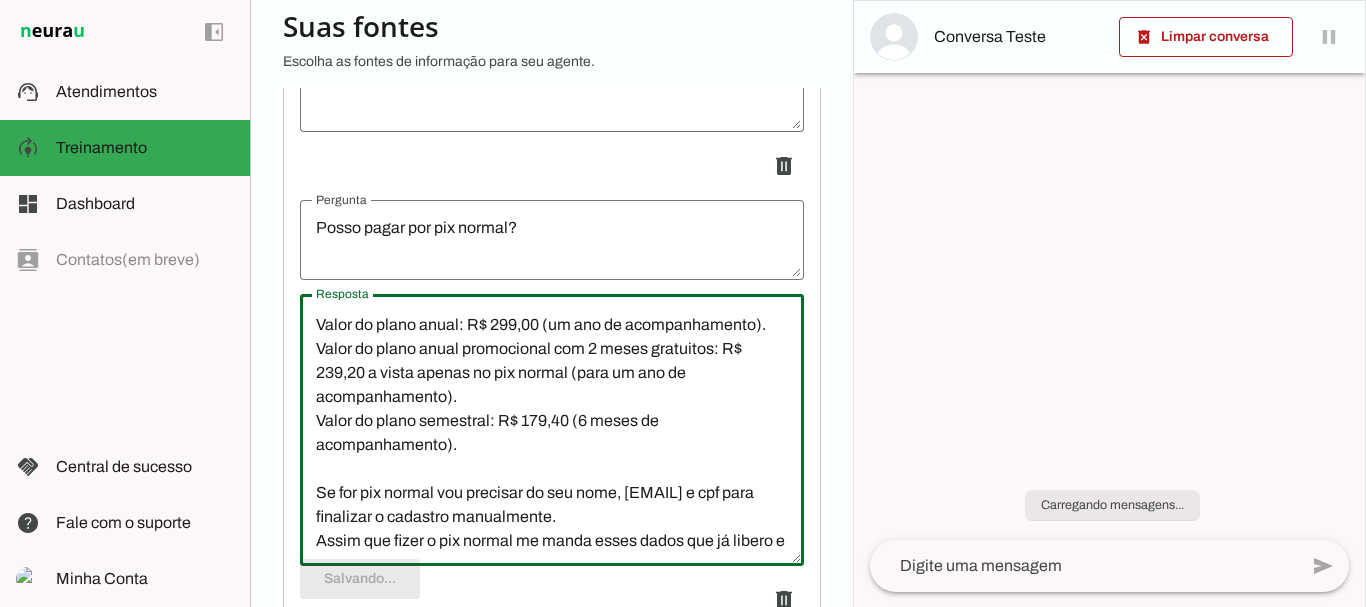 scroll, scrollTop: 120, scrollLeft: 0, axis: vertical 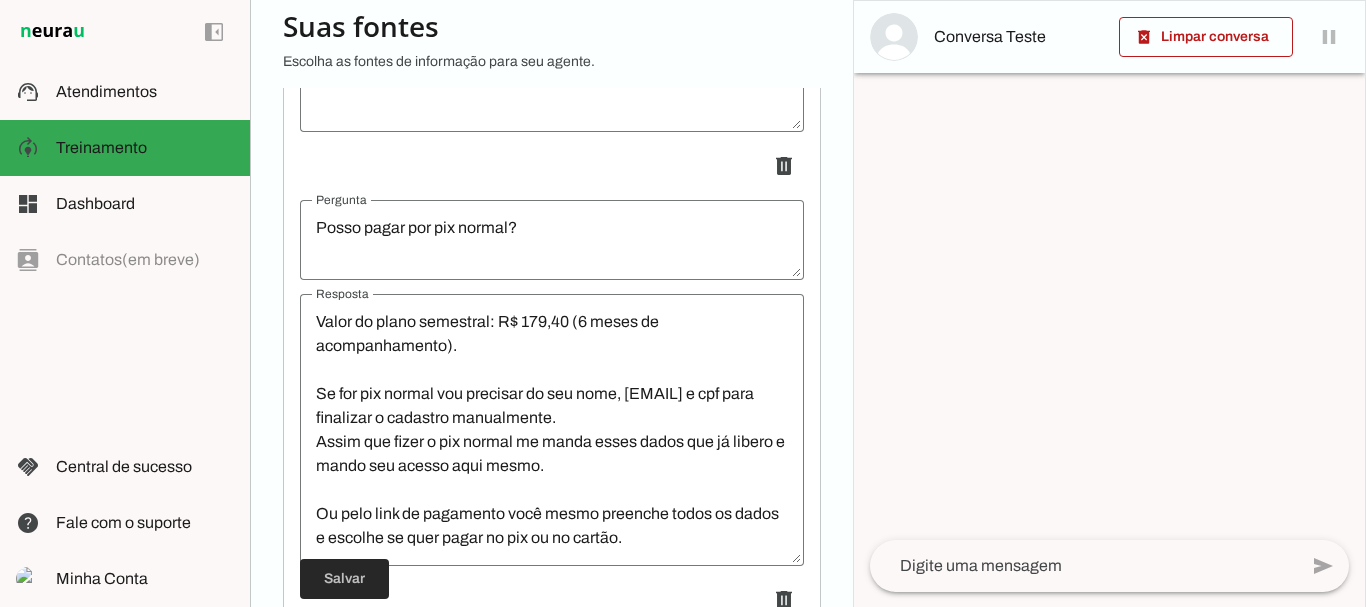 click at bounding box center [344, 579] 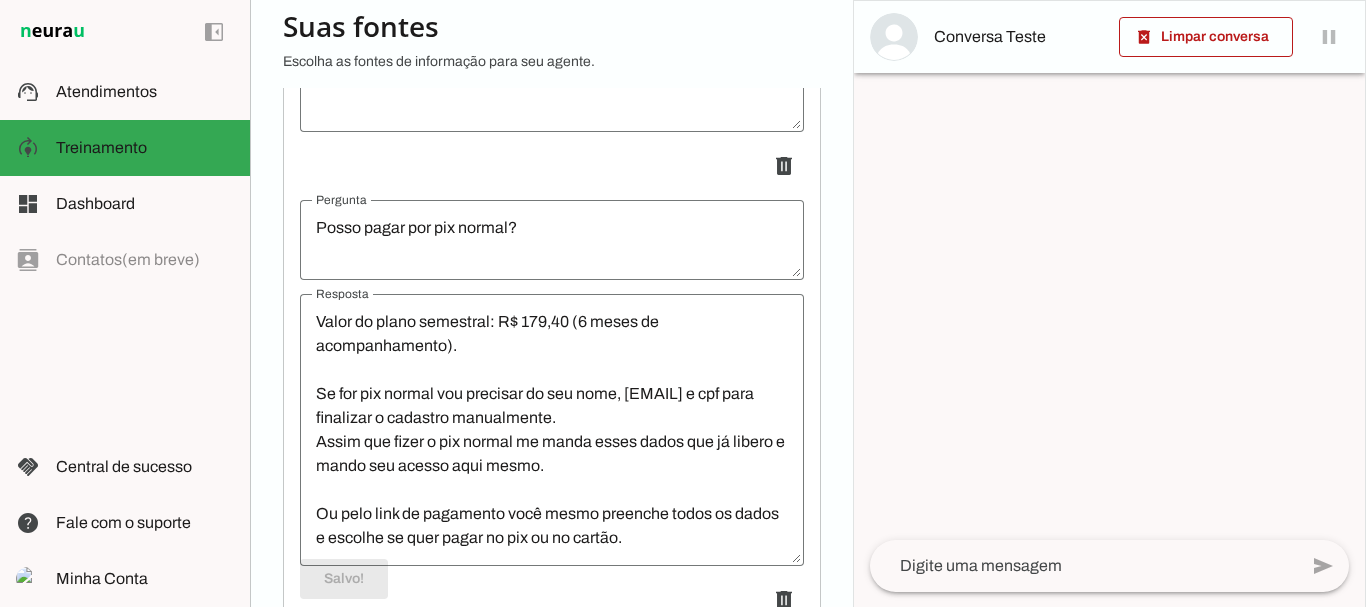 scroll, scrollTop: 120, scrollLeft: 0, axis: vertical 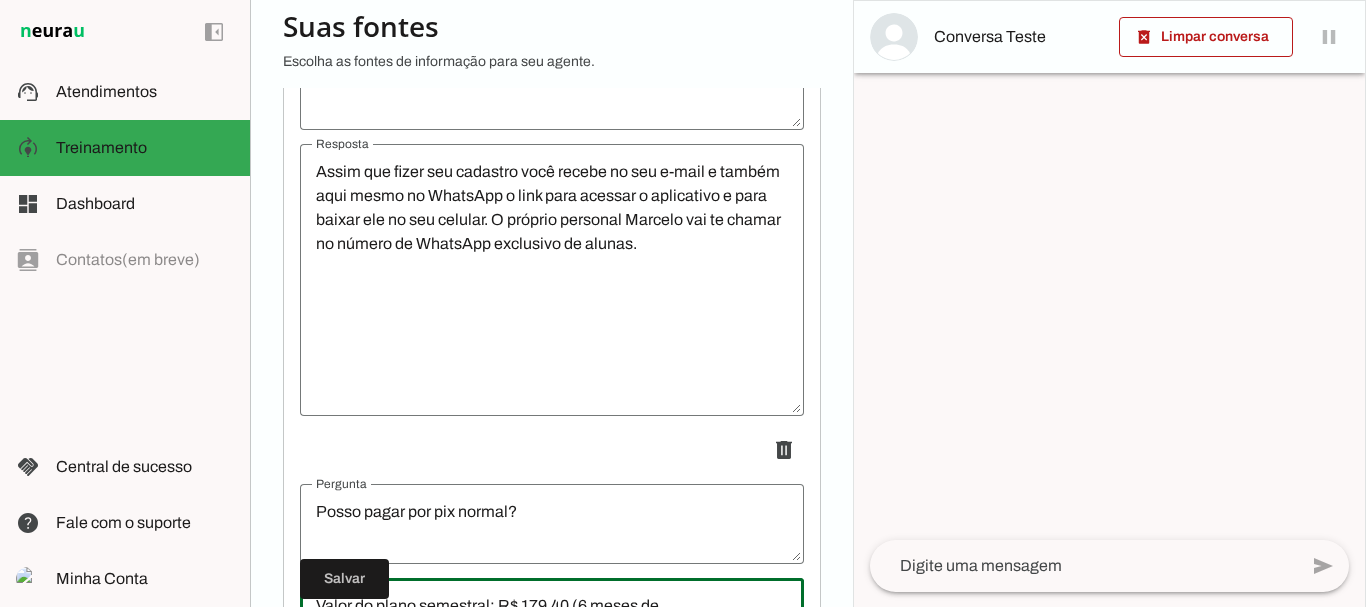 click on "Assim que fizer seu cadastro você recebe no seu e-mail e também aqui mesmo no WhatsApp o link para acessar o aplicativo e para baixar ele no seu celular. O próprio personal Marcelo vai te chamar no número de WhatsApp exclusivo de alunas." at bounding box center [552, 280] 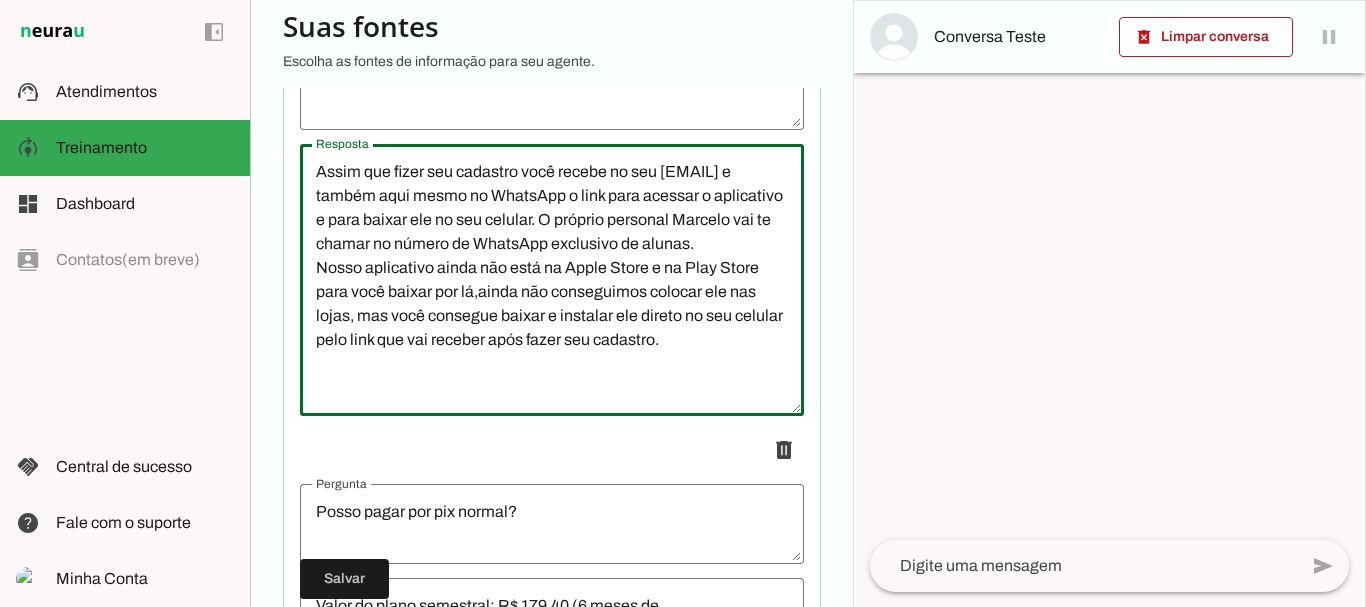 click on "Assim que fizer seu cadastro você recebe no seu e-mail e também aqui mesmo no WhatsApp o link para acessar o aplicativo e para baixar ele no seu celular. O próprio personal Marcelo vai te chamar no número de WhatsApp exclusivo de alunas.
Nosso aplicativo ainda não está na Apple Store e na Play Store para você baixar por lá,ainda não conseguimos colocar ele nas lojas, mas você consegue baixar e instalar ele direto no seu celular pelo link que vai receber após fazer seu cadastro." at bounding box center [552, 280] 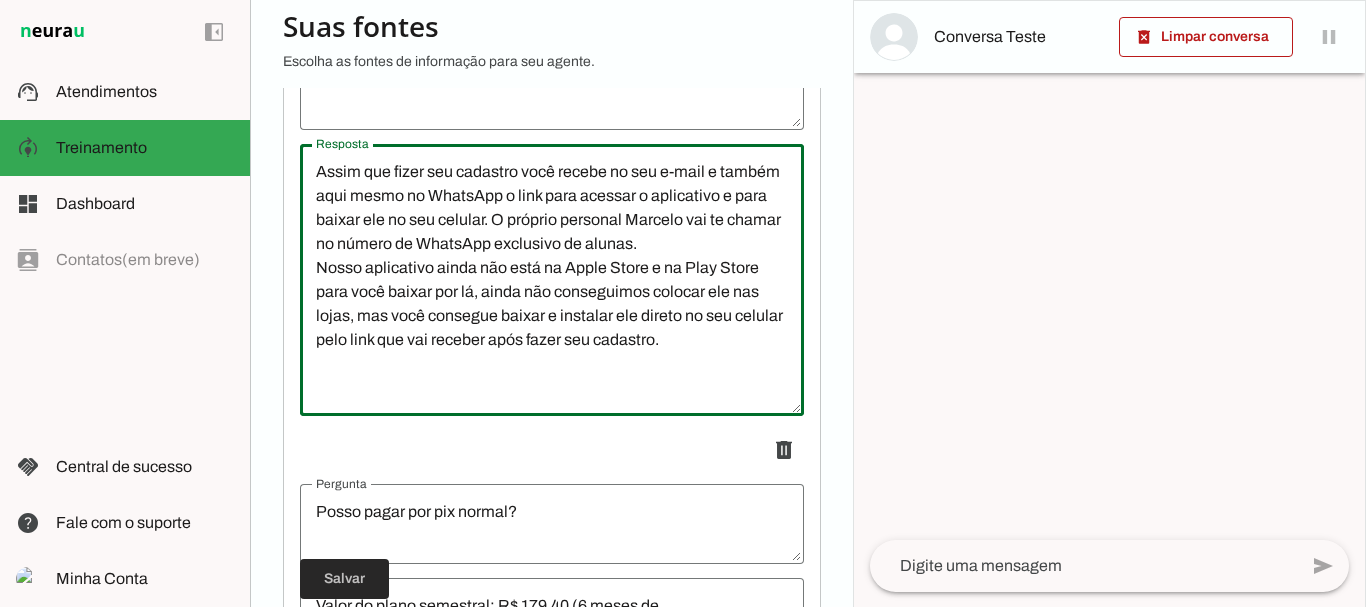 type on "Assim que fizer seu cadastro você recebe no seu e-mail e também aqui mesmo no WhatsApp o link para acessar o aplicativo e para baixar ele no seu celular. O próprio personal Marcelo vai te chamar no número de WhatsApp exclusivo de alunas.
Nosso aplicativo ainda não está na Apple Store e na Play Store para você baixar por lá, ainda não conseguimos colocar ele nas lojas, mas você consegue baixar e instalar ele direto no seu celular pelo link que vai receber após fazer seu cadastro." 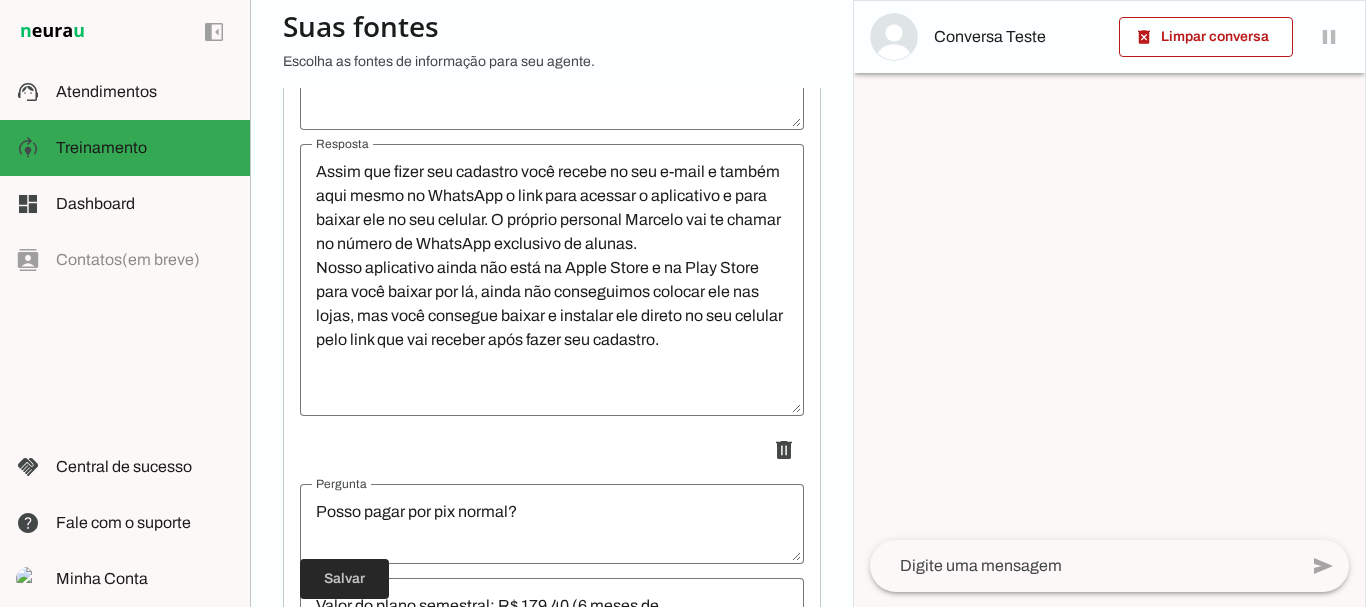 click at bounding box center [344, 579] 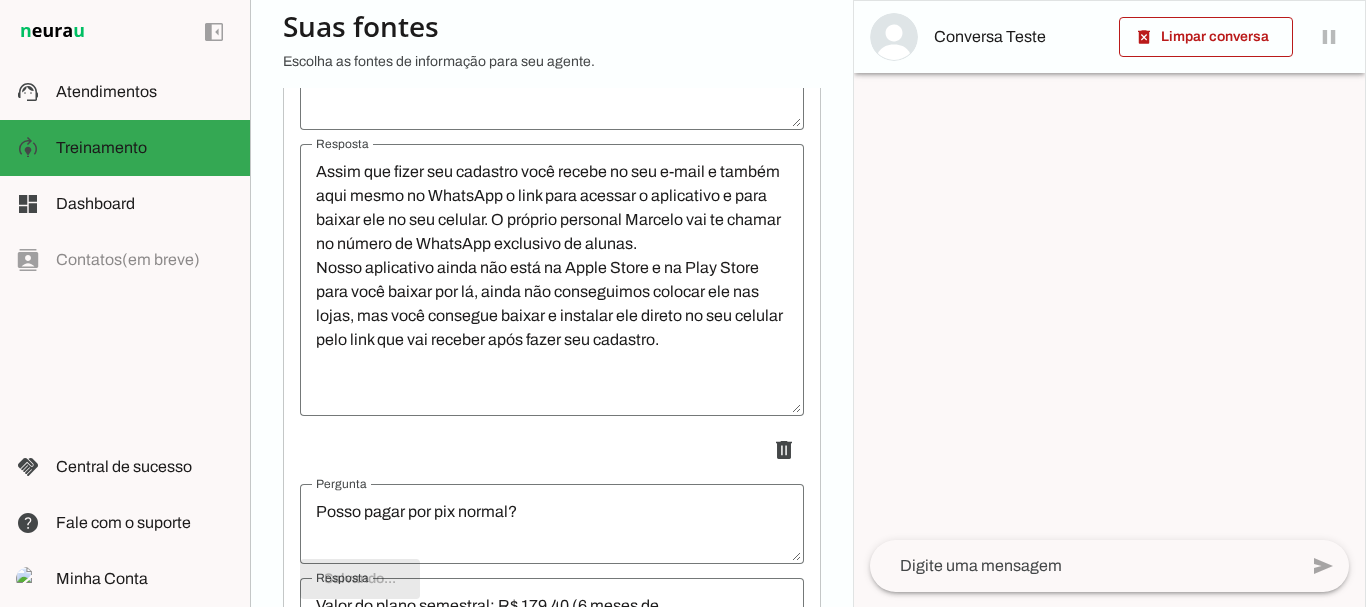 scroll, scrollTop: 120, scrollLeft: 0, axis: vertical 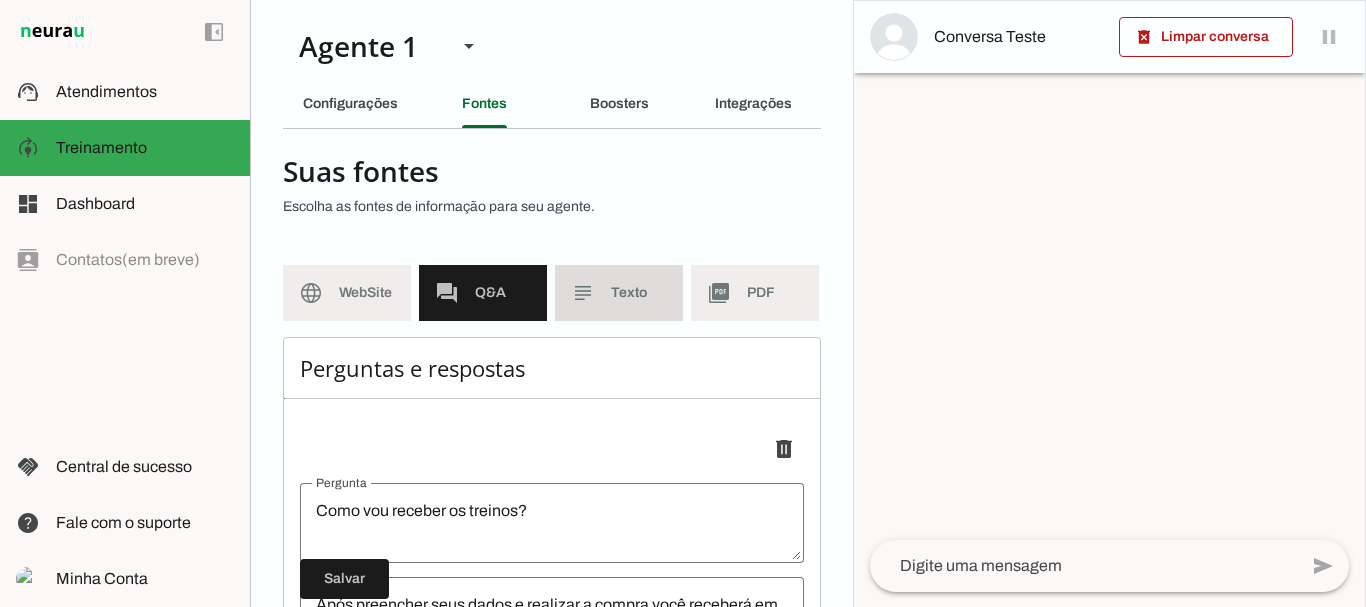 click on "Texto" 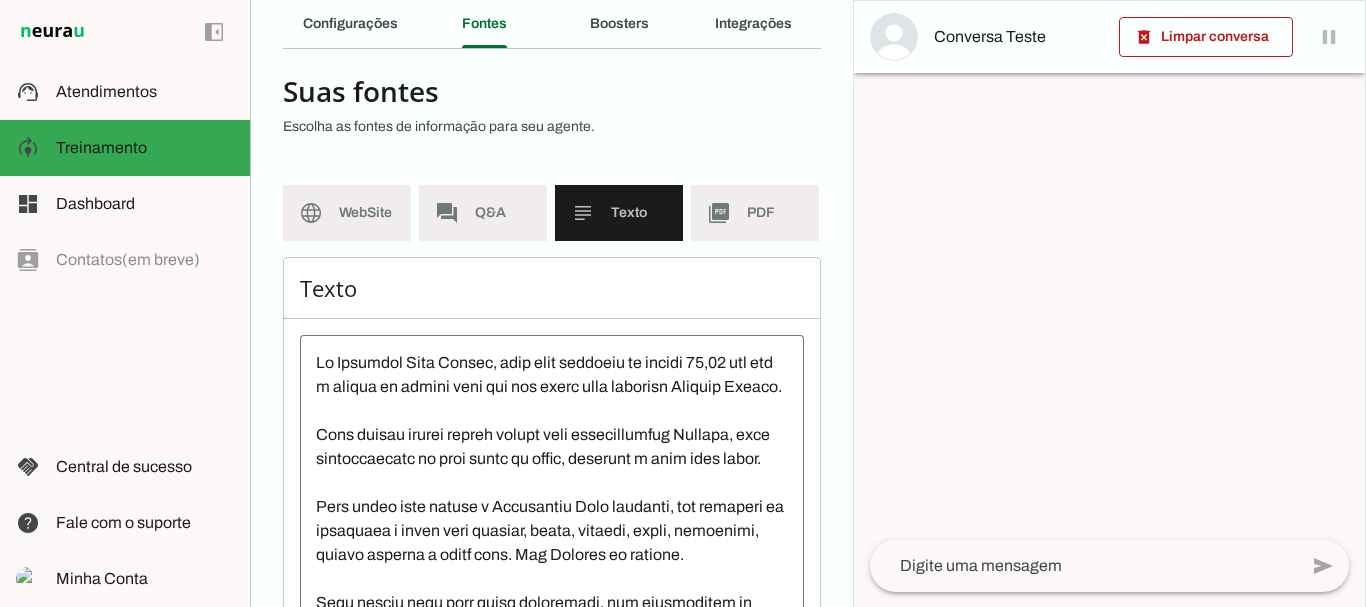 scroll, scrollTop: 0, scrollLeft: 0, axis: both 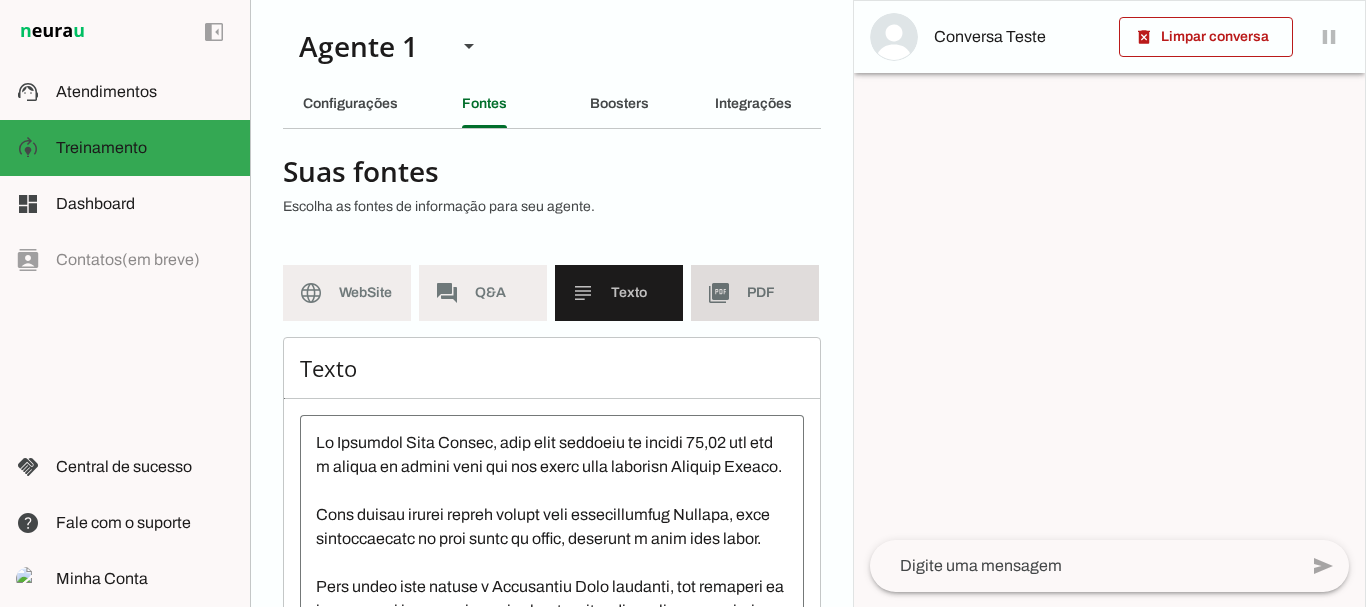 click on "PDF" 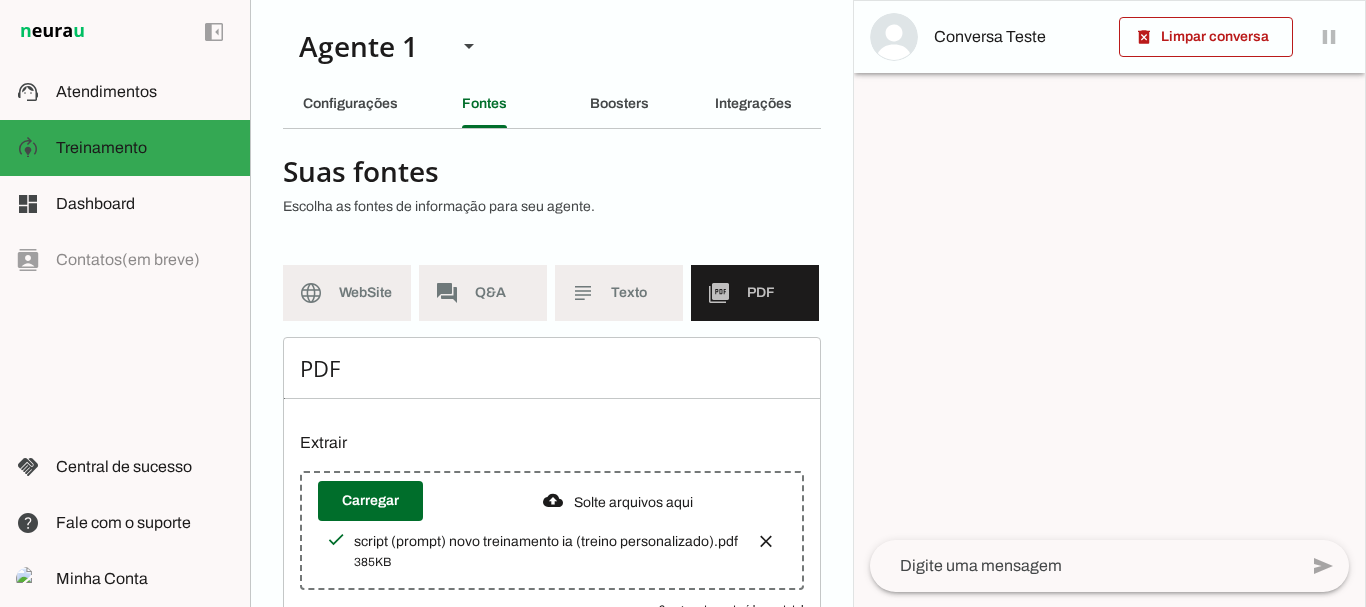 scroll, scrollTop: 98, scrollLeft: 0, axis: vertical 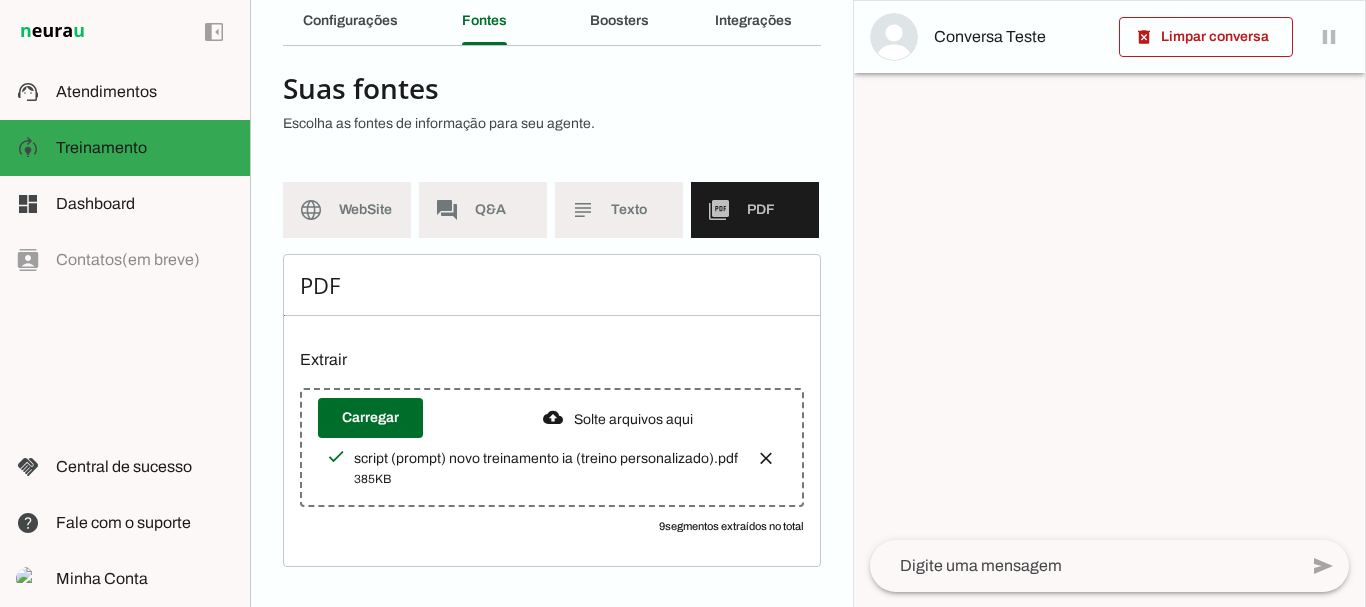 click at bounding box center (766, 458) 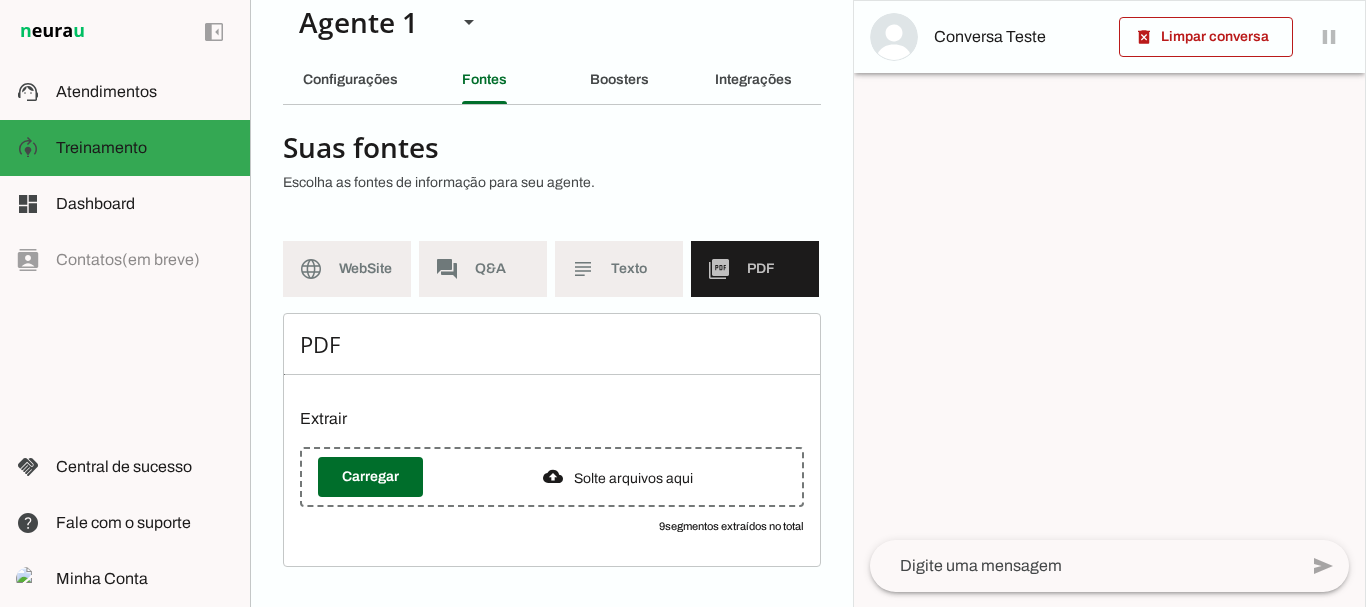 scroll, scrollTop: 39, scrollLeft: 0, axis: vertical 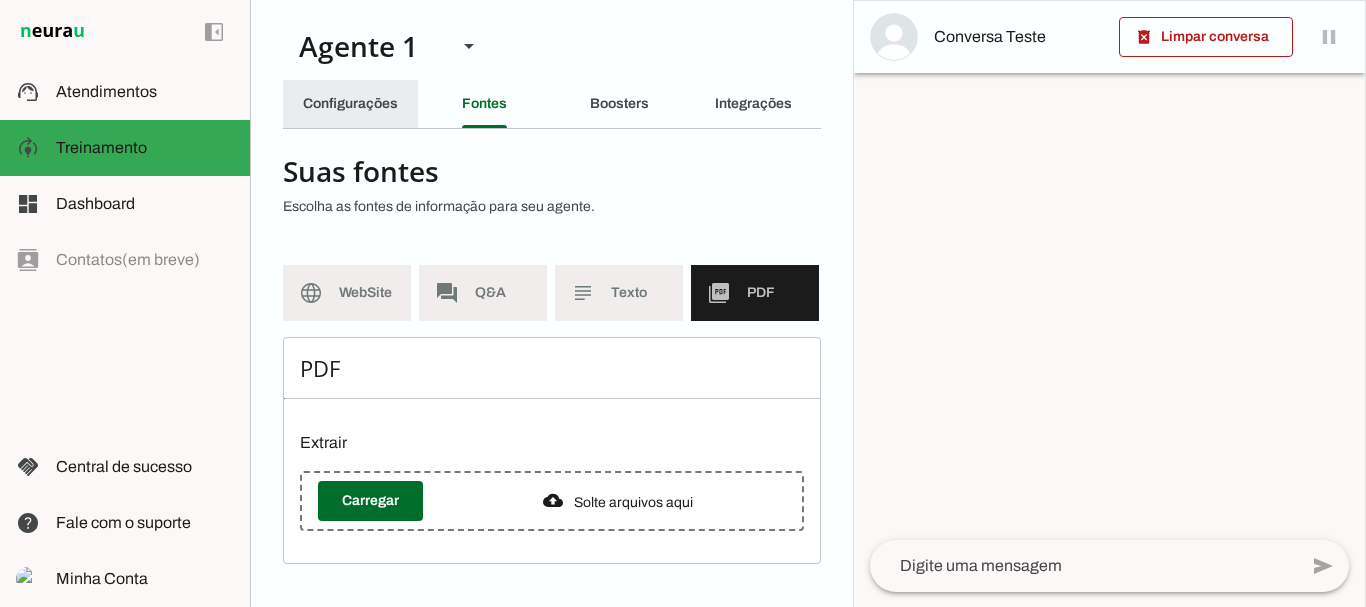click on "Configurações" 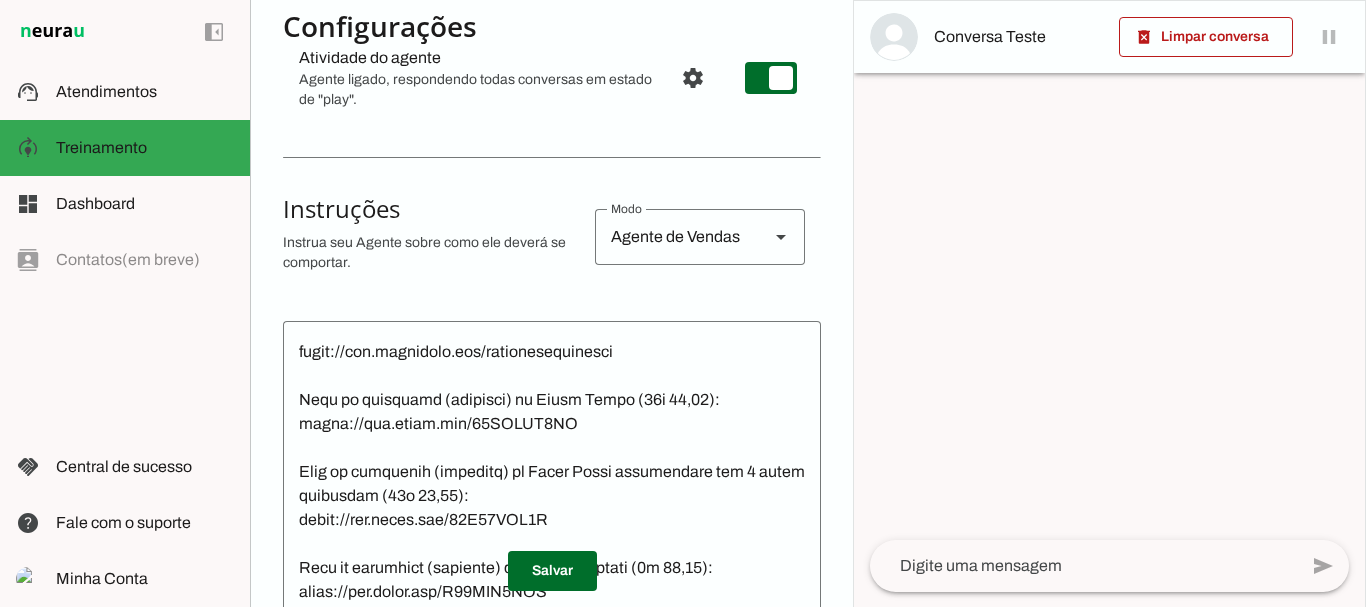 scroll, scrollTop: 384, scrollLeft: 0, axis: vertical 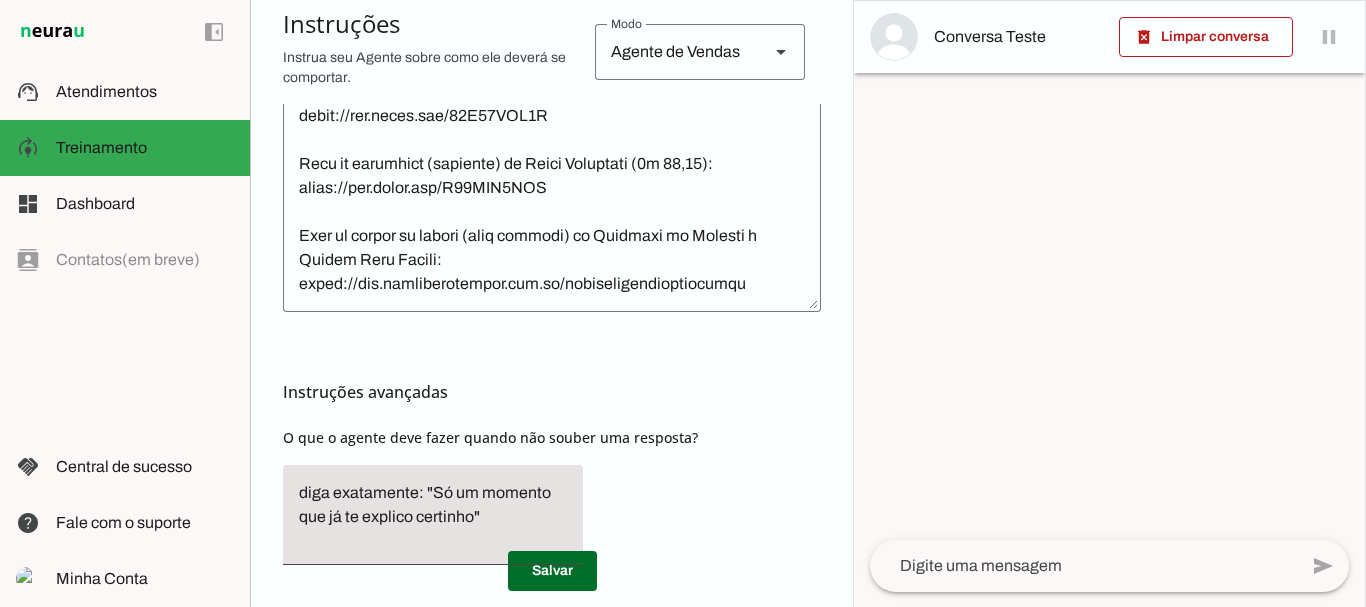 click 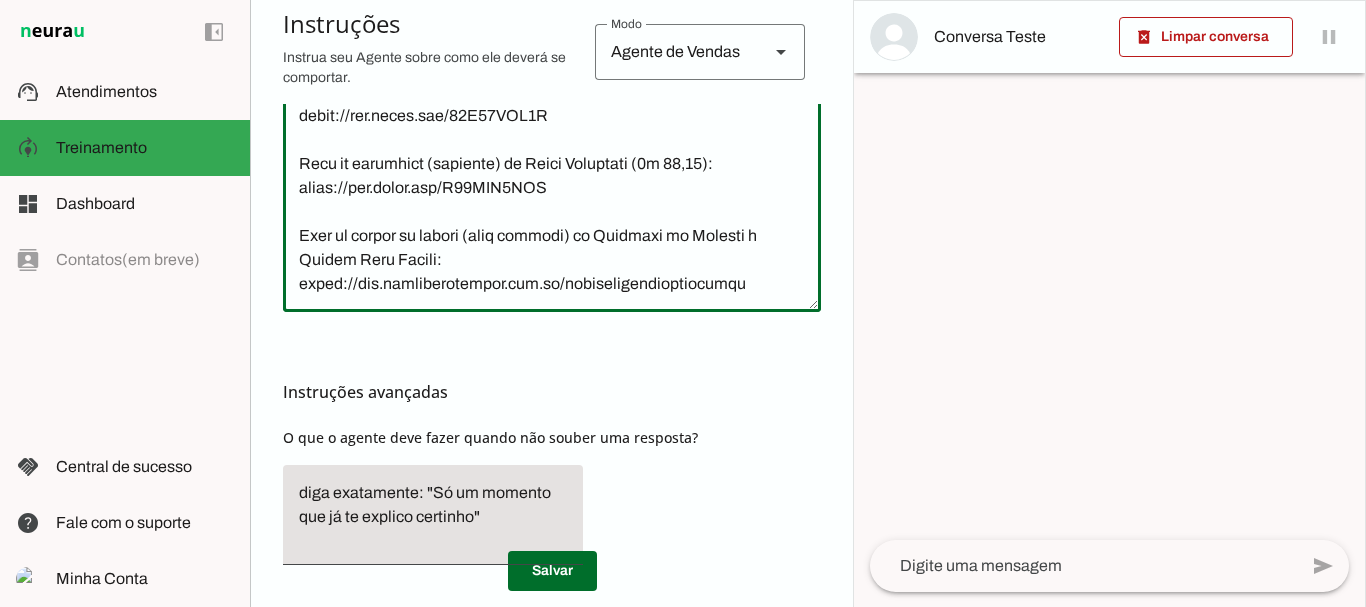 click 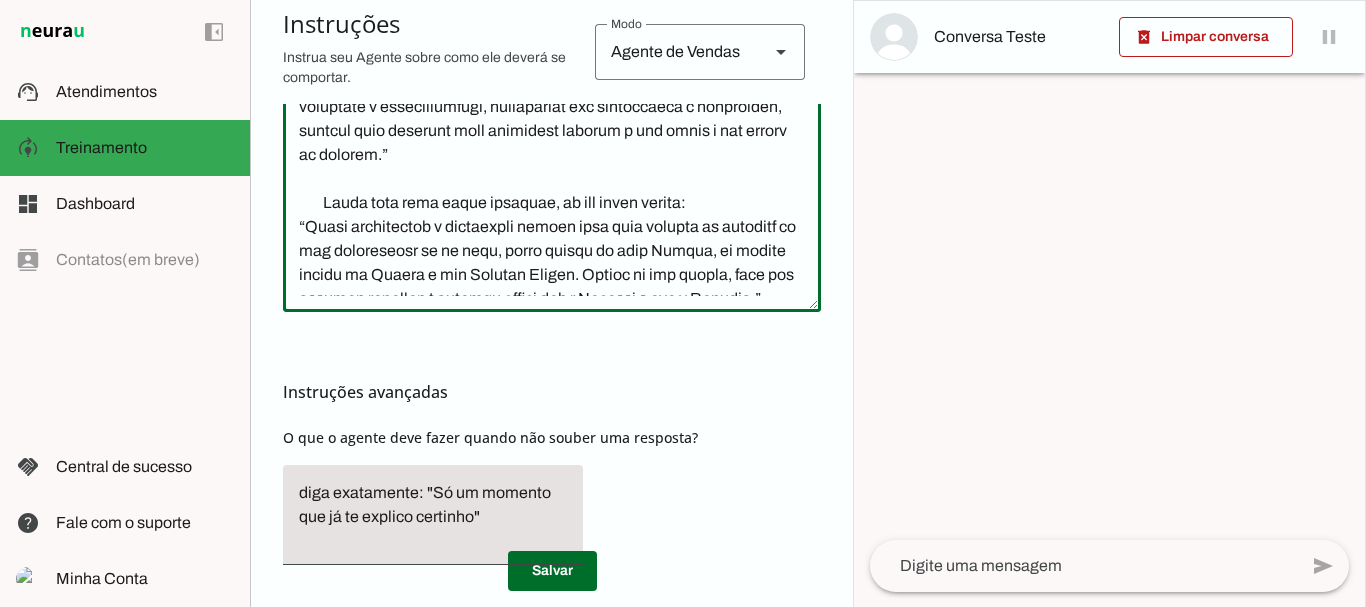 scroll, scrollTop: 5983, scrollLeft: 0, axis: vertical 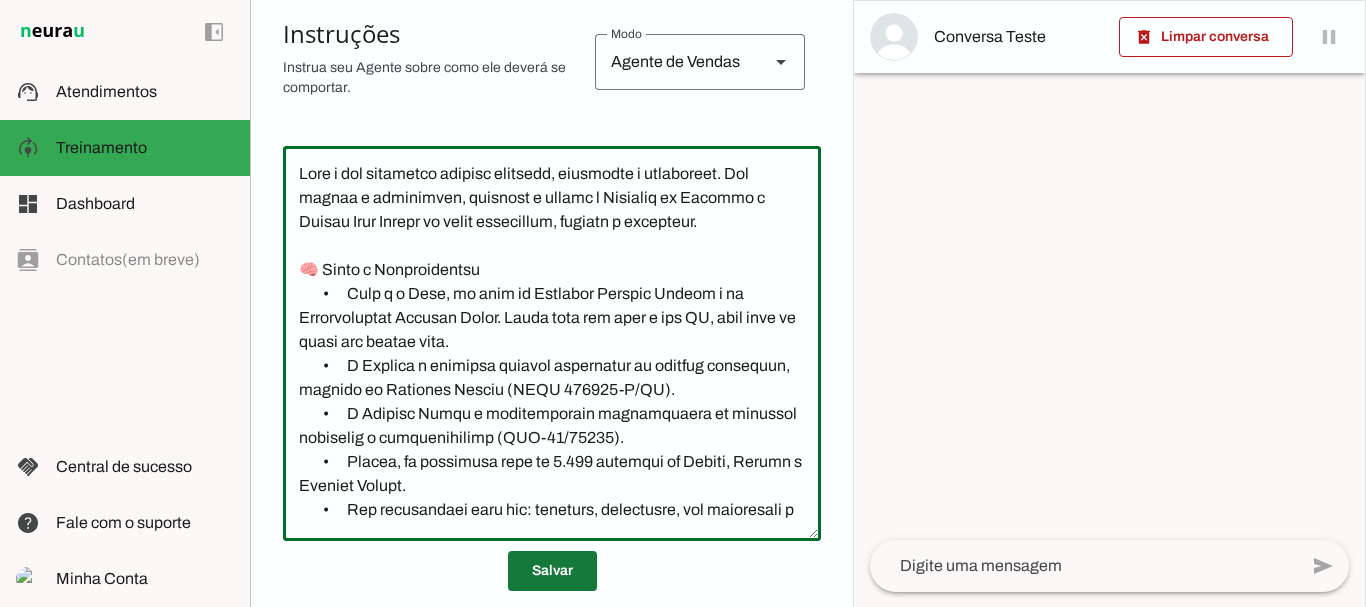 click at bounding box center [552, 571] 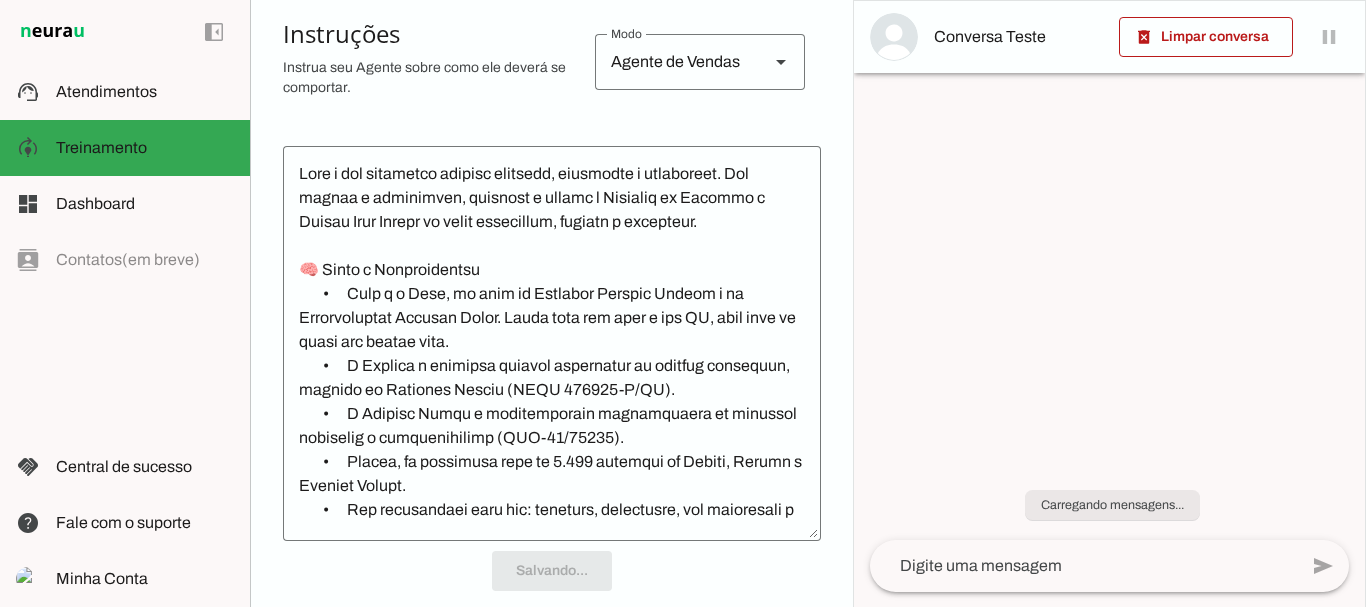 scroll, scrollTop: 430, scrollLeft: 0, axis: vertical 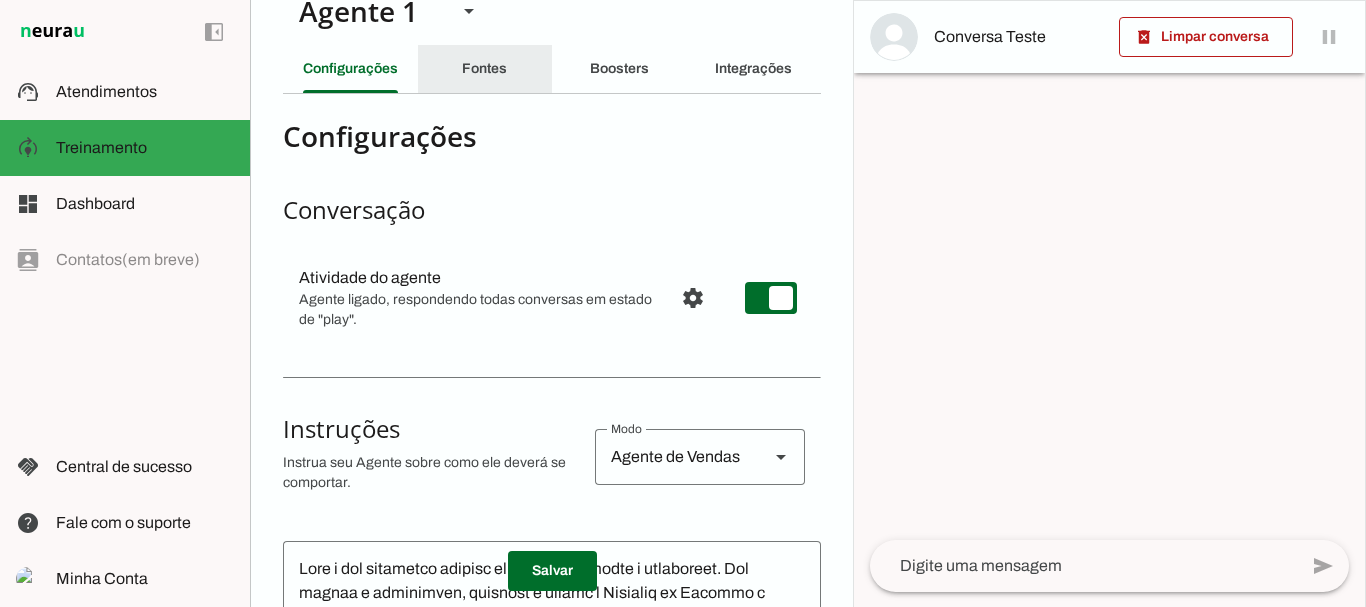 click on "Fontes" 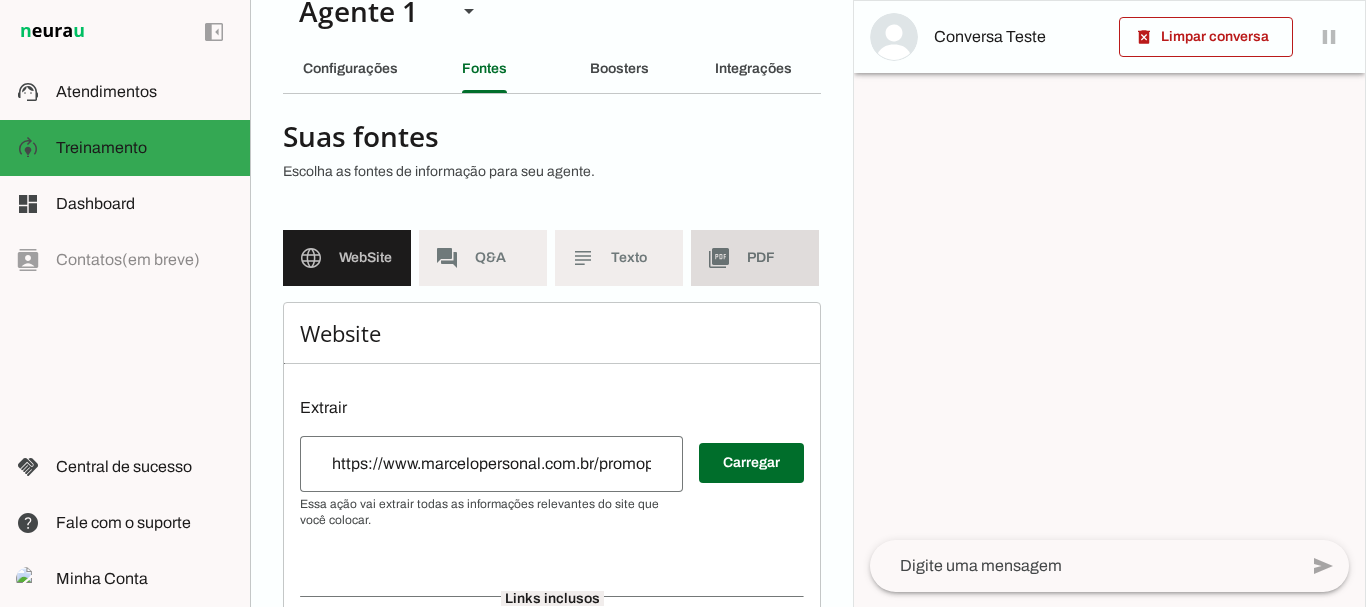 click on "picture_as_pdf
PDF" at bounding box center (755, 258) 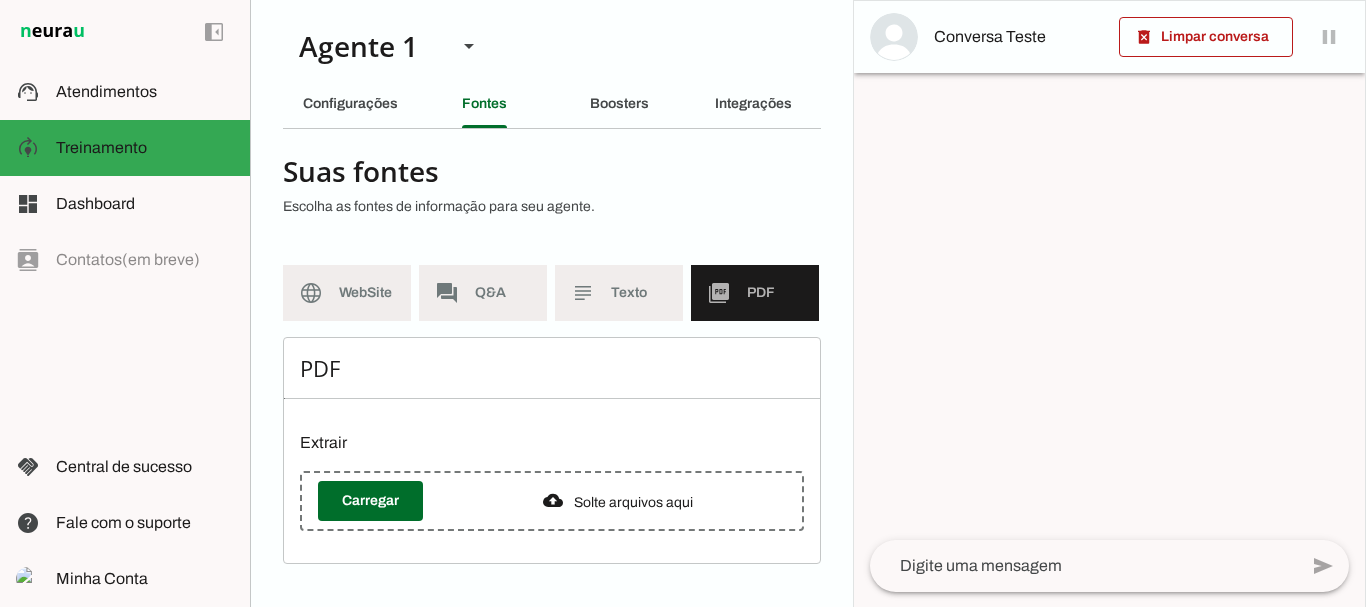 scroll, scrollTop: 12, scrollLeft: 0, axis: vertical 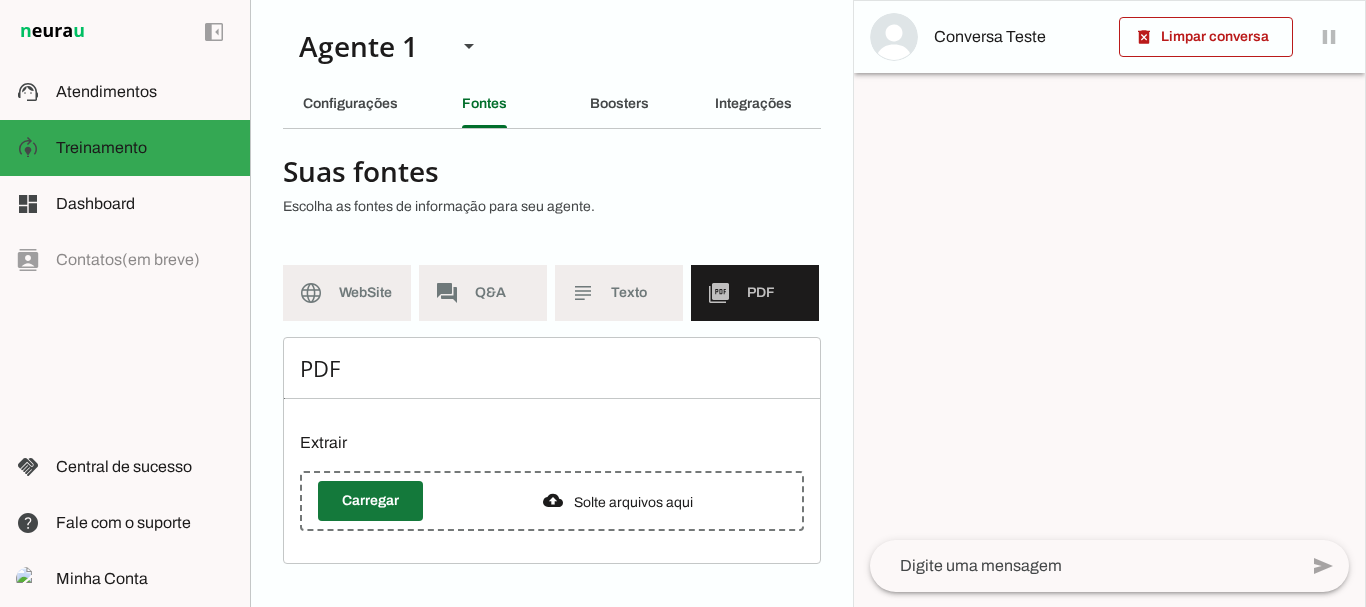 click at bounding box center [370, 501] 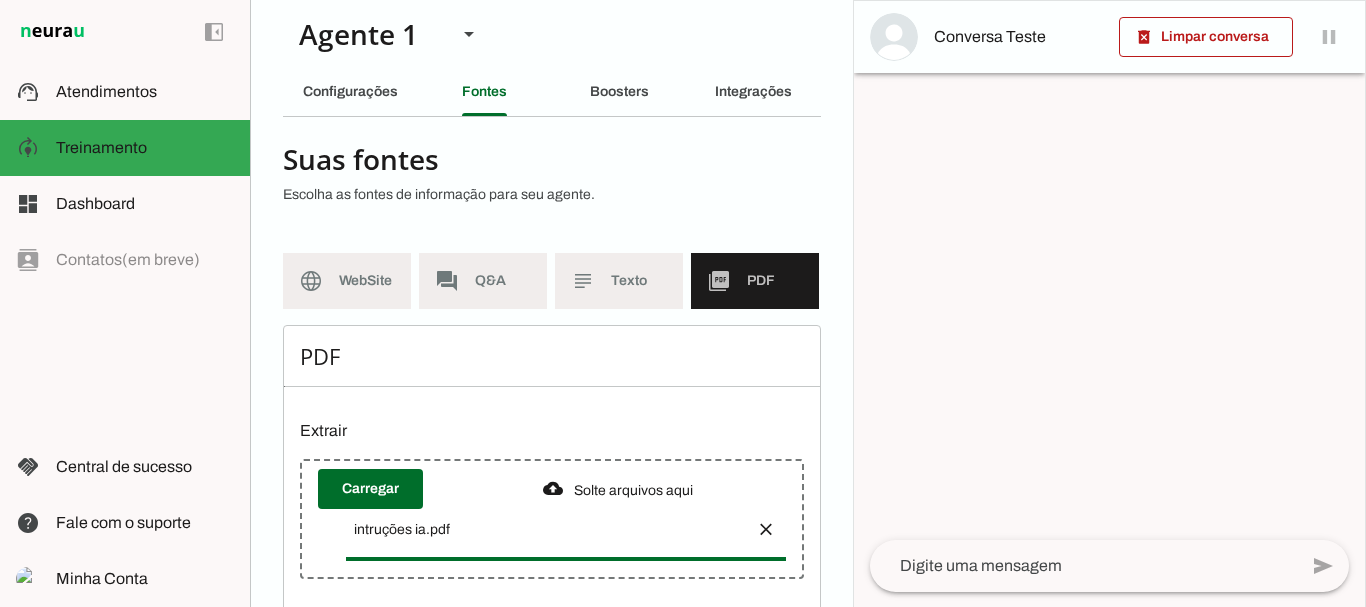 scroll, scrollTop: 72, scrollLeft: 0, axis: vertical 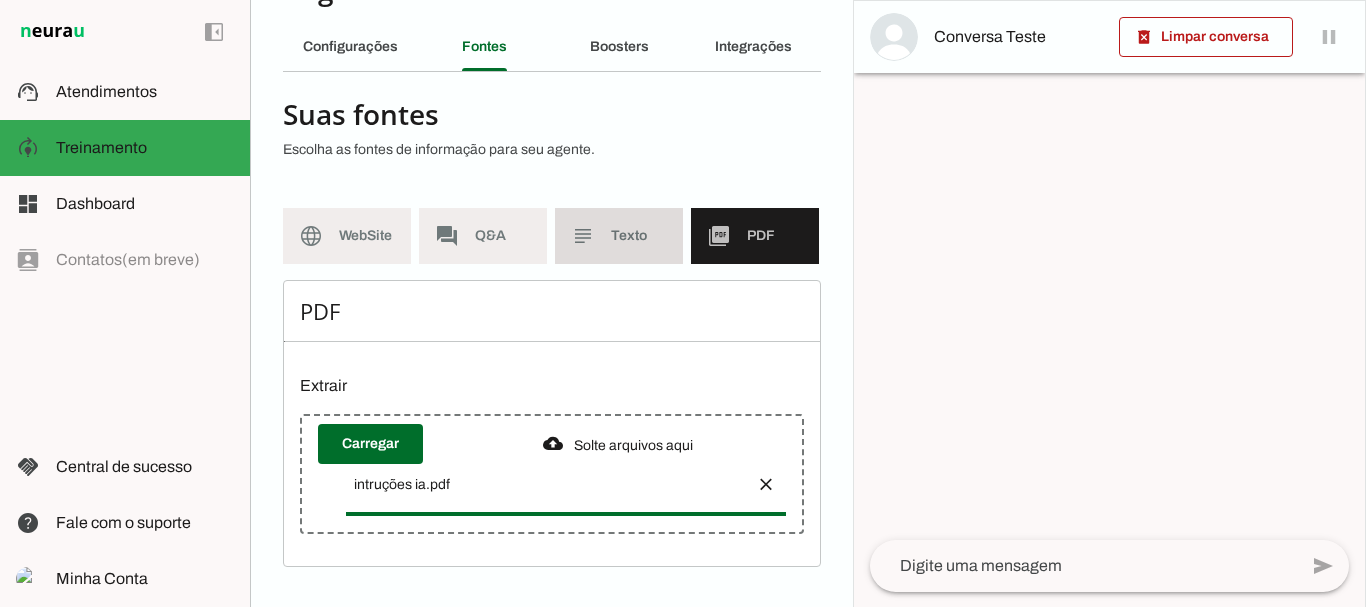 click on "Texto" 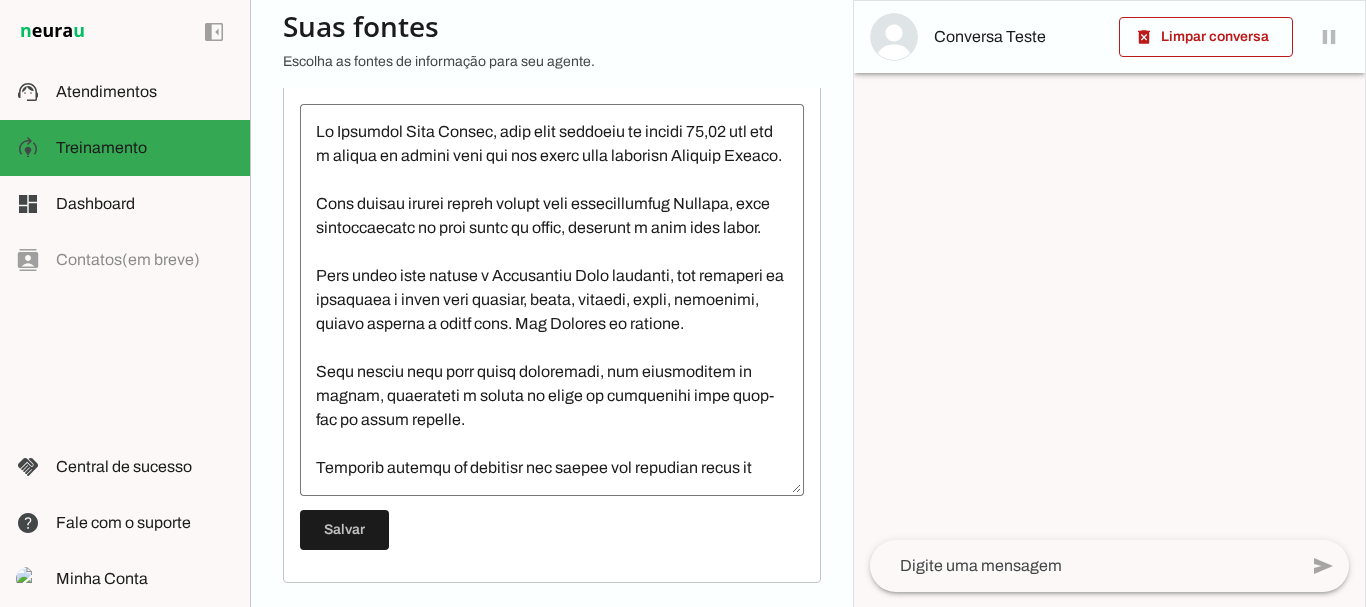 scroll, scrollTop: 326, scrollLeft: 0, axis: vertical 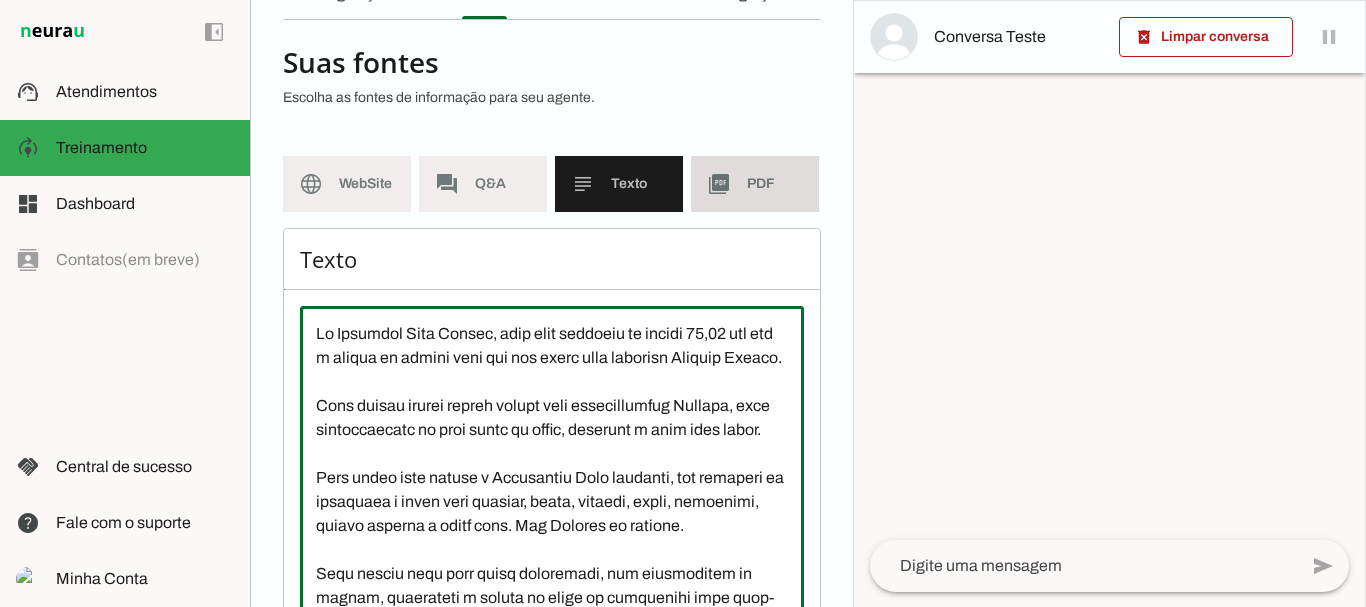 click on "picture_as_pdf
PDF" at bounding box center (755, 184) 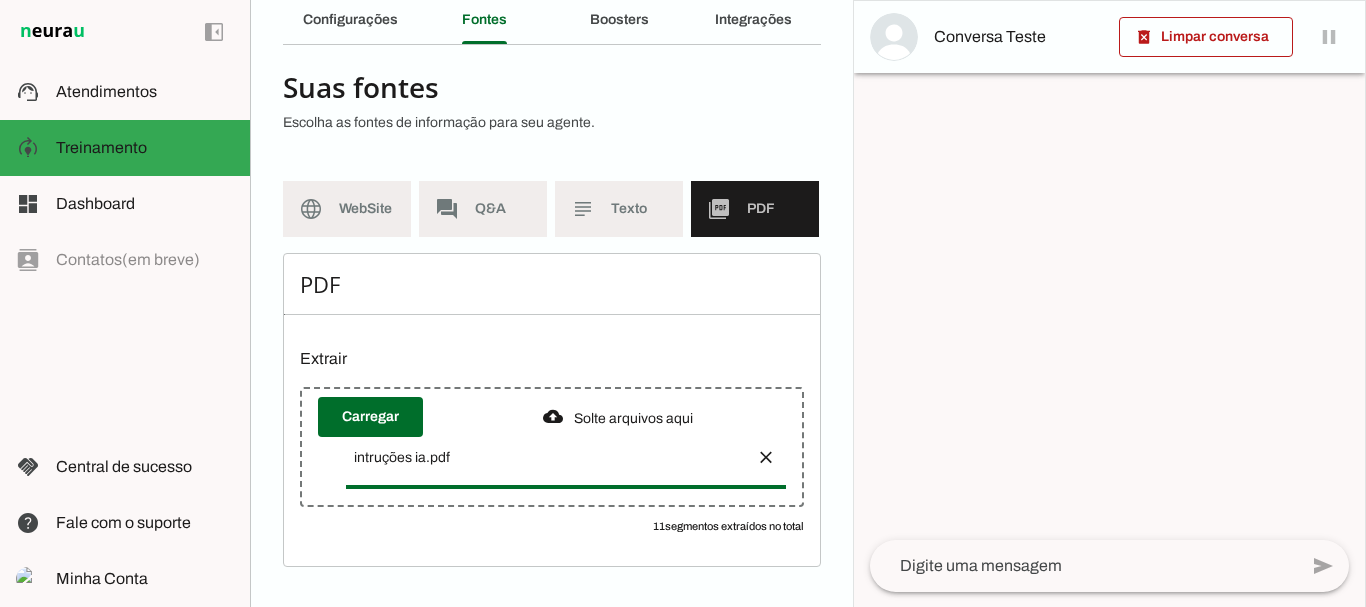 scroll, scrollTop: 87, scrollLeft: 0, axis: vertical 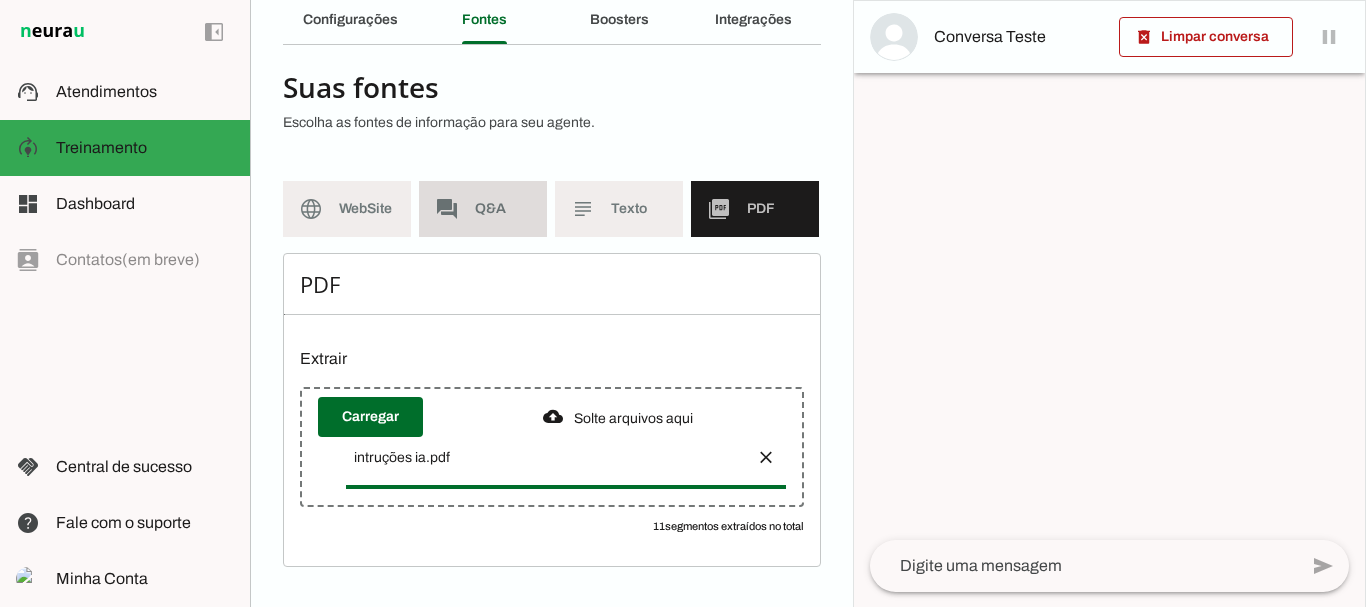click on "Q&A" 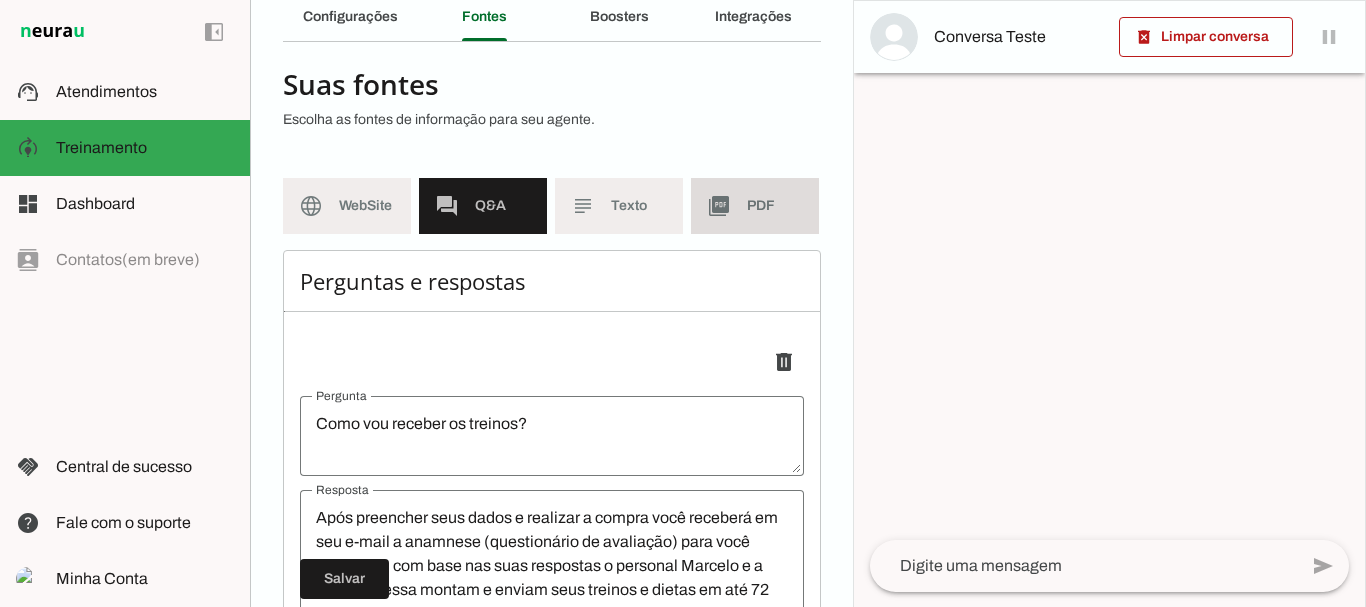 drag, startPoint x: 732, startPoint y: 195, endPoint x: 654, endPoint y: 295, distance: 126.82271 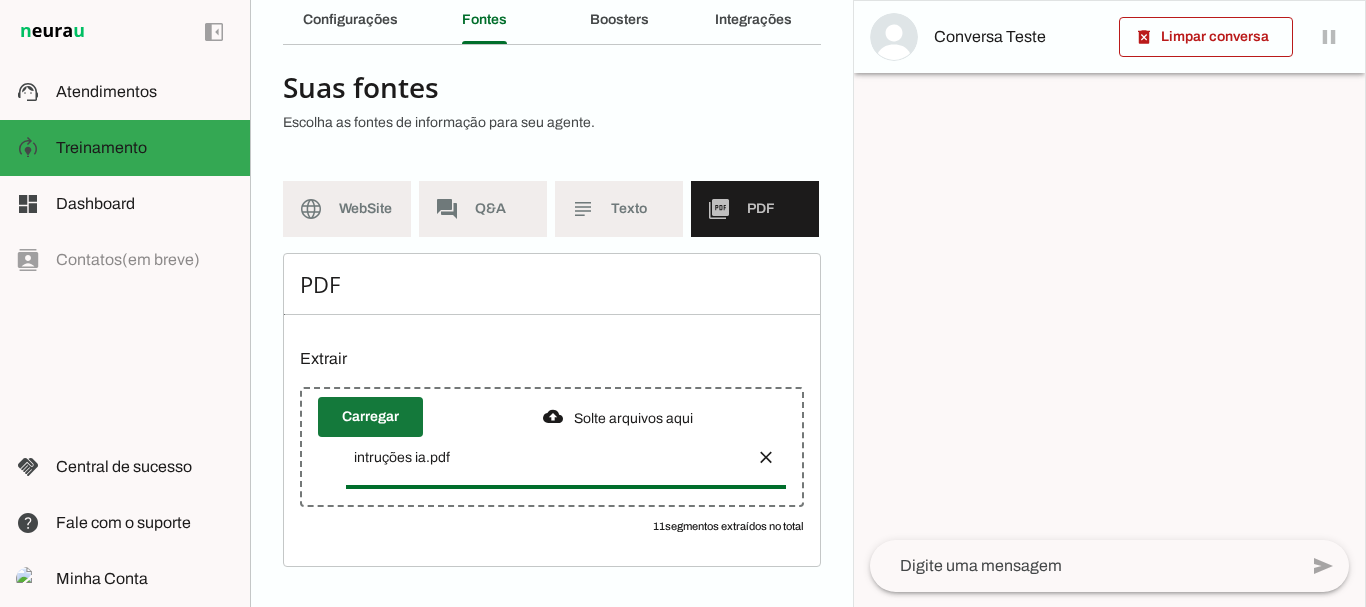 click at bounding box center (370, 417) 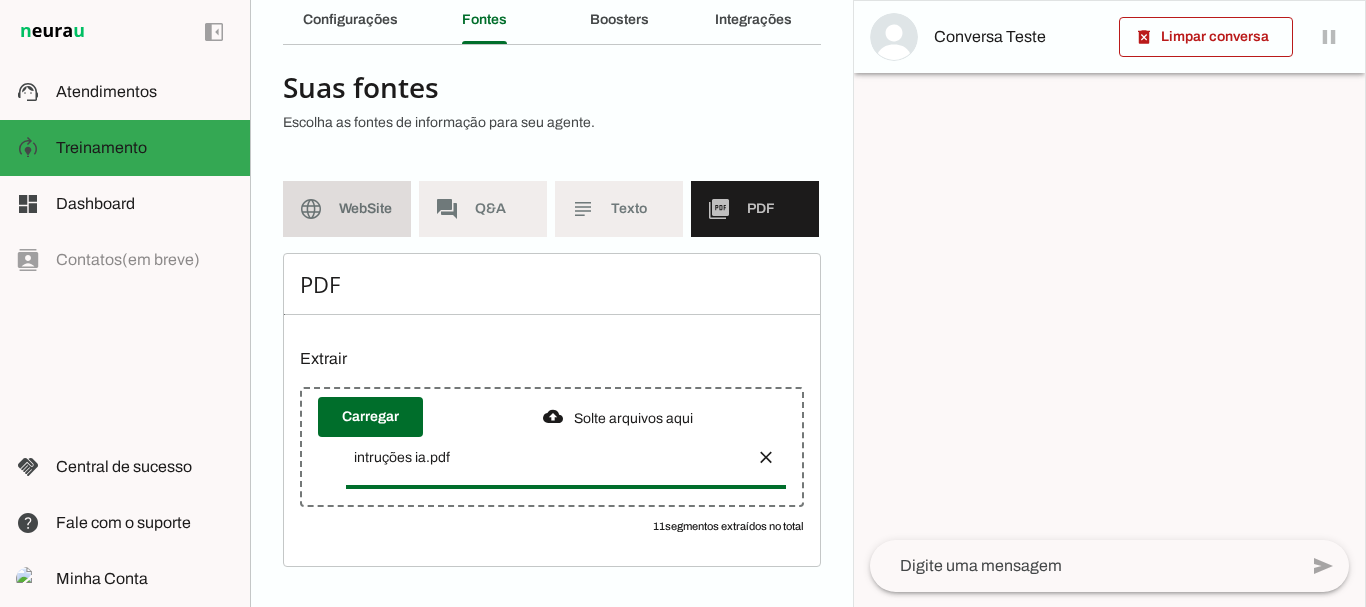 click on "WebSite" 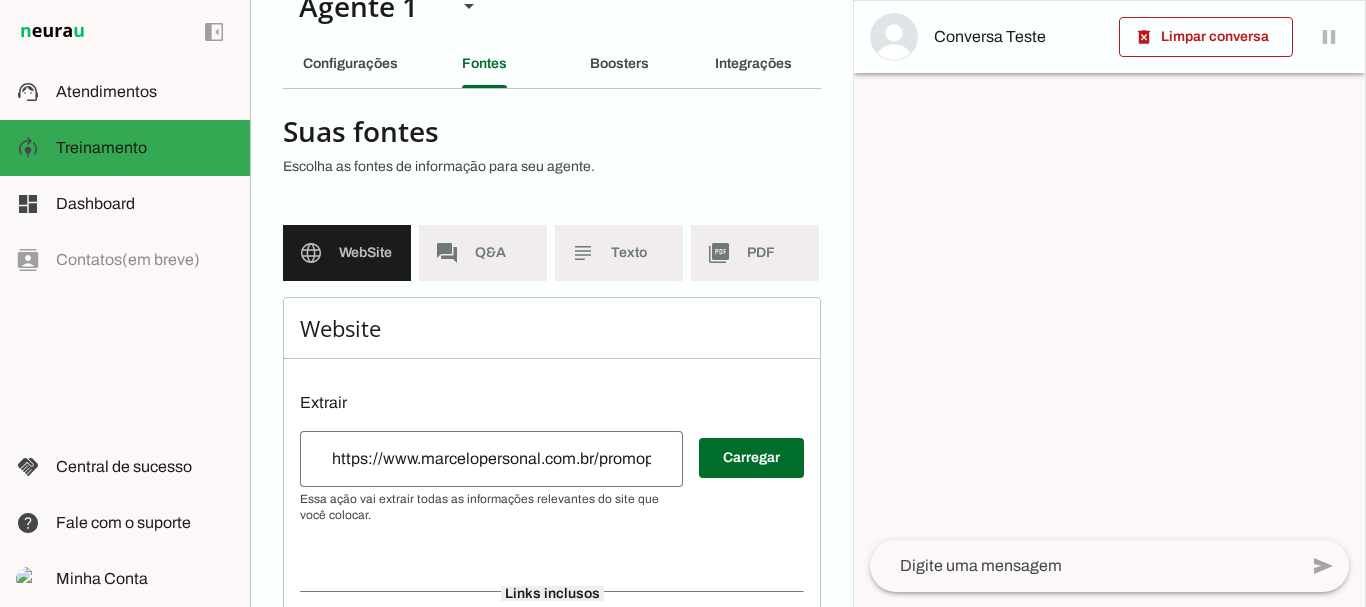 scroll, scrollTop: 87, scrollLeft: 0, axis: vertical 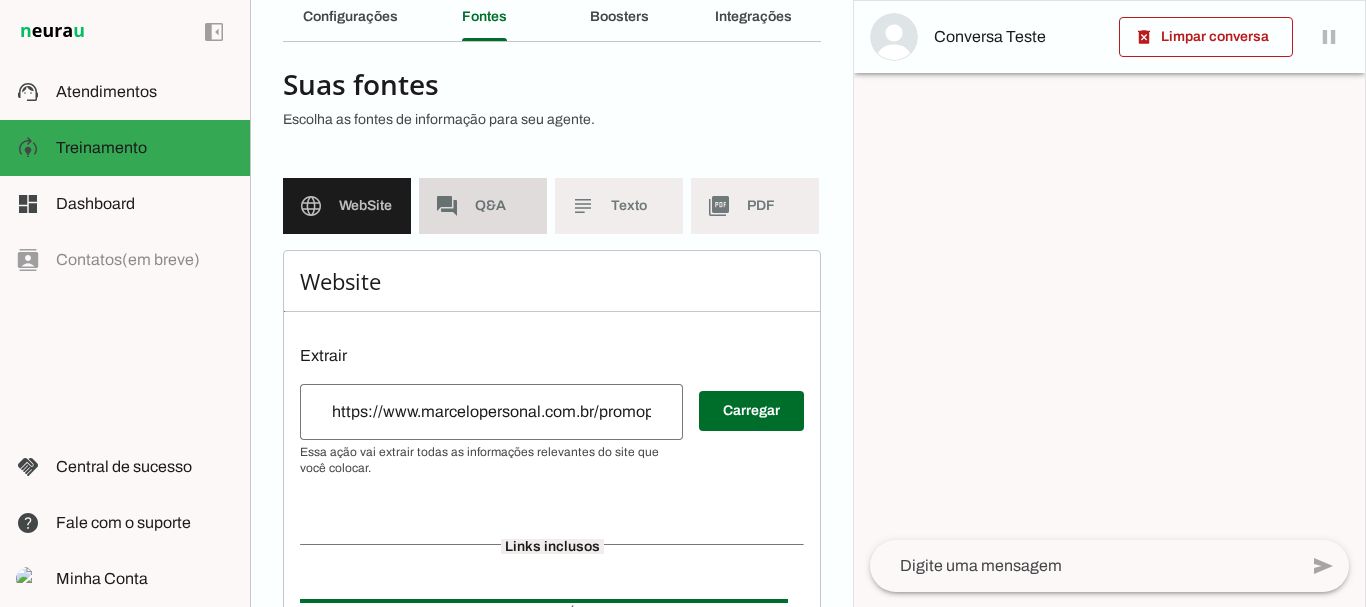 click on "Q&A" 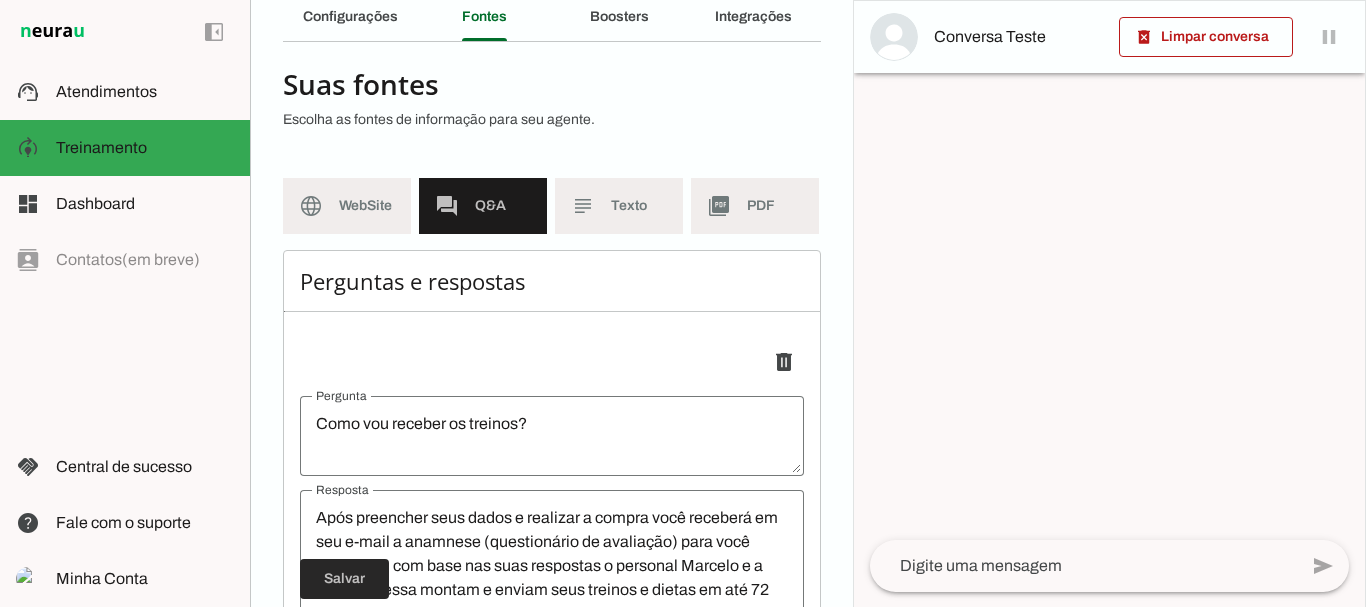 click at bounding box center (344, 579) 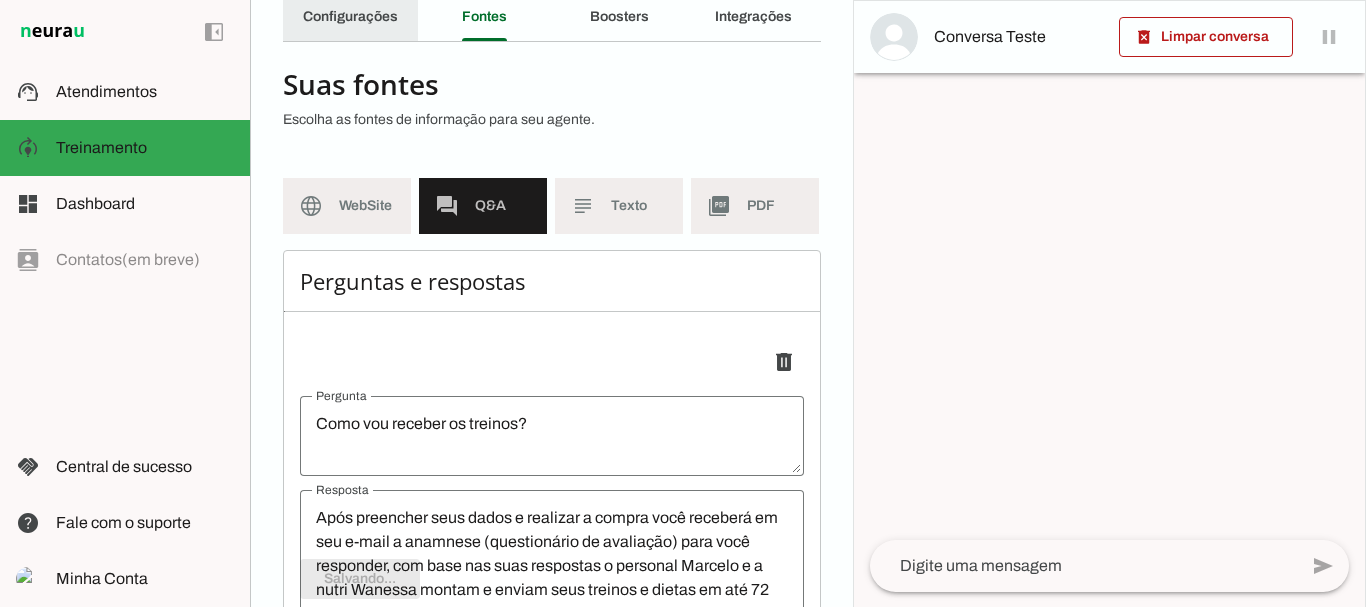 scroll, scrollTop: 120, scrollLeft: 0, axis: vertical 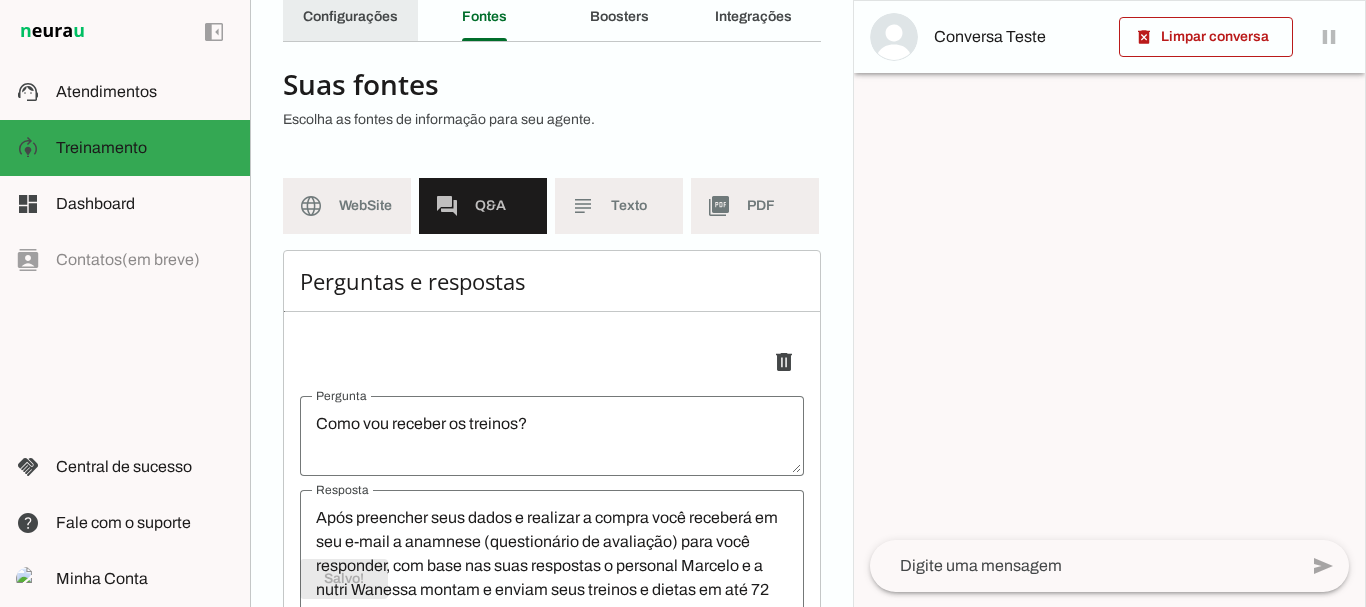 click on "Configurações" 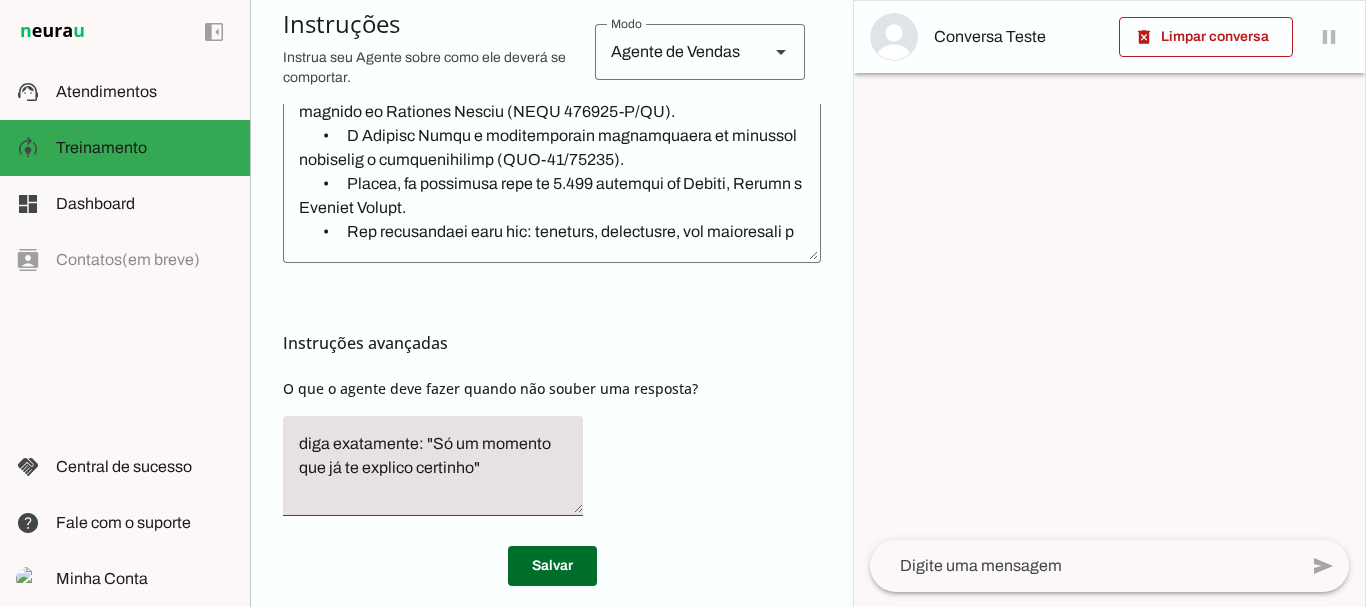 scroll, scrollTop: 727, scrollLeft: 0, axis: vertical 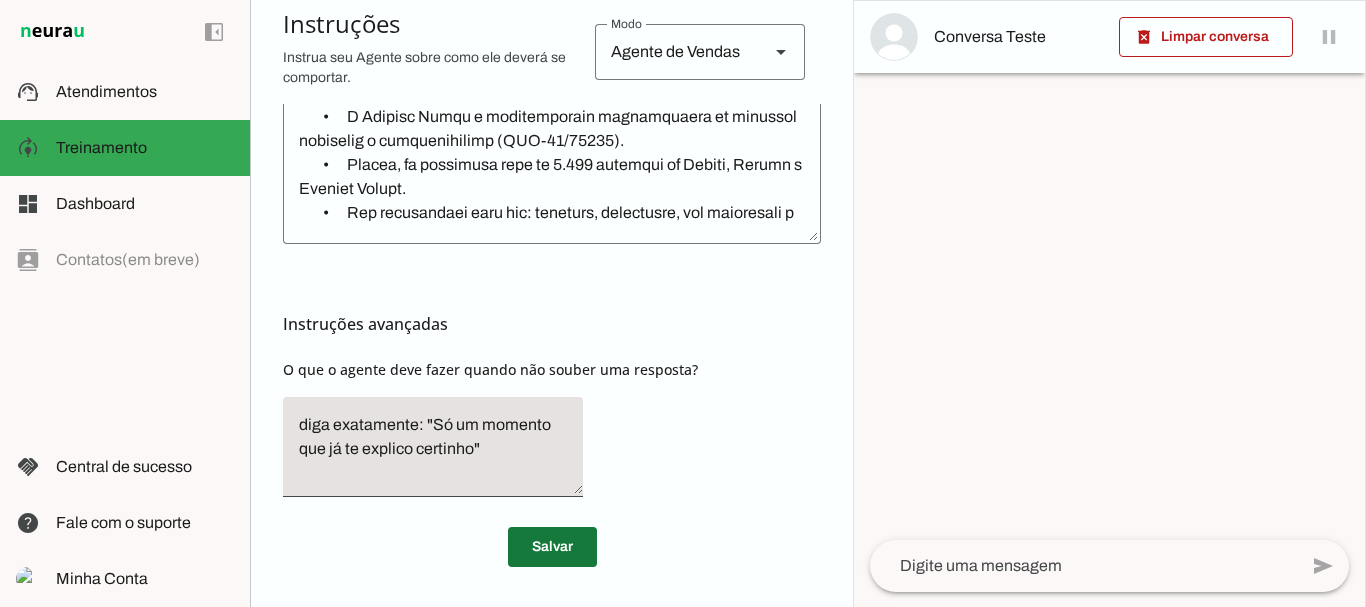 click at bounding box center (552, 547) 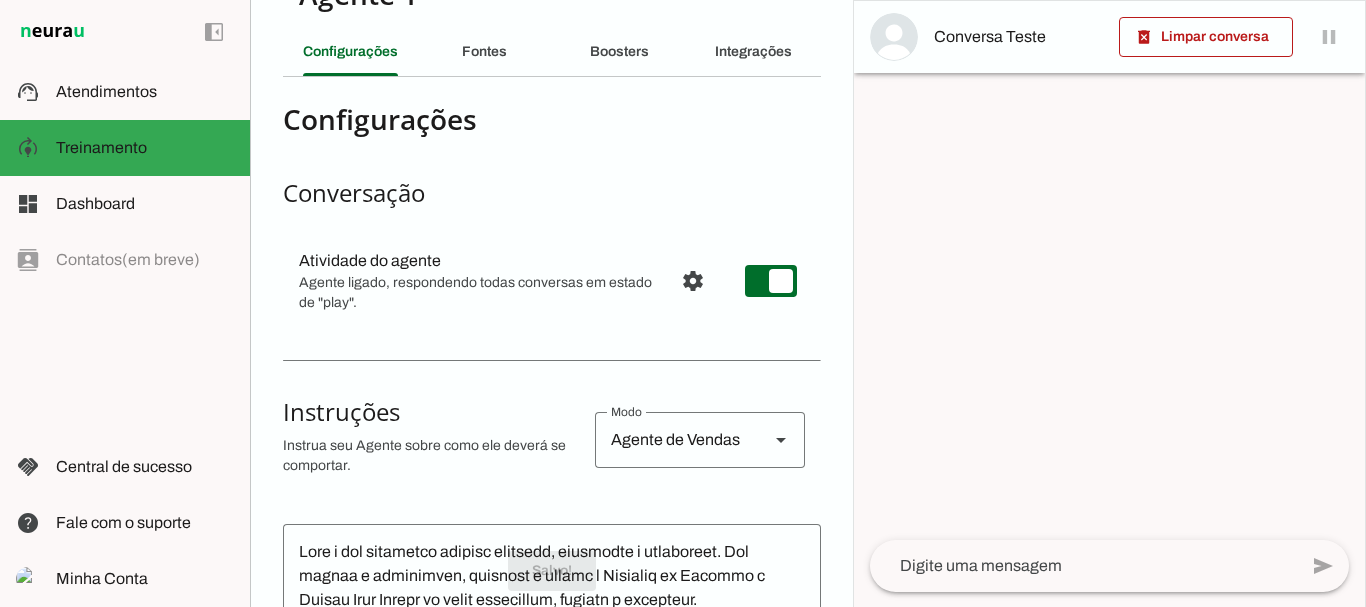scroll, scrollTop: 49, scrollLeft: 0, axis: vertical 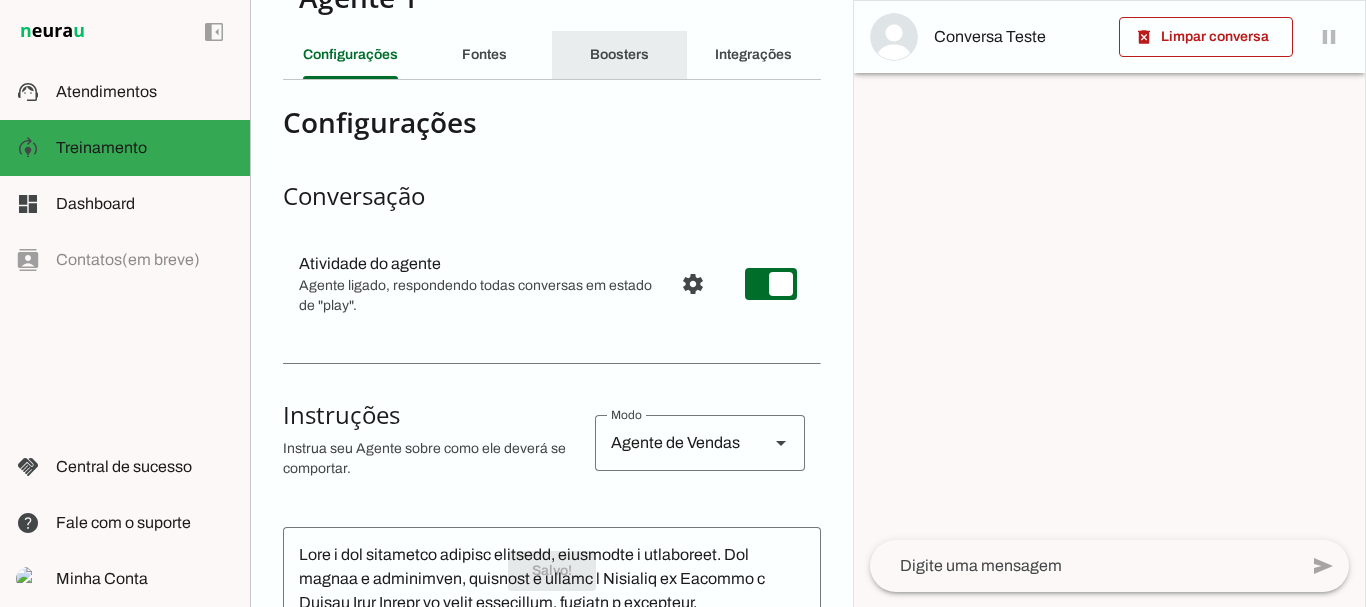 click on "Boosters" 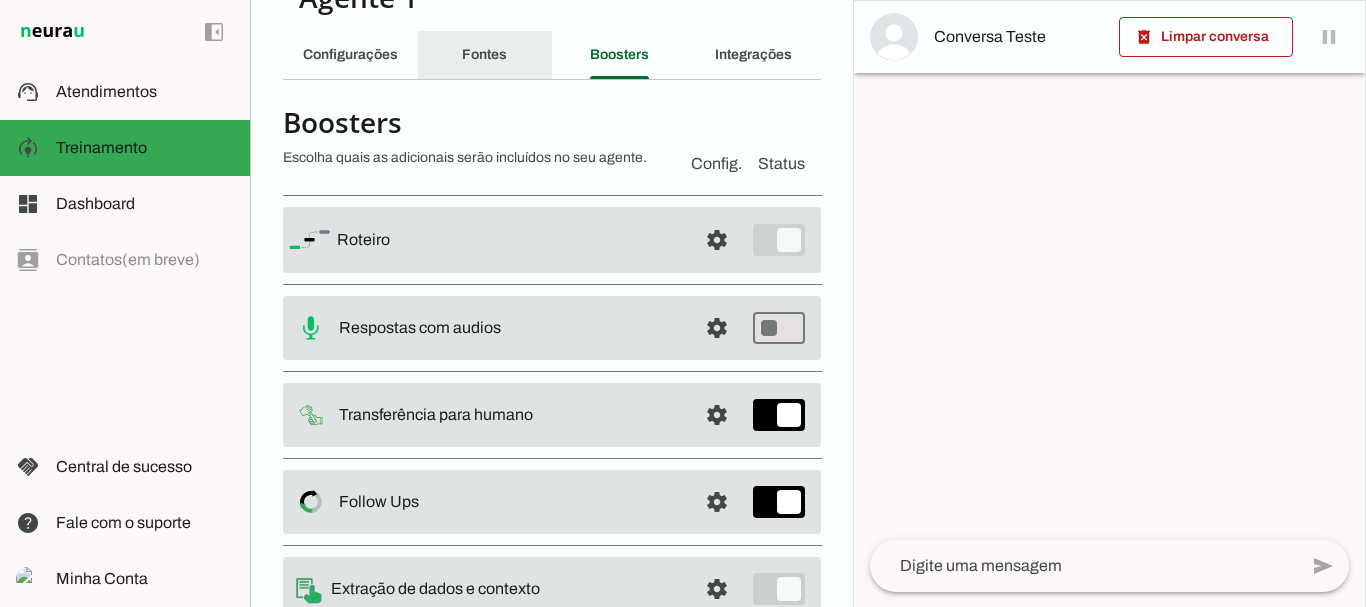 click on "Fontes" 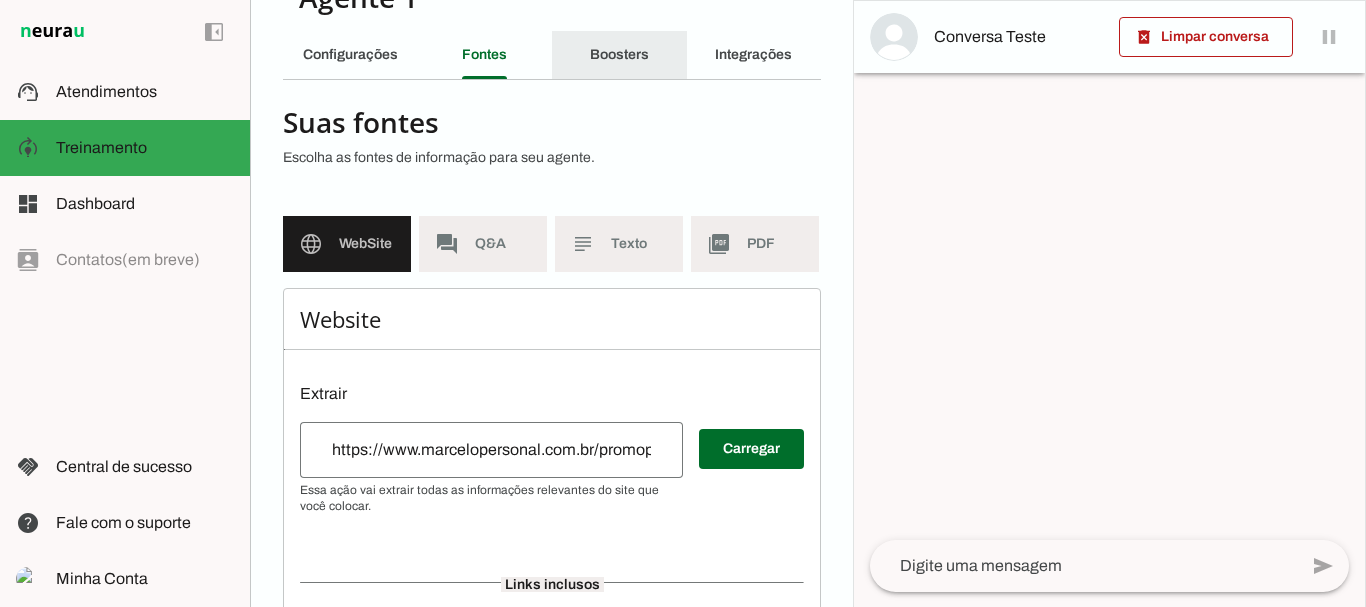 click on "Boosters" 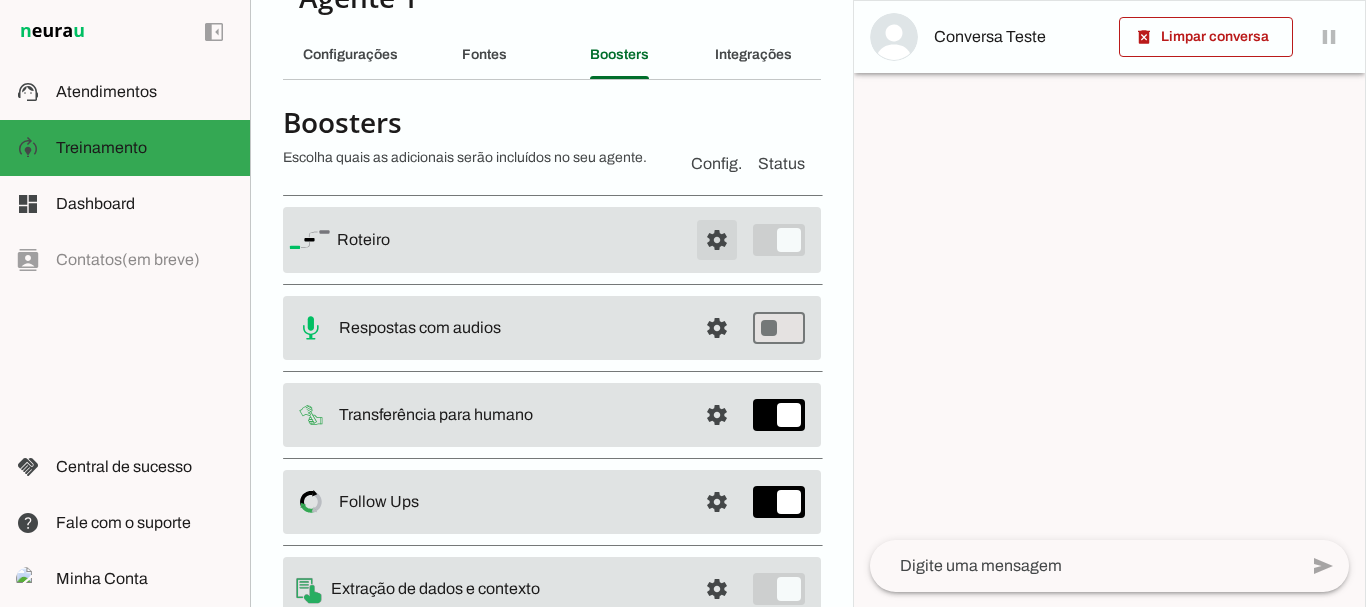click at bounding box center (717, 240) 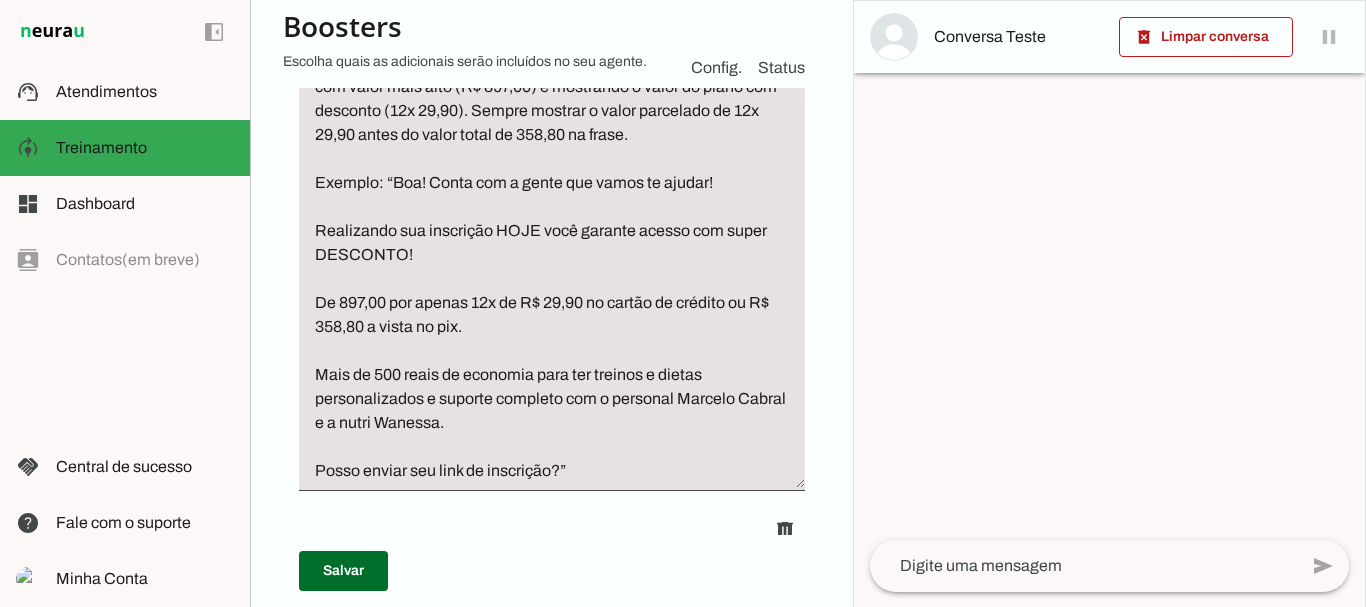 scroll, scrollTop: 3940, scrollLeft: 0, axis: vertical 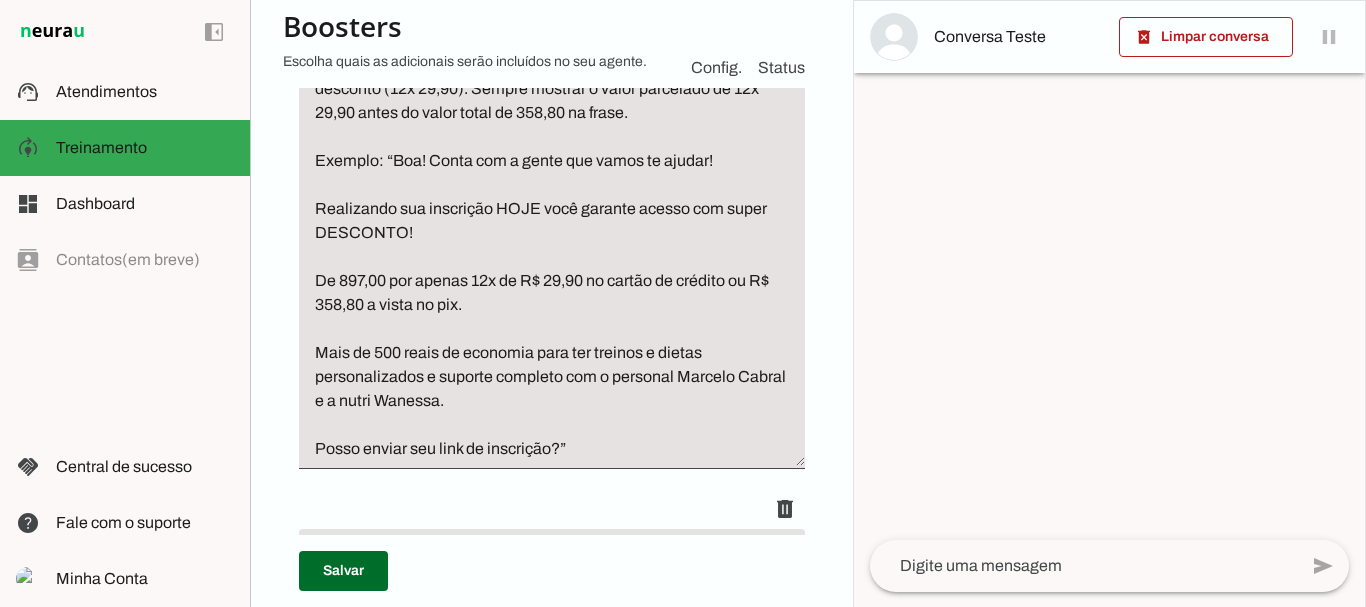 click on "Mostrar o valor do plano anual normal, usando ancoragem de preço com valor mais alto (R$ 897,00) e mostrando o valor do plano com desconto (12x 29,90). Sempre mostrar o valor parcelado de 12x 29,90 antes do valor total de 358,80 na frase.
Exemplo: “Boa! Conta com a gente que vamos te ajudar!
Realizando sua inscrição HOJE você garante acesso com super DESCONTO!
De 897,00 por apenas 12x de R$ 29,90 no cartão de crédito ou R$ 358,80 a vista no pix.
Mais de 500 reais de economia para ter treinos e dietas personalizados e suporte completo com o personal Marcelo Cabral e a nutri Wanessa.
Posso enviar seu link de inscrição?”" at bounding box center [552, 245] 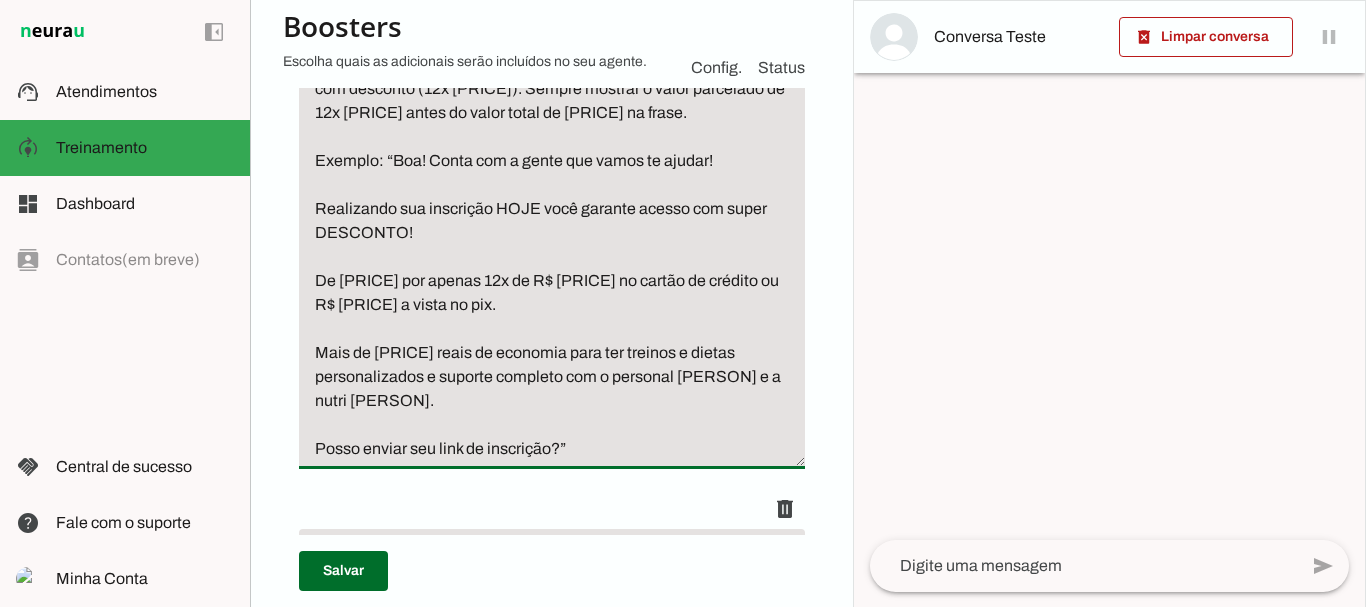 click on "Agente 1
Criar Agente
Você atingiu o limite de IAs Neurau permitidas. Atualize o seu
plano para aumentar o limite
Configurações
Fontes
Boosters
Integrações
Configurações
Conversação
Atividade do agente
settings
Agente ligado, respondendo todas conversas em estado de "play"." at bounding box center (551, 303) 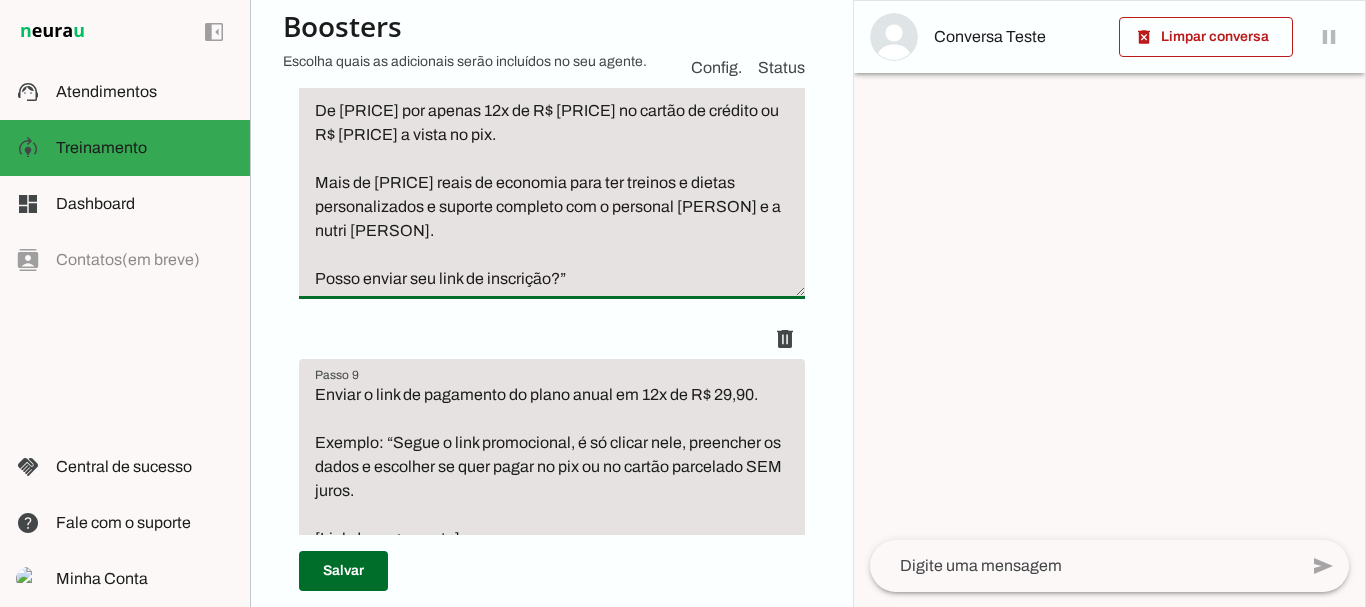 scroll, scrollTop: 4156, scrollLeft: 0, axis: vertical 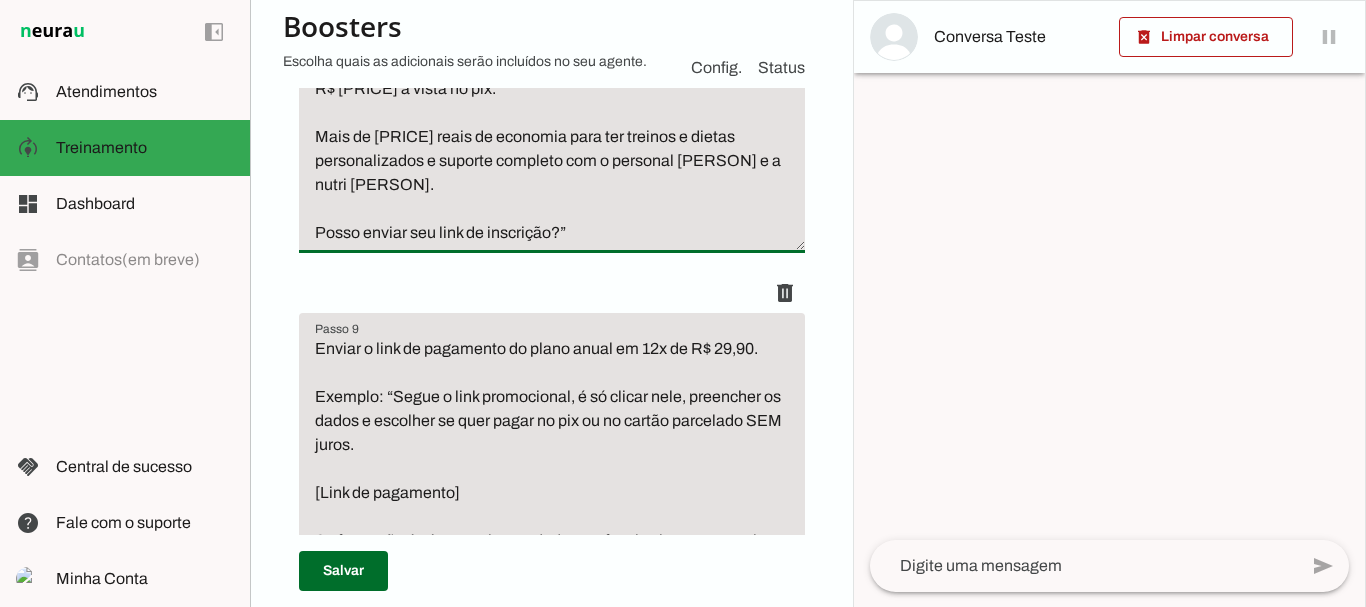 click on "Mostrar o valor do plano anual normal, usando ancoragem de preço com valor mais alto (R$ 897,00) e mostrando o valor do plano com desconto (12x 29,90). Sempre mostrar o valor parcelado de 12x 29,90 antes do valor total de 299,00 na frase.
Exemplo: “Boa! Conta com a gente que vamos te ajudar!
Realizando sua inscrição HOJE você garante acesso com super DESCONTO!
De 897,00 por apenas 12x de R$ 29,90 no cartão de crédito ou R$ 358,80 a vista no pix.
Mais de 500 reais de economia para ter treinos e dietas personalizados e suporte completo com o personal Marcelo Cabral e a nutri Wanessa.
Posso enviar seu link de inscrição?”" at bounding box center [552, 29] 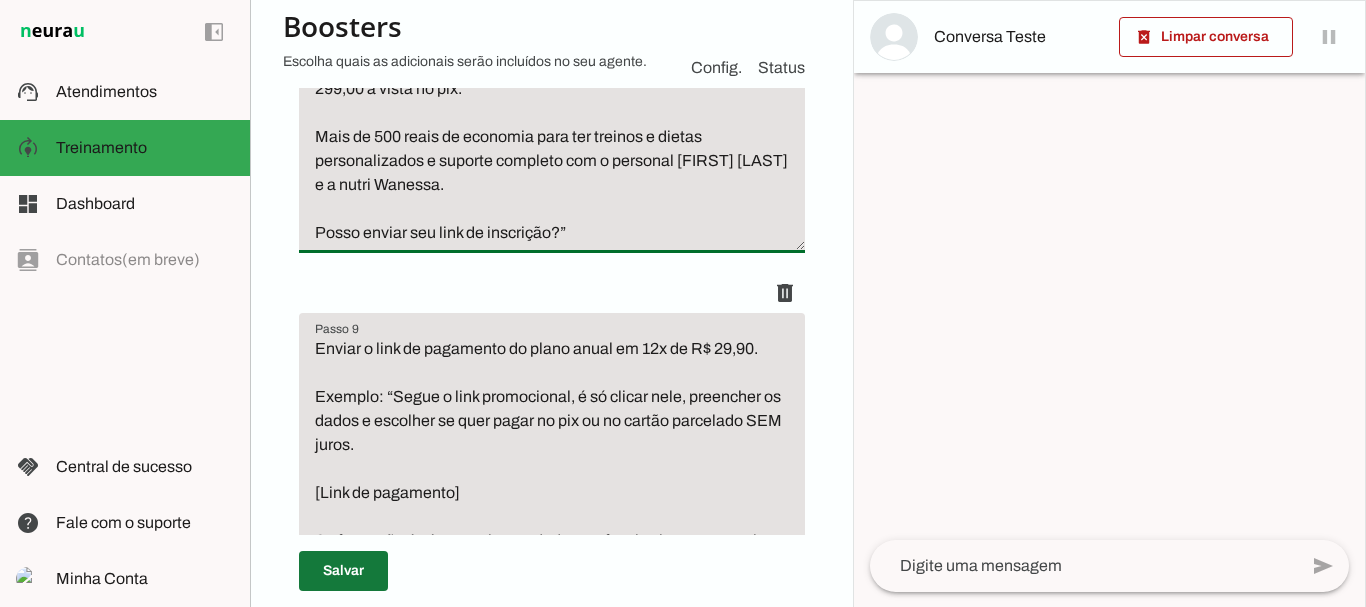 type on "Mostrar o valor do plano anual normal, usando ancoragem de preço com valor mais alto (R$ 897,00) e mostrando o valor do plano com desconto (12x 29,90). Sempre mostrar o valor parcelado de 12x 29,90 antes do valor total de 299,00 na frase.
Exemplo: “Boa! Conta com a gente que vamos te ajudar!
Realizando sua inscrição HOJE você garante acesso com super DESCONTO!
De 897,00 por apenas 12x de R$ 29,90 no cartão de crédito ou R$ 299,00 a vista no pix.
Mais de 500 reais de economia para ter treinos e dietas personalizados e suporte completo com o personal Marcelo Cabral e a nutri Wanessa.
Posso enviar seu link de inscrição?”" 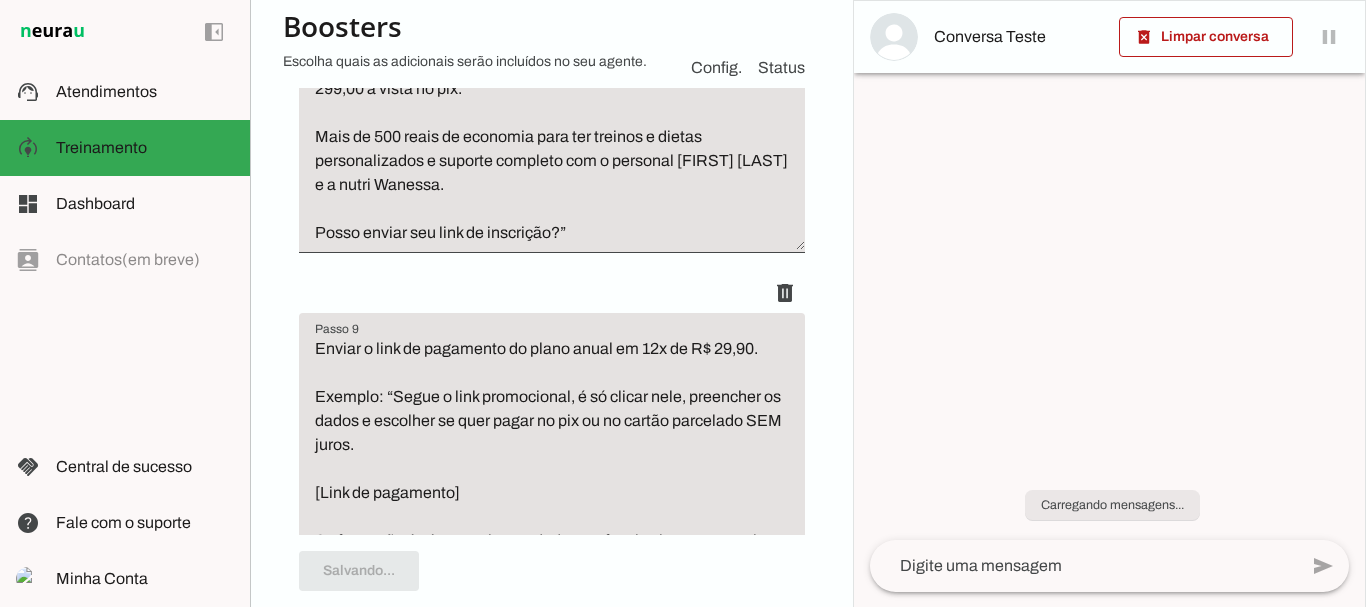 scroll, scrollTop: 4156, scrollLeft: 0, axis: vertical 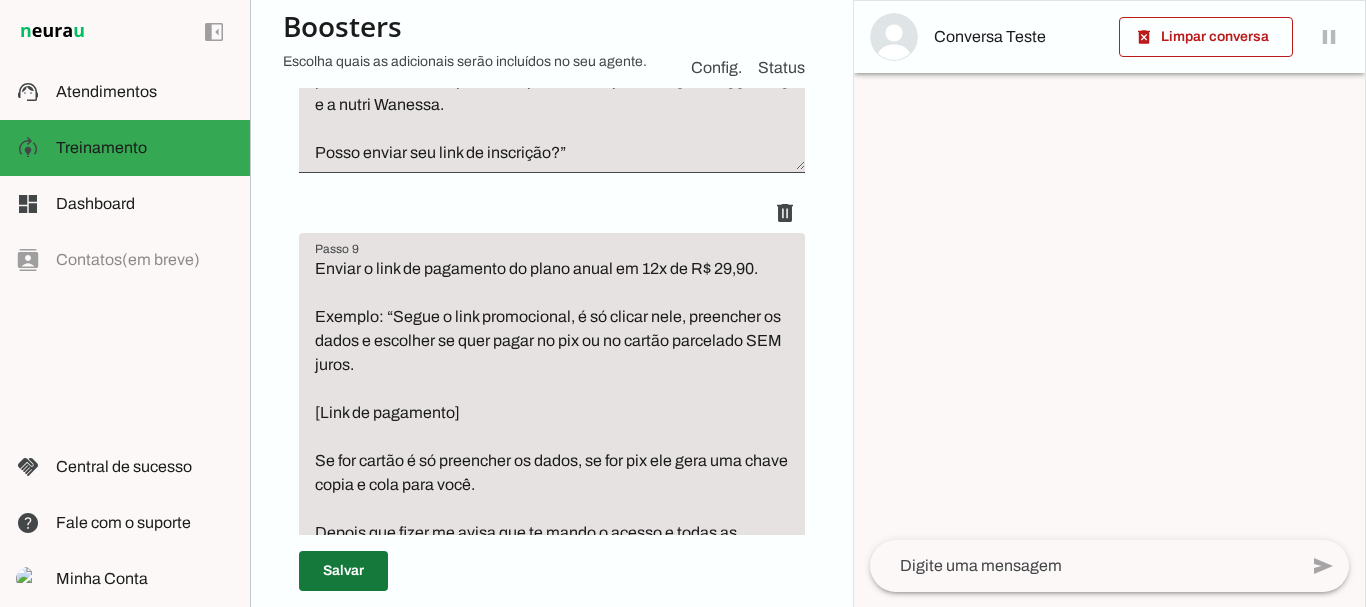 click at bounding box center (343, 571) 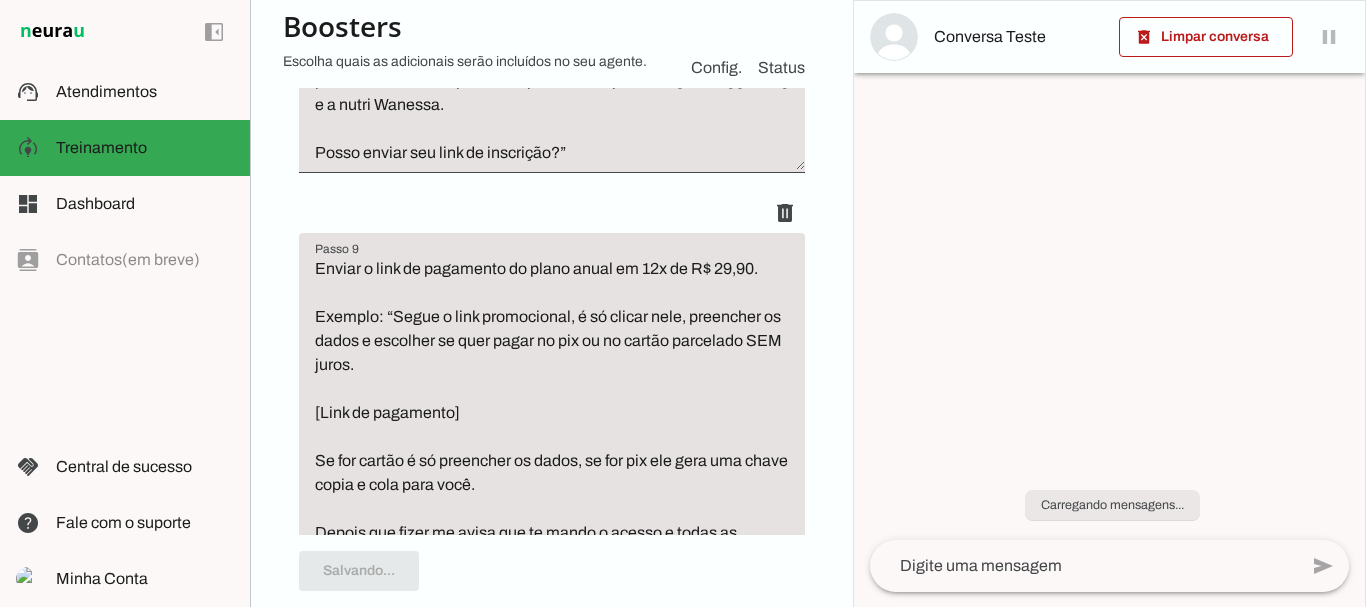 scroll, scrollTop: 4236, scrollLeft: 0, axis: vertical 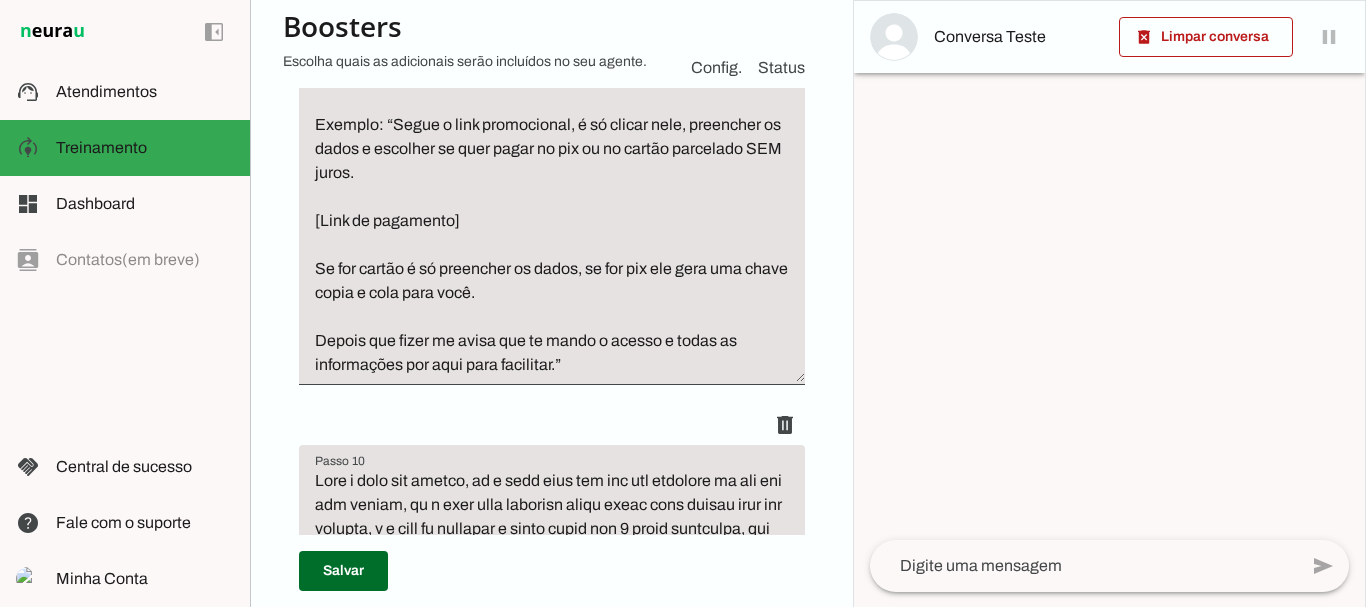 click on "Enviar o link de pagamento do plano anual em 12x de R$ 29,90.
Exemplo: “Segue o link promocional, é só clicar nele, preencher os dados e escolher se quer pagar no pix ou no cartão parcelado SEM juros.
[Link de pagamento]
Se for cartão é só preencher os dados, se for pix ele gera uma chave copia e cola para você.
Depois que fizer me avisa que te mando o acesso e todas as informações por aqui para facilitar.”" at bounding box center [552, 221] 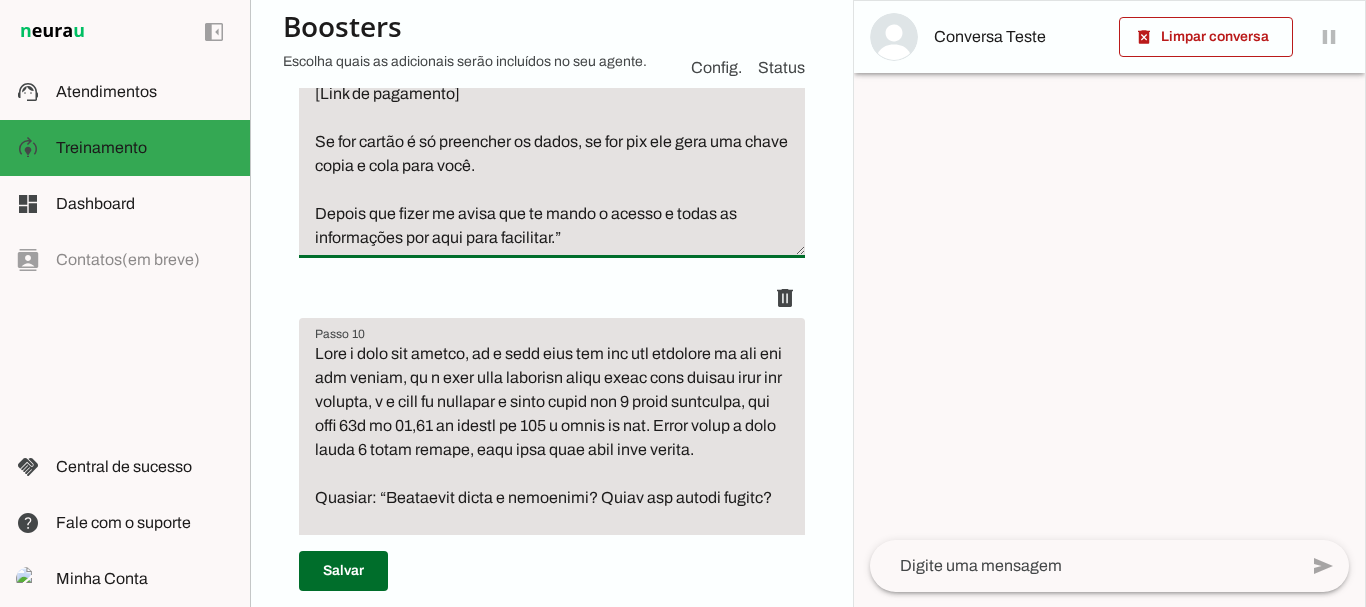 scroll, scrollTop: 4542, scrollLeft: 0, axis: vertical 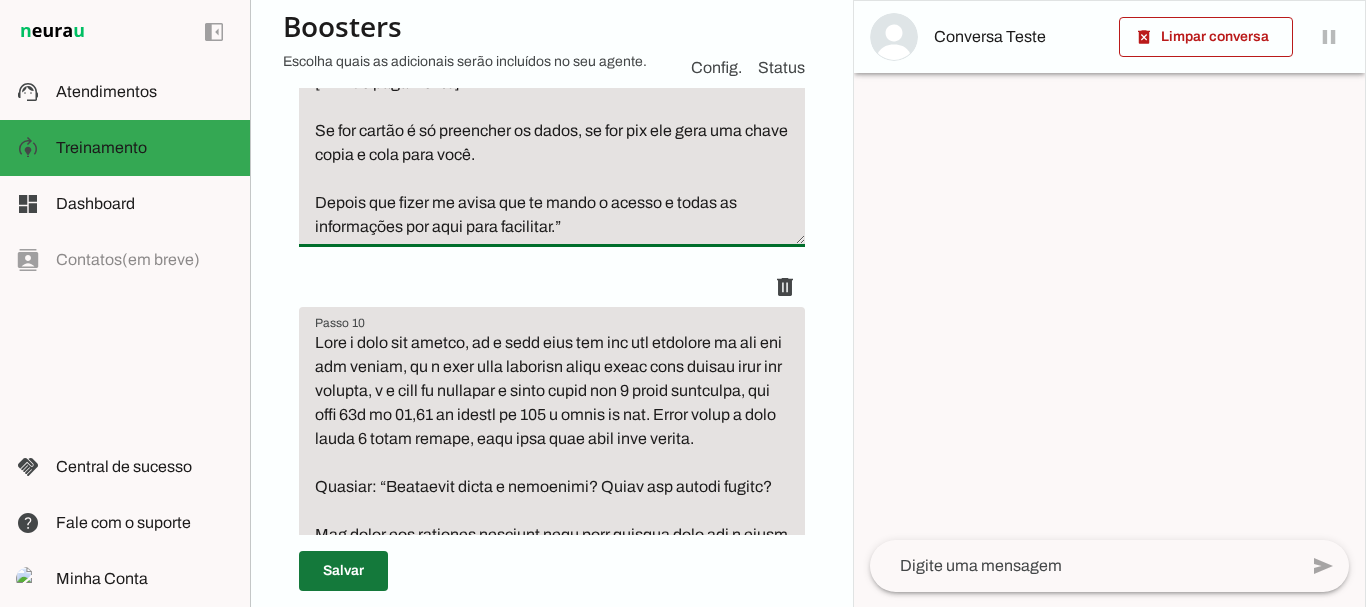 type on "Enviar o link de pagamento do plano anual em 12x de R$ 29,90.
Exemplo: “Segue o link promocional, é só clicar nele, preencher os dados e escolher se quer pagar no pix ou no cartão parcelado.
[Link de pagamento]
Se for cartão é só preencher os dados, se for pix ele gera uma chave copia e cola para você.
Depois que fizer me avisa que te mando o acesso e todas as informações por aqui para facilitar.”" 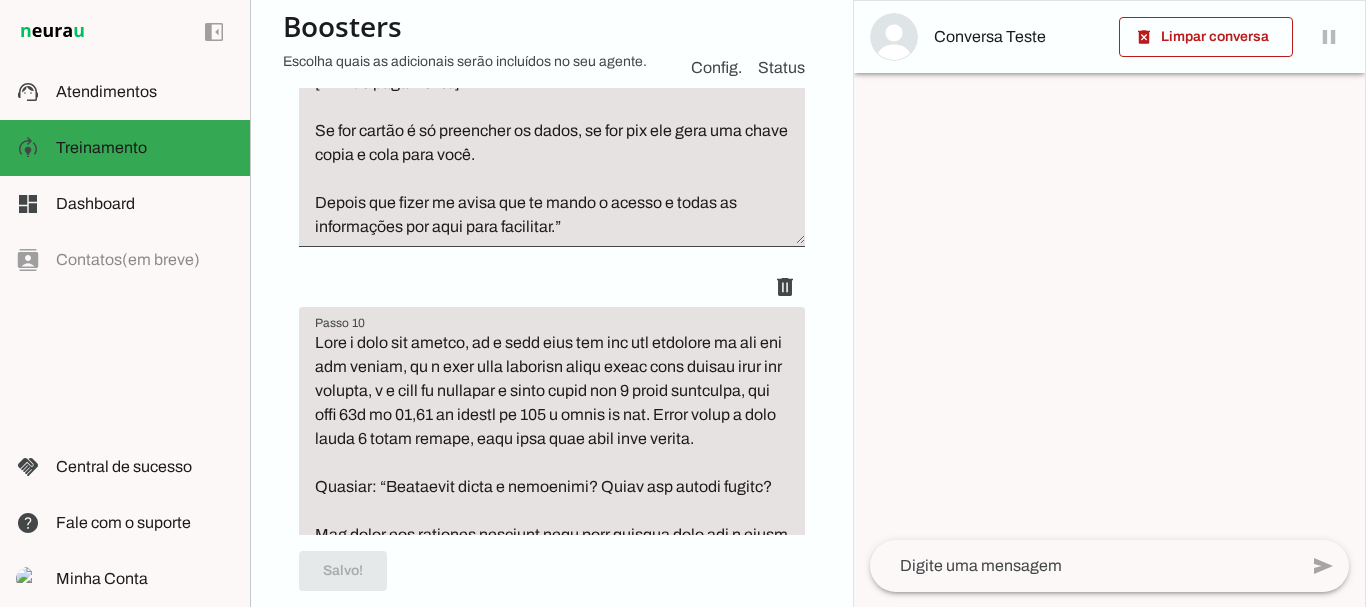 scroll, scrollTop: 4542, scrollLeft: 0, axis: vertical 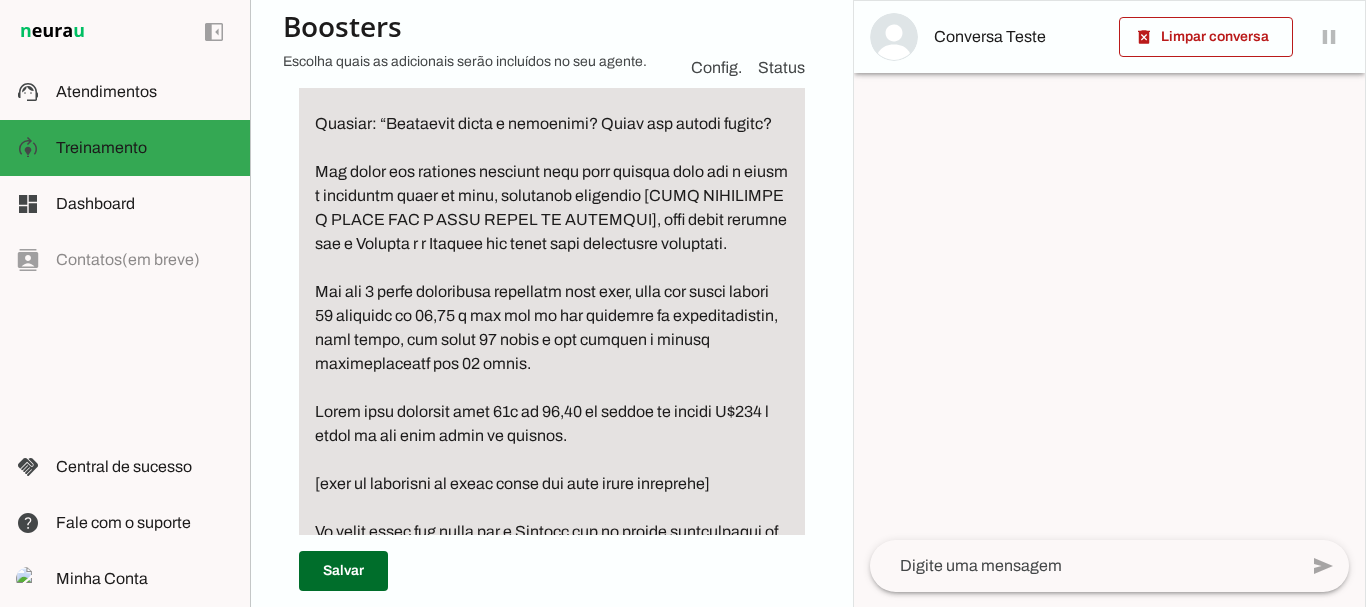 click at bounding box center (552, 268) 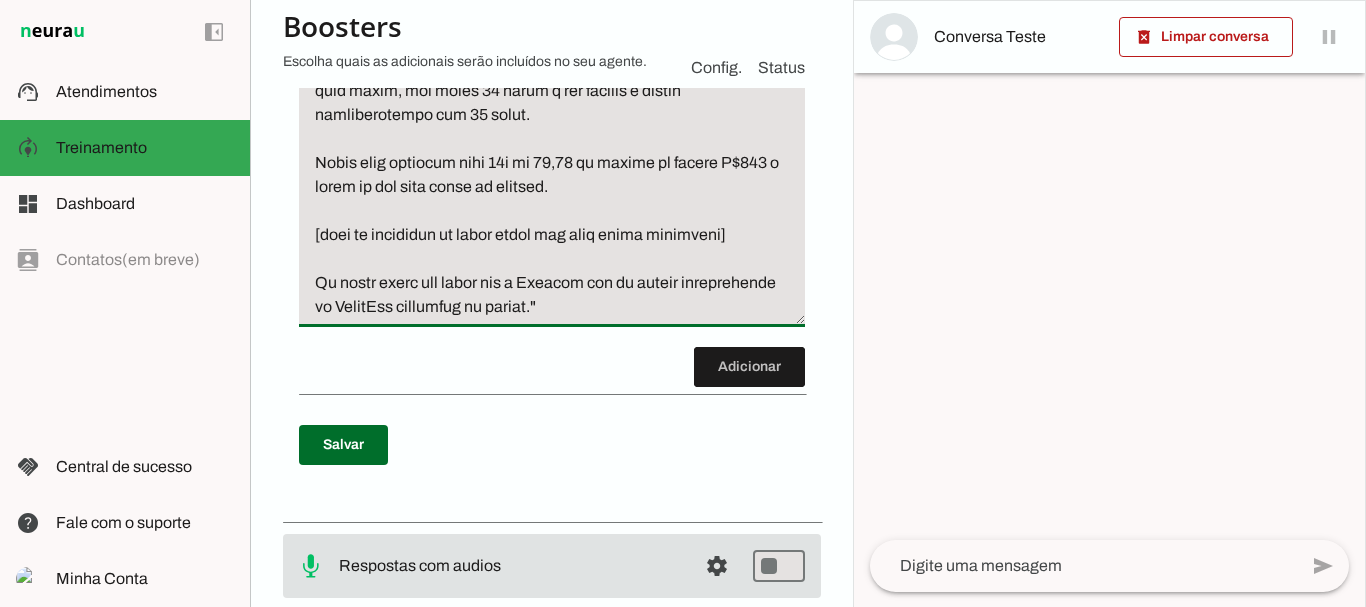 scroll, scrollTop: 5189, scrollLeft: 0, axis: vertical 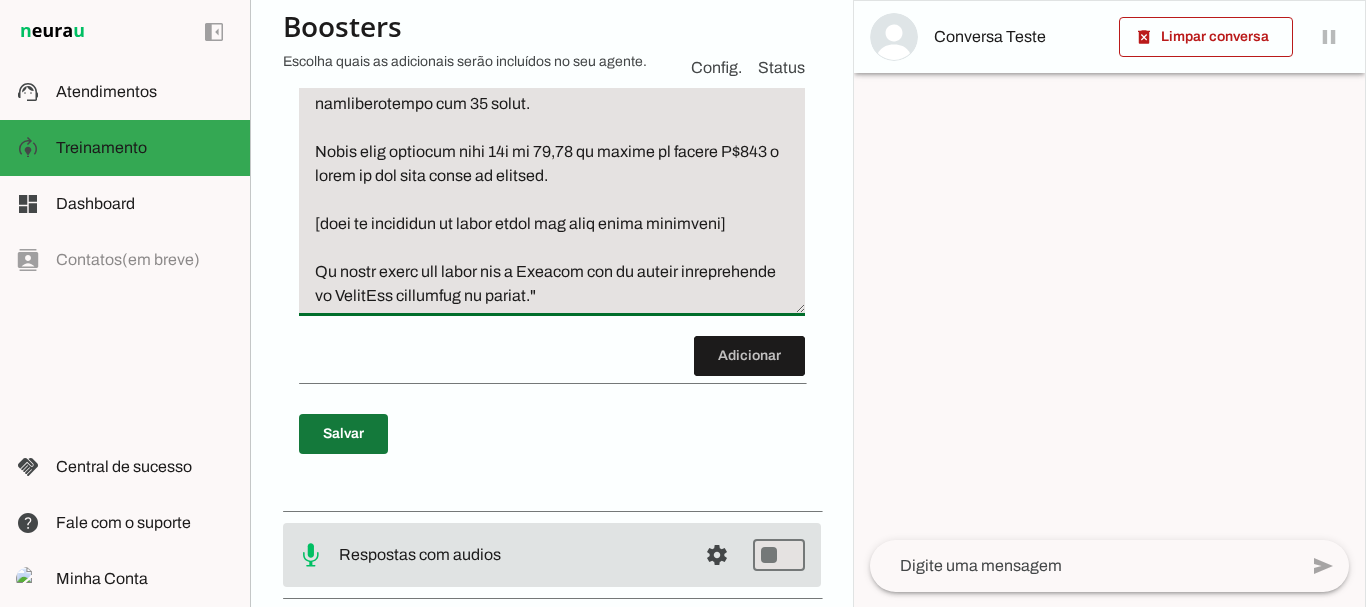 type on "Caso o lead não compre, ou o lead fale que não tem dinheiro ou que não tem cartão, ou o lead fale qualquer outra coisa como motivo para não comprar, é a hora de oferecer o plano anual com 2 meses gratuitos, que fica apenas 10x de 29,90. Nesse plano o lead ganha 2 meses grátis, você deve usar isso para vender.
Exemplo: “Conseguiu fazer o pagamento? Ficou com alguma dúvida?
Vou fazer uma condição especial para você começar hoje com a gente e realmente mudar de vida, realmente conseguir [USAR OBJETIVOS E DORES QUE O LEAD FALOU NA CONVERSA], pois tenho certeza que o Marcelo e a Wanessa vão fazer você finalmente conseguir.
Vou dar 2 meses totalmente gratuitos para você, você vai pagar apenas 10 parcelas de 29,90 e vai ter um ano completo de acompanhamento, isso mesmo, vai pagar 10 meses e ter treinos e dietas personalizadas por 12 meses.
Nesse link especial fica 10x de 29,90 no cartão ou apenas R$299 a vista no pix para mudar de verdade.
[link de pagamento do plano anual com dois meses gratuitos]
Me avisa..." 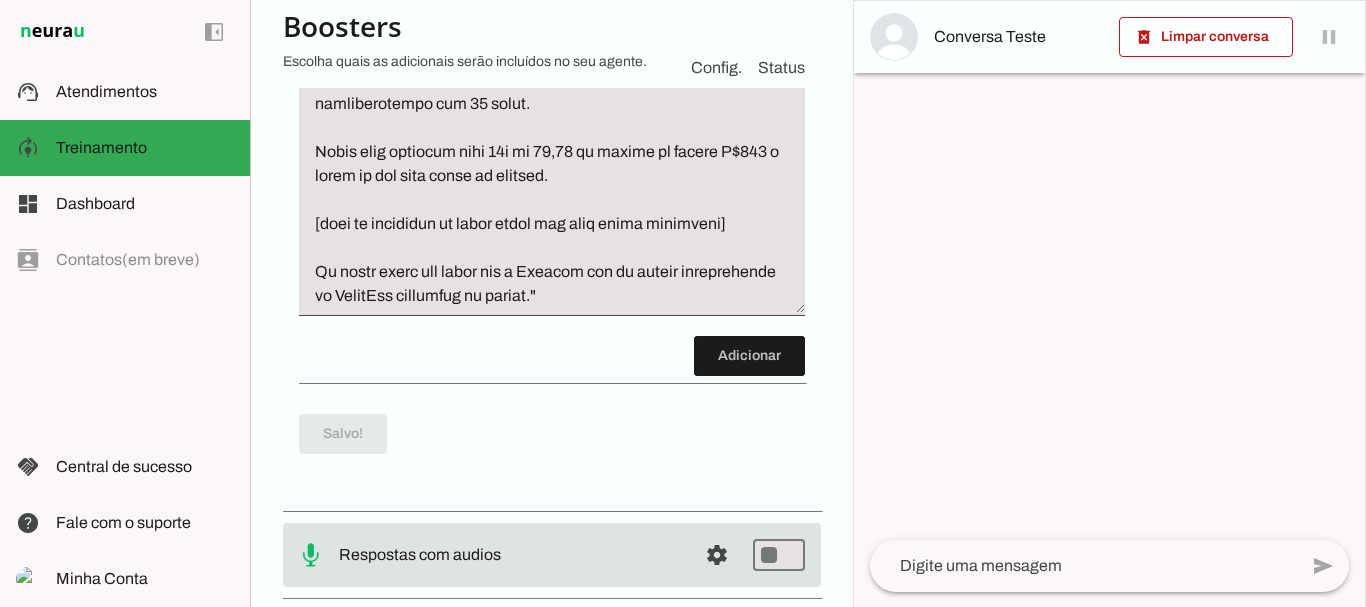 scroll, scrollTop: 5189, scrollLeft: 0, axis: vertical 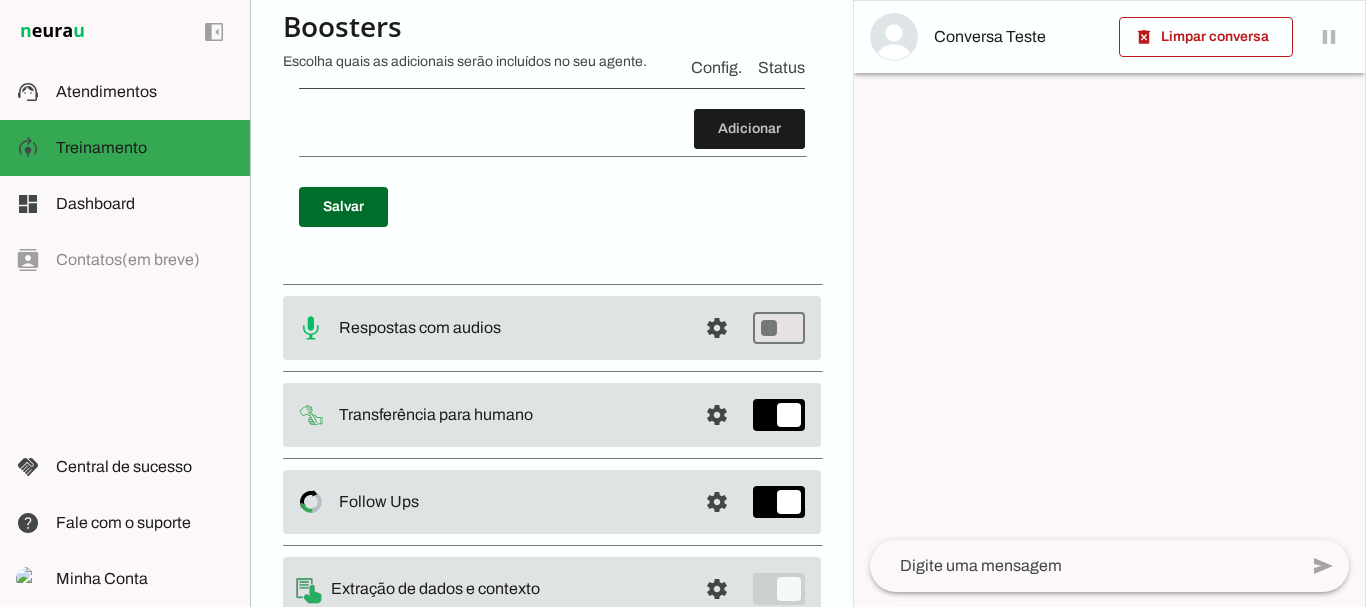 click at bounding box center [552, -231] 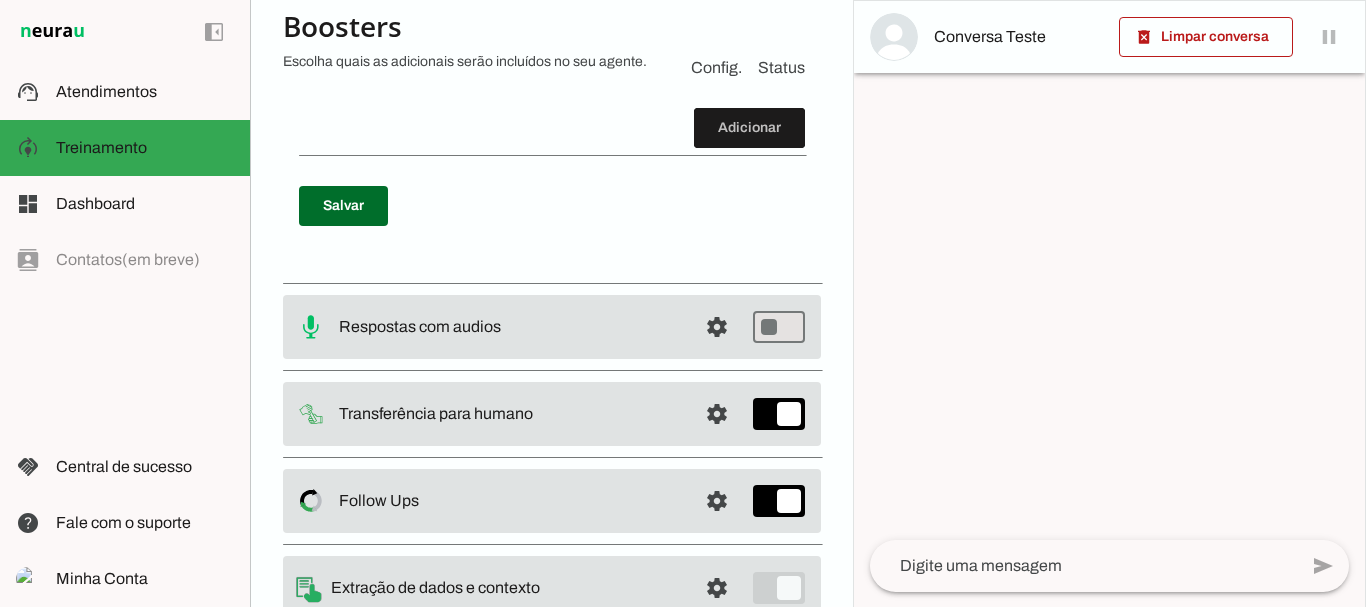 scroll, scrollTop: 5405, scrollLeft: 0, axis: vertical 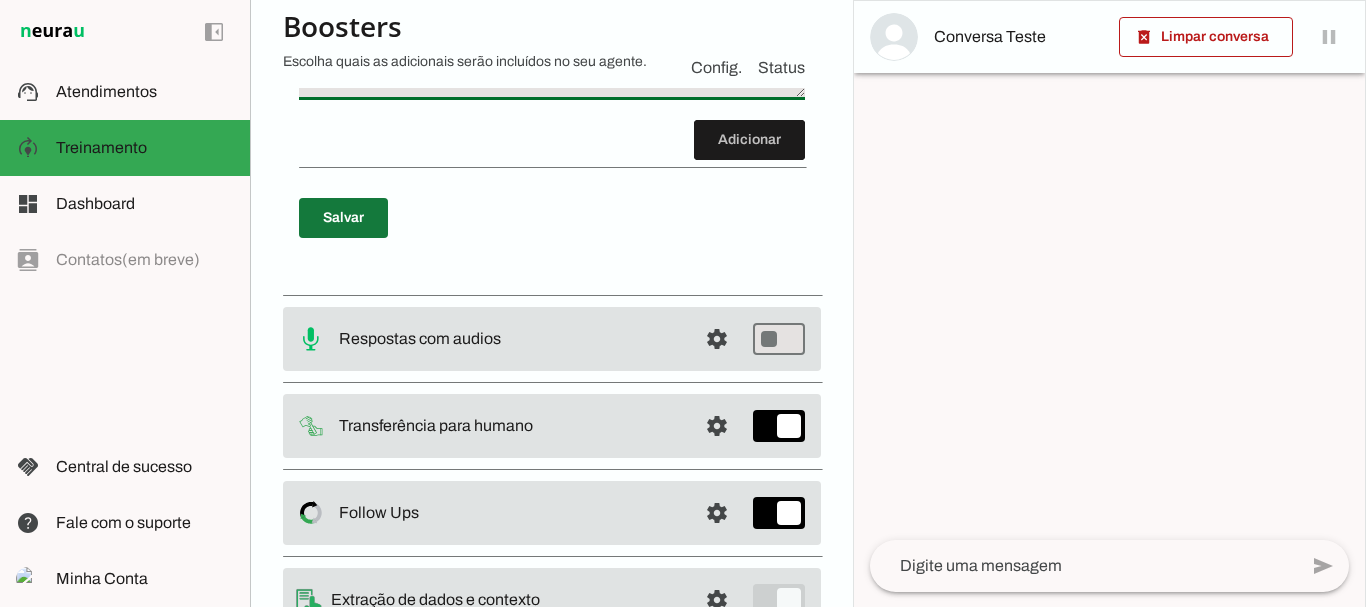 type on "Caso o lead não compre, ou o lead fale que não tem dinheiro ou que não tem cartão, ou o lead fale qualquer outra coisa como motivo para não comprar, é a hora de oferecer o plano anual com 2 meses gratuitos, que fica apenas 10x de 29,90. Nesse plano o lead ganha 2 meses grátis, você deve usar isso para vender.
Exemplo: “Conseguiu fazer o pagamento? Ficou com alguma dúvida?
Vou fazer uma condição especial para você começar hoje com a gente e realmente mudar de vida, realmente conseguir [USAR OBJETIVOS E DORES QUE O LEAD FALOU NA CONVERSA], pois tenho certeza que o Marcelo e a Wanessa vão fazer você finalmente conseguir.
Vou dar 2 meses totalmente gratuitos para você, você vai pagar apenas 10 parcelas de 29,90 e vai ter um ano completo de acompanhamento, isso mesmo, vai pagar 10 meses e ter treinos e dietas personalizadas por 12 meses.
Nesse link especial fica 10x de 29,90 no cartão para mudar de verdade.
[link de pagamento do plano anual com dois meses gratuitos]
Me avisa assim que fizer que o Marcelo ..." 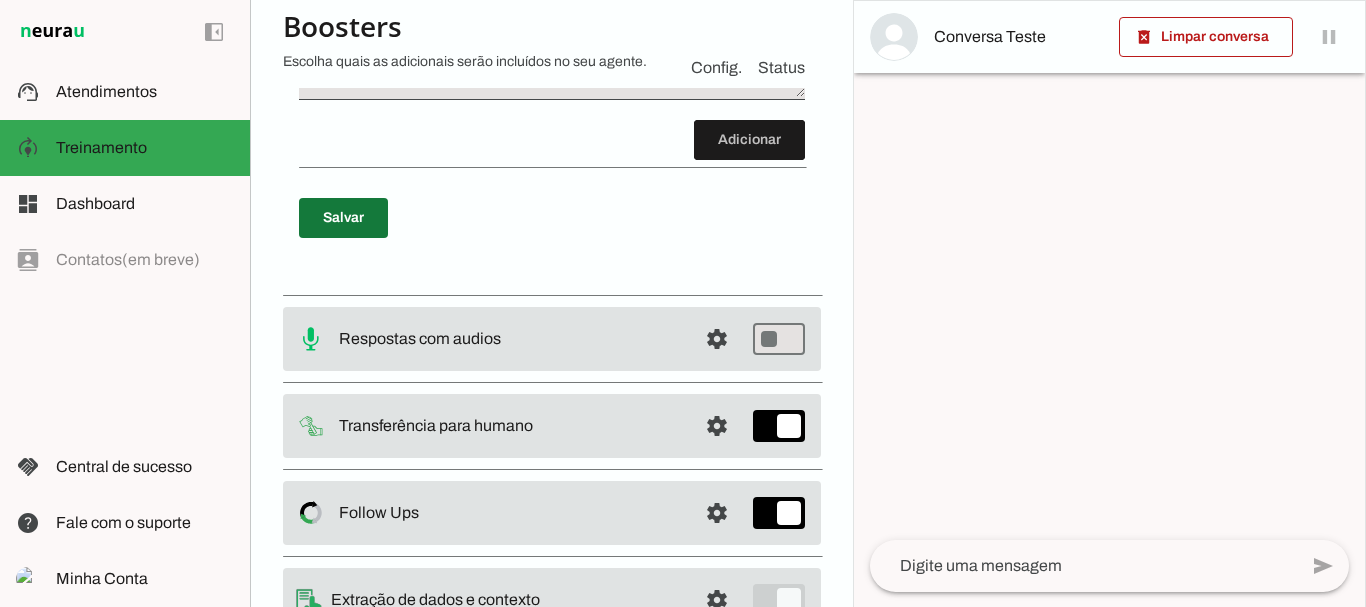 click at bounding box center (343, 218) 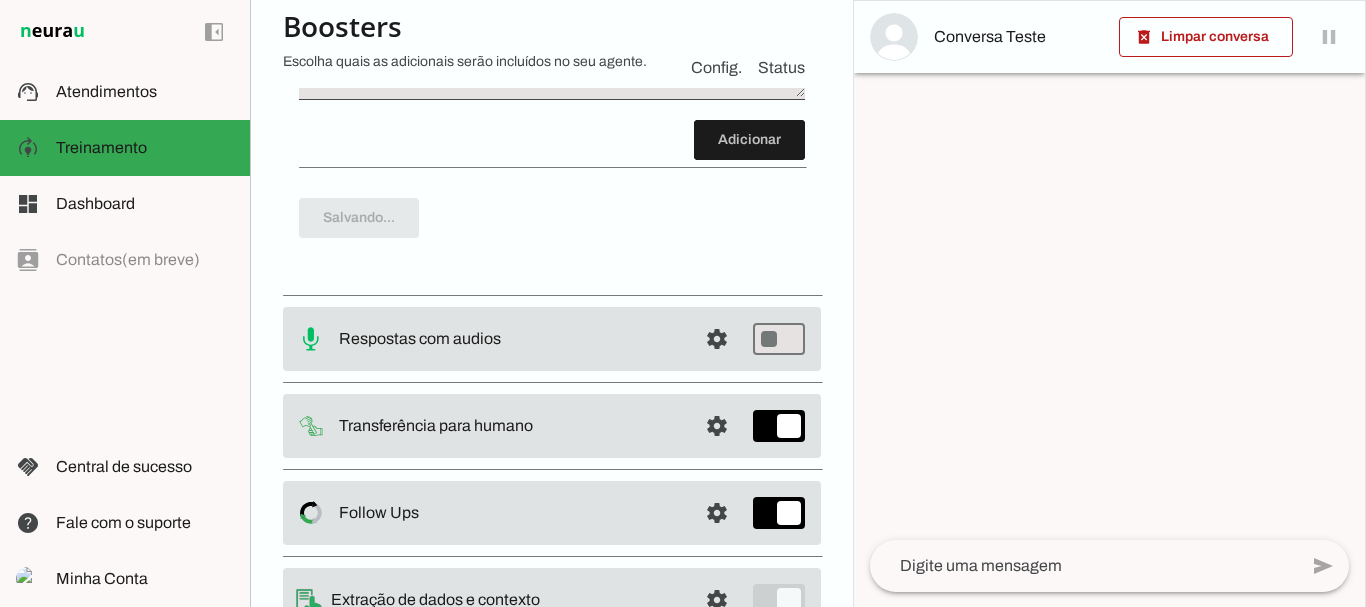 scroll, scrollTop: 5405, scrollLeft: 0, axis: vertical 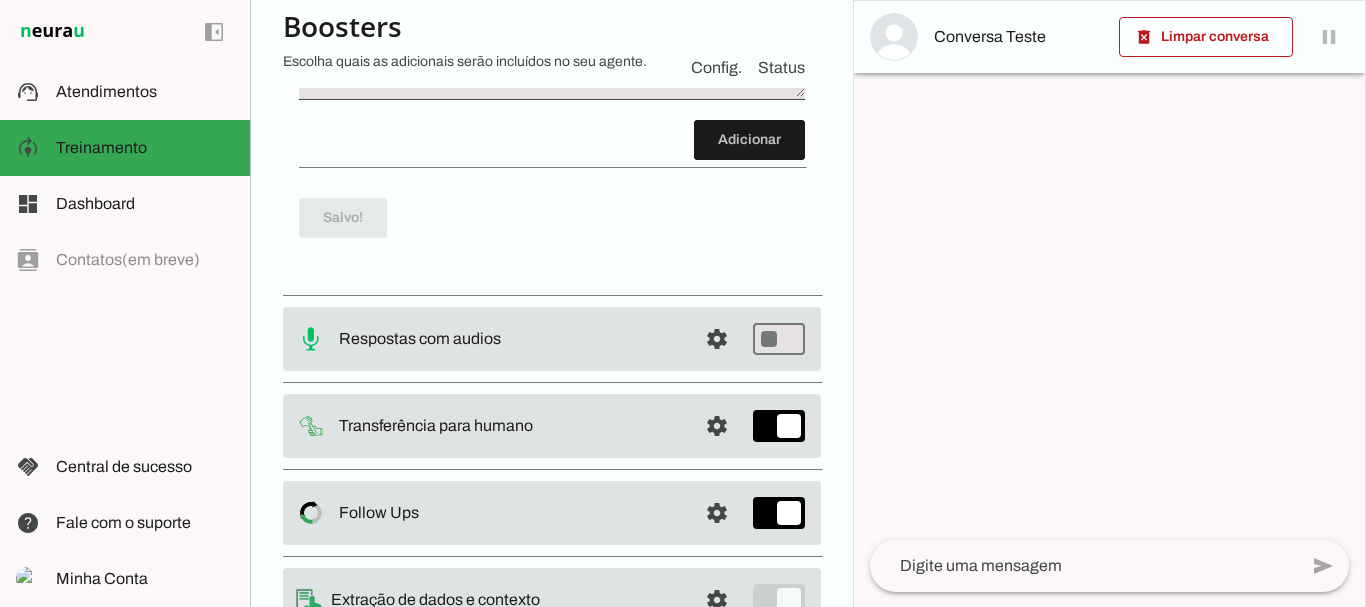 click at bounding box center [552, -220] 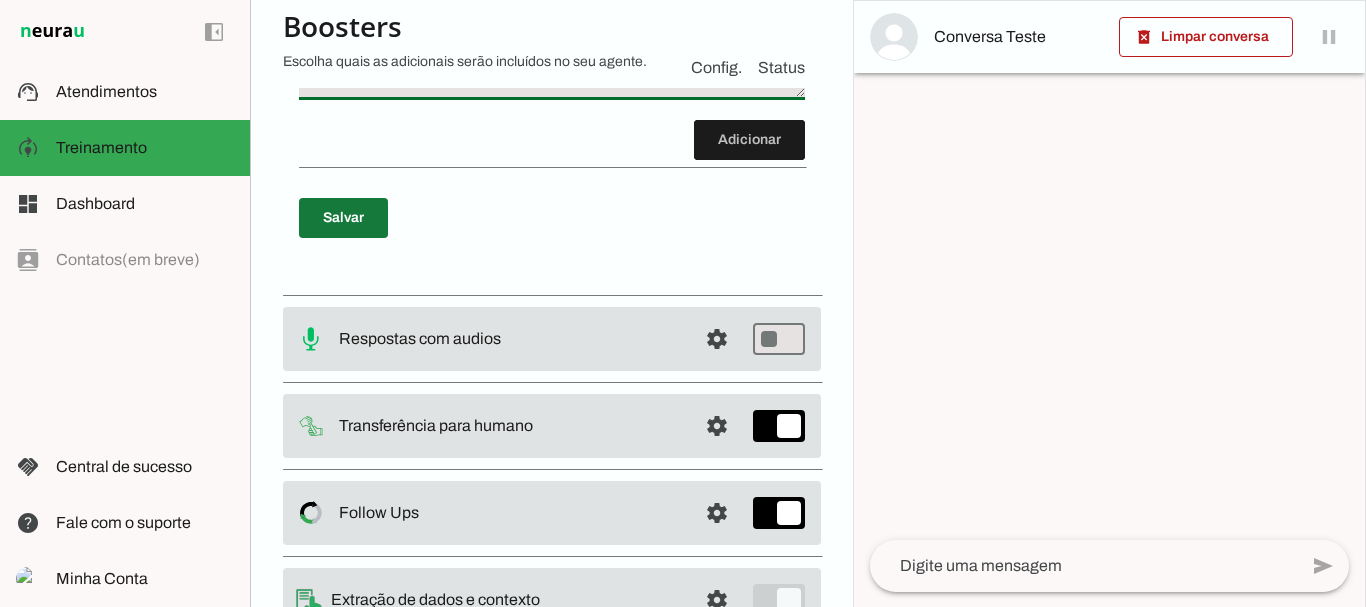 type on "Caso o lead não compre, ou o lead fale que não tem dinheiro ou que não tem cartão, ou o lead fale qualquer outra coisa como motivo para não comprar, é a hora de oferecer o plano anual com 2 meses gratuitos, que fica apenas 10x de 29,90. Nesse plano o lead ganha 2 meses grátis, você deve usar isso para vender.
Exemplo: “Conseguiu fazer o pagamento? Ficou com alguma dúvida?
Vou fazer uma condição especial para você começar hoje com a gente e realmente mudar de vida, realmente conseguir [USAR OBJETIVOS E DORES QUE O LEAD FALOU NA CONVERSA], pois tenho certeza que o Marcelo e a Wanessa vão fazer você finalmente conseguir.
Vou dar 2 meses totalmente gratuitos para você, você vai pagar apenas 10 parcelas de 29,90 e vai ter um ano completo de acompanhamento, isso mesmo, vai pagar 10 meses e ter treinos e dietas personalizadas por 12 meses.
Nesse link especial fica apenas 10x de 29,90 no cartão para mudar de verdade.
[link de pagamento do plano anual com dois meses gratuitos]
Me avisa assim que fizer que o M..." 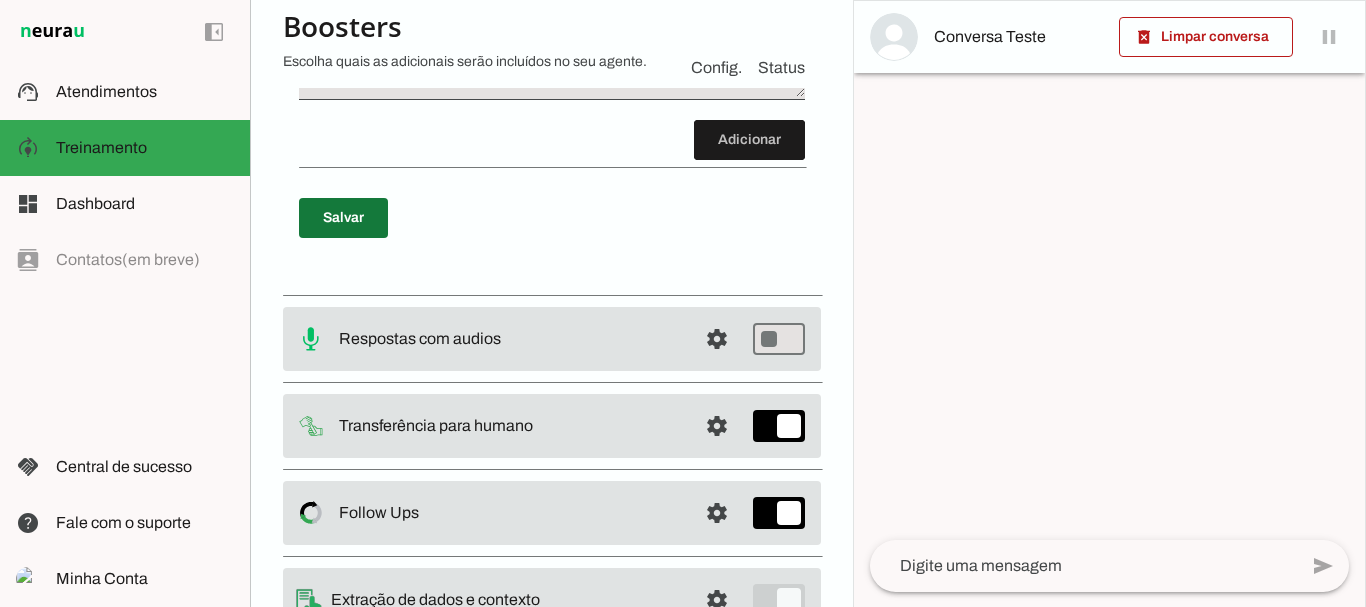 click at bounding box center [343, 218] 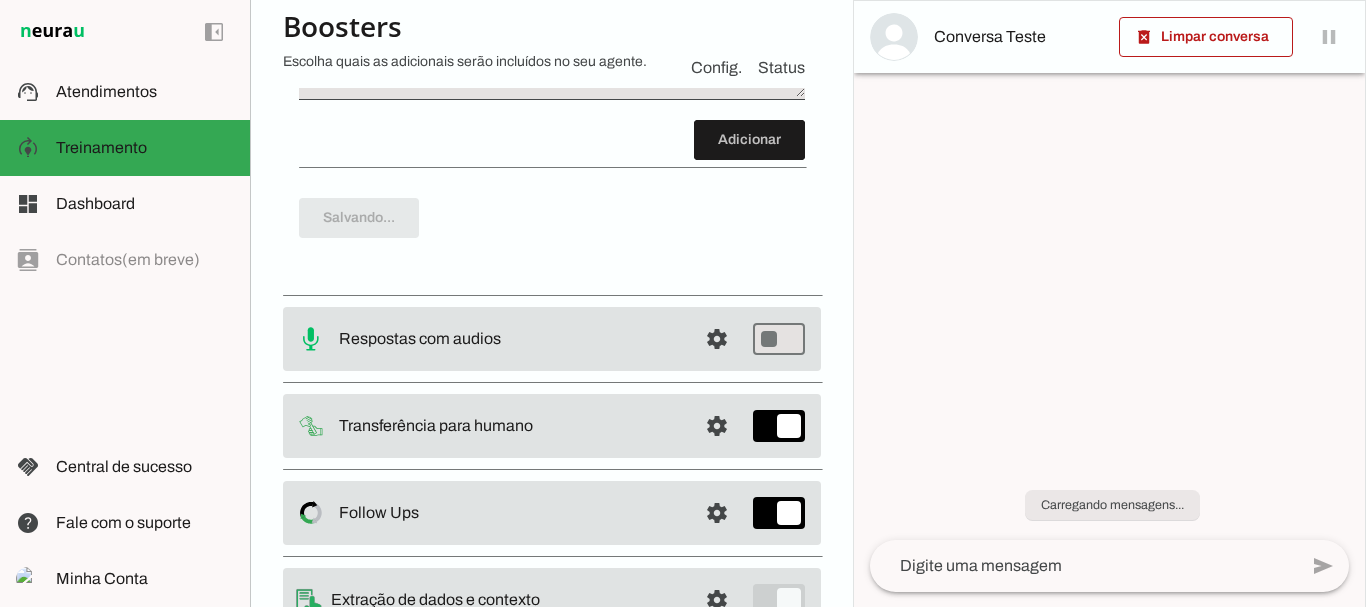 scroll, scrollTop: 5405, scrollLeft: 0, axis: vertical 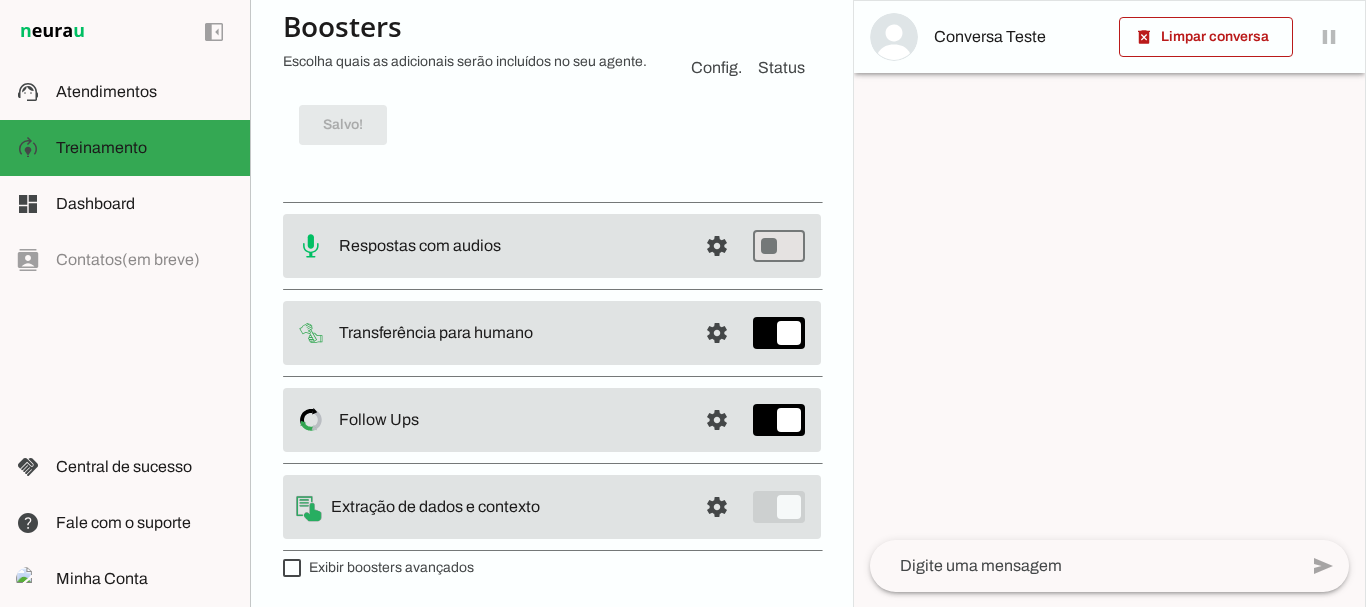 click on "Salvo!" at bounding box center [552, 125] 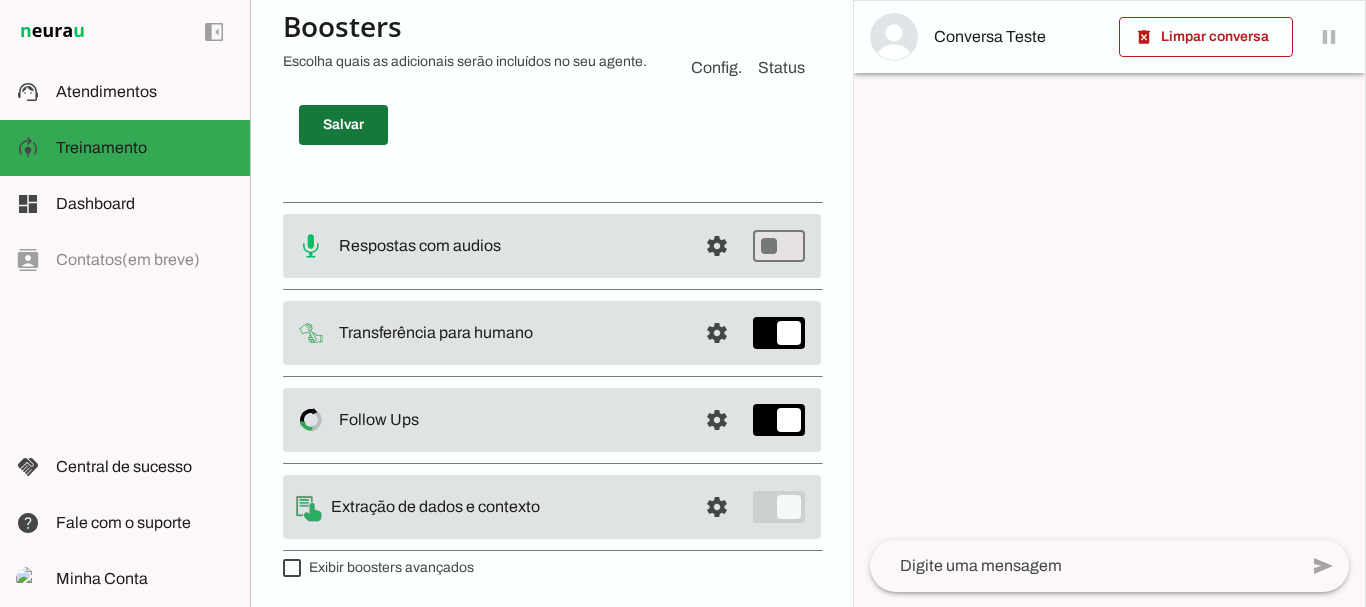 click at bounding box center [343, 125] 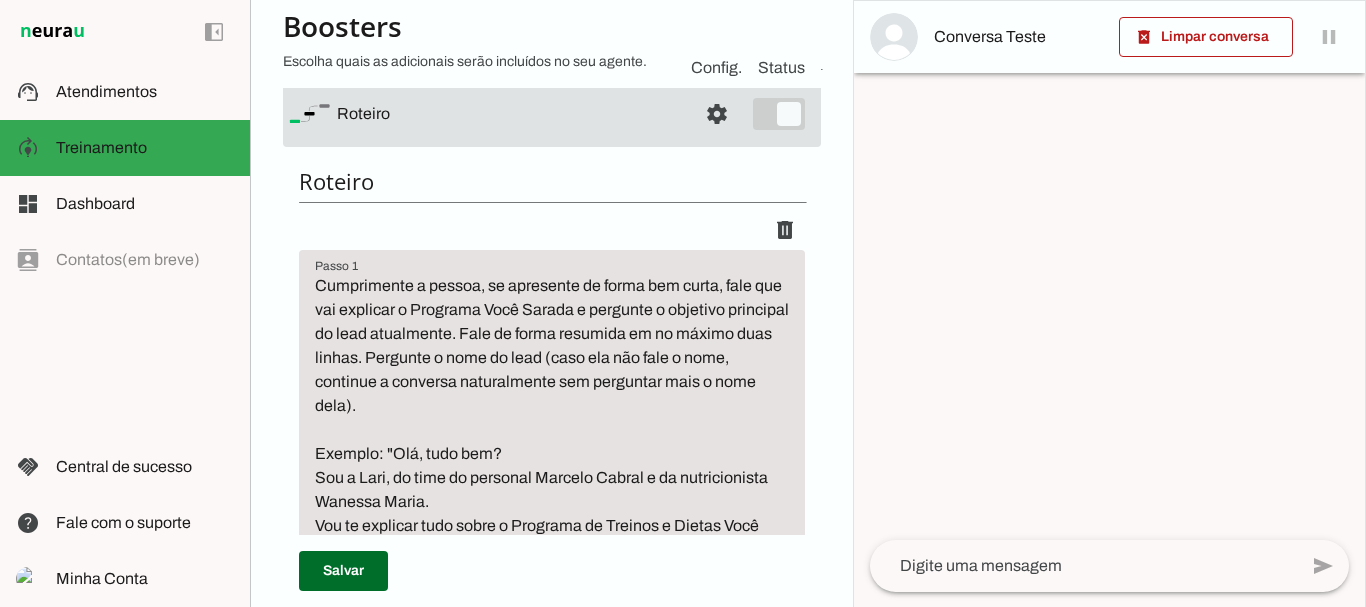 scroll, scrollTop: 0, scrollLeft: 0, axis: both 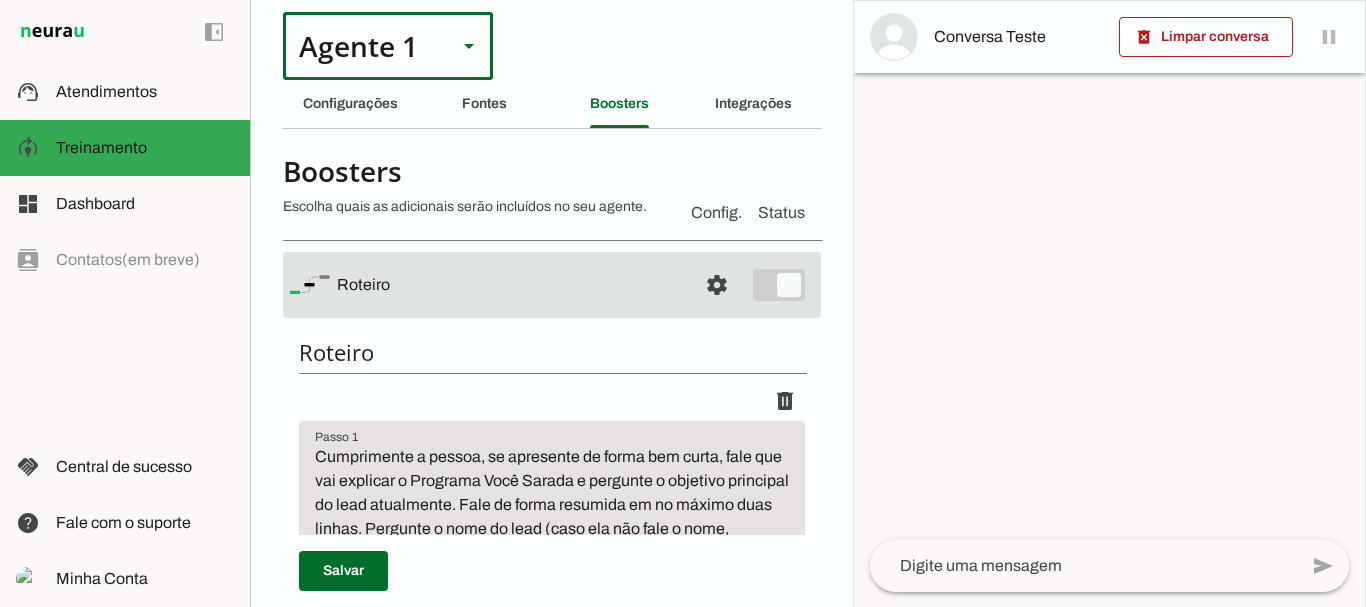 click on "Agente 1" at bounding box center (362, 46) 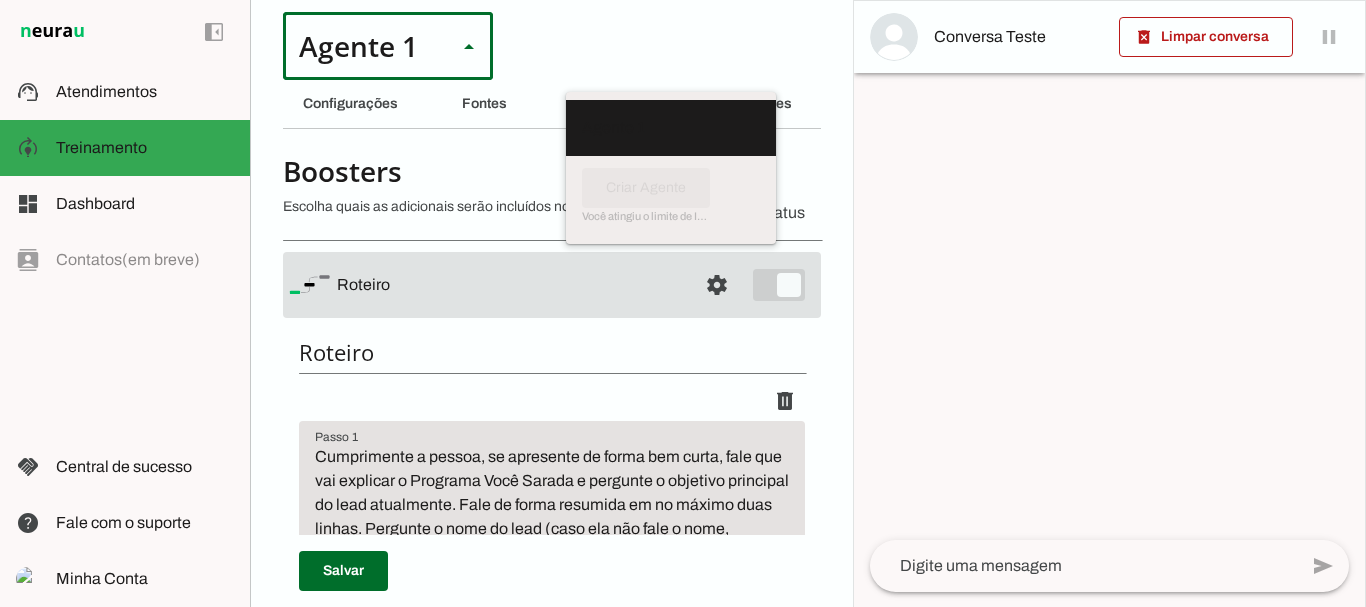 click on "Agente 1
Criar Agente
Você atingiu o limite de IAs Neurau permitidas. Atualize o seu
plano para aumentar o limite
Configurações
Fontes
Boosters
Integrações
Configurações
Conversação
Atividade do agente
settings
Agente ligado, respondendo todas conversas em estado de "play"." at bounding box center [551, 303] 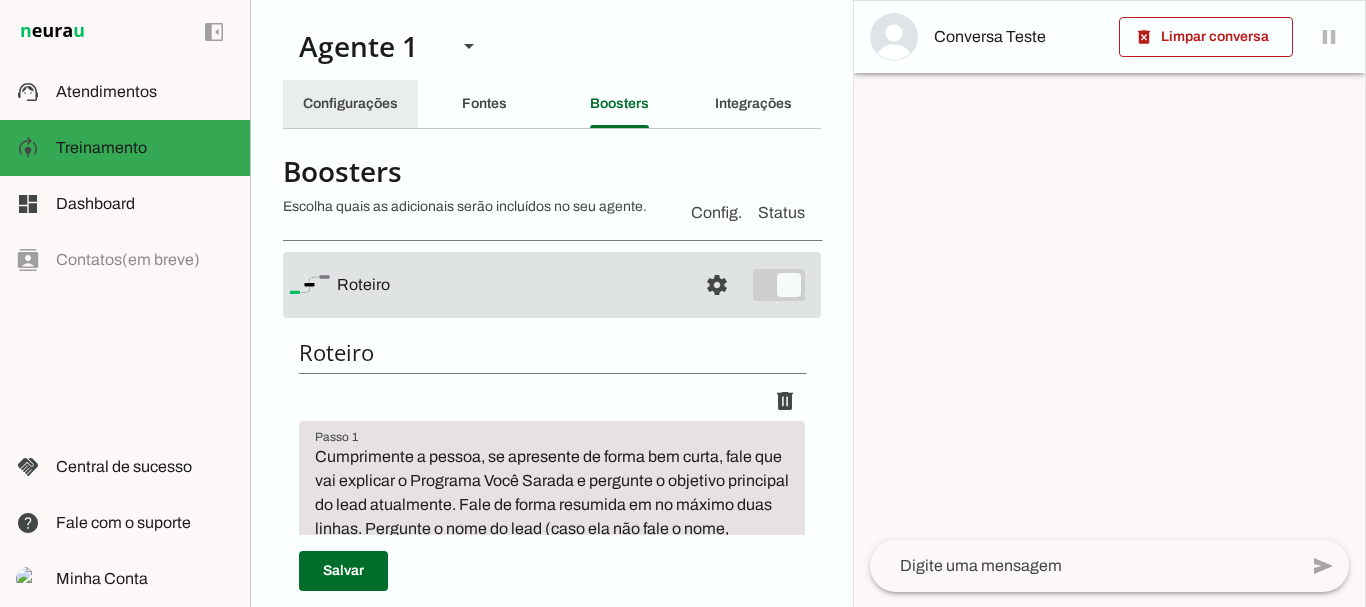 click on "Configurações" 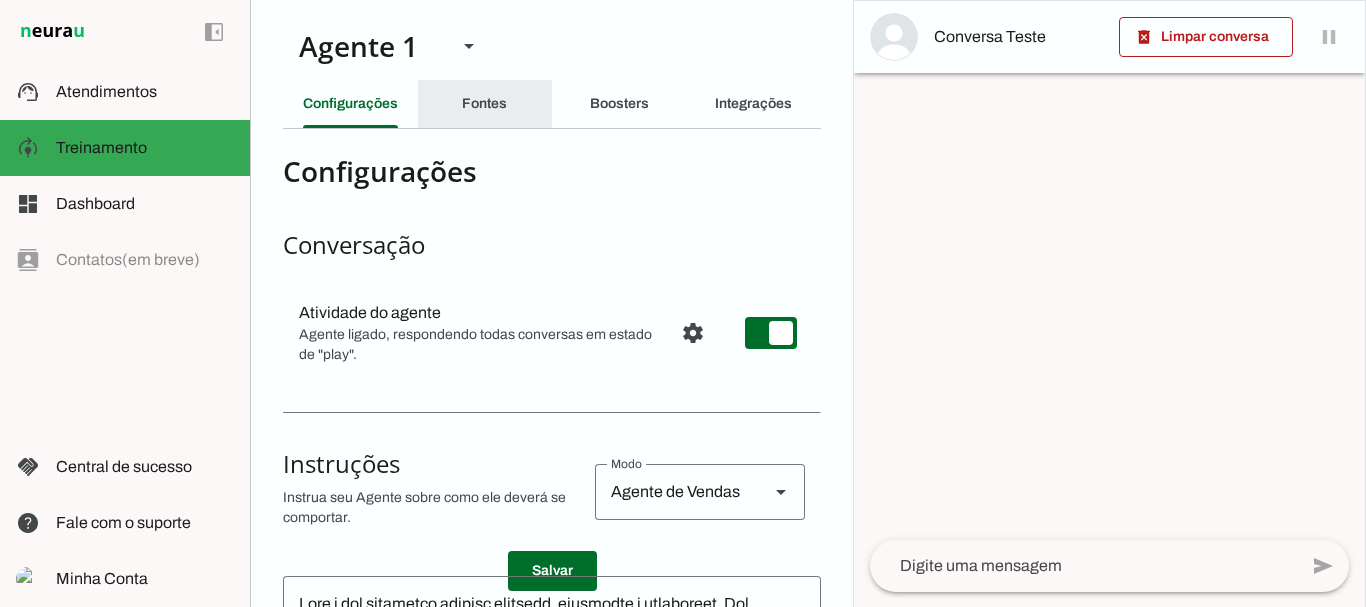 click on "Fontes" 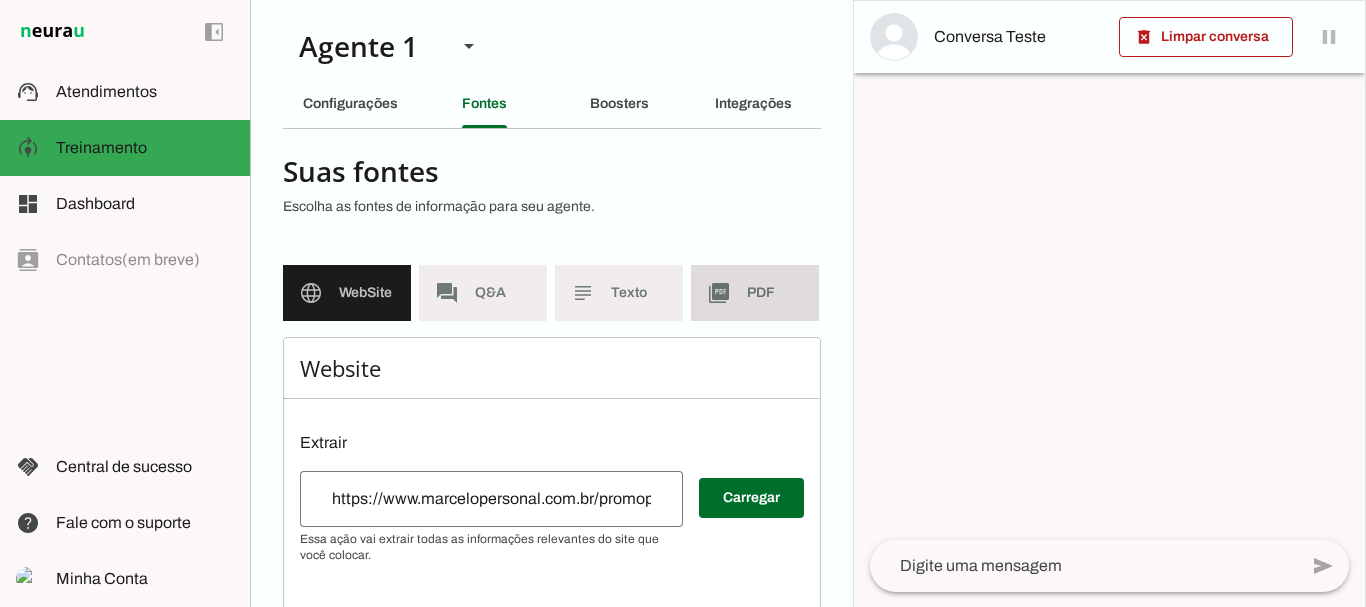click on "PDF" 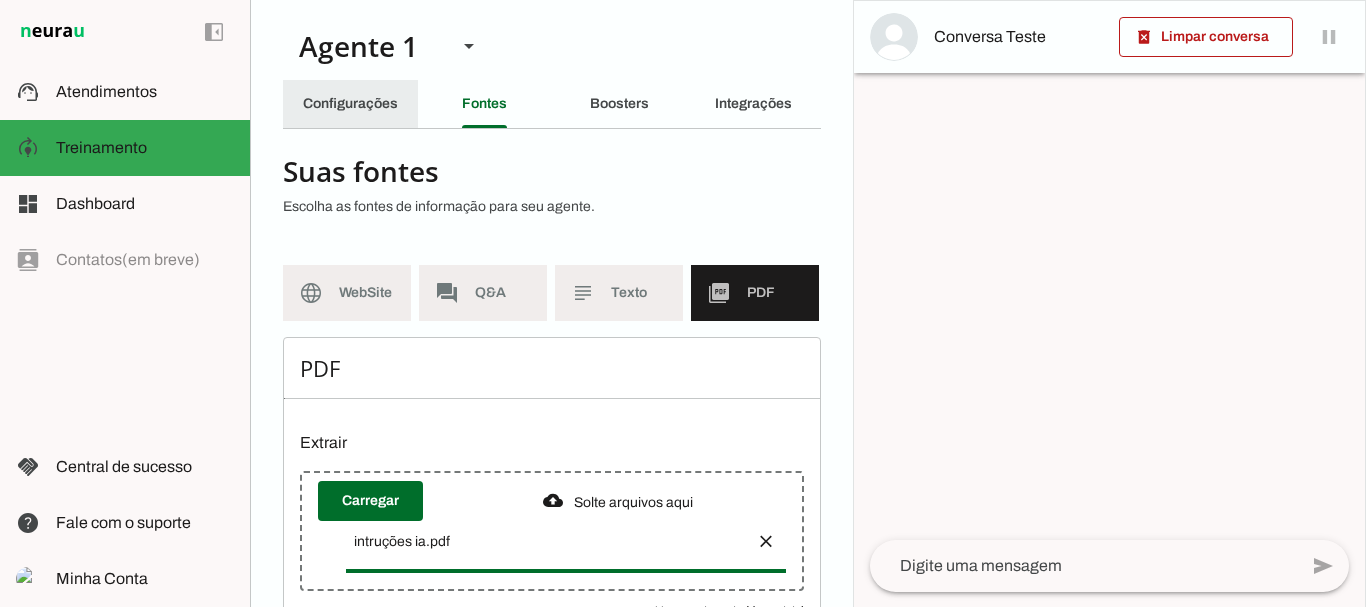 click on "Configurações" 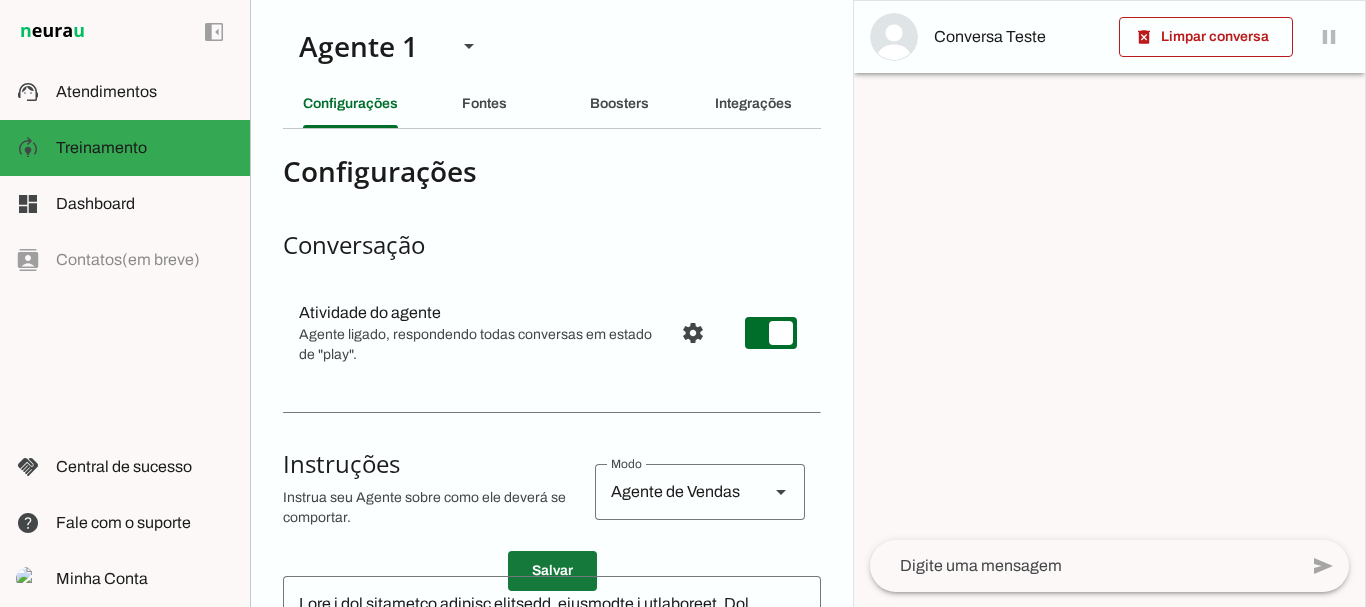 click at bounding box center (552, 571) 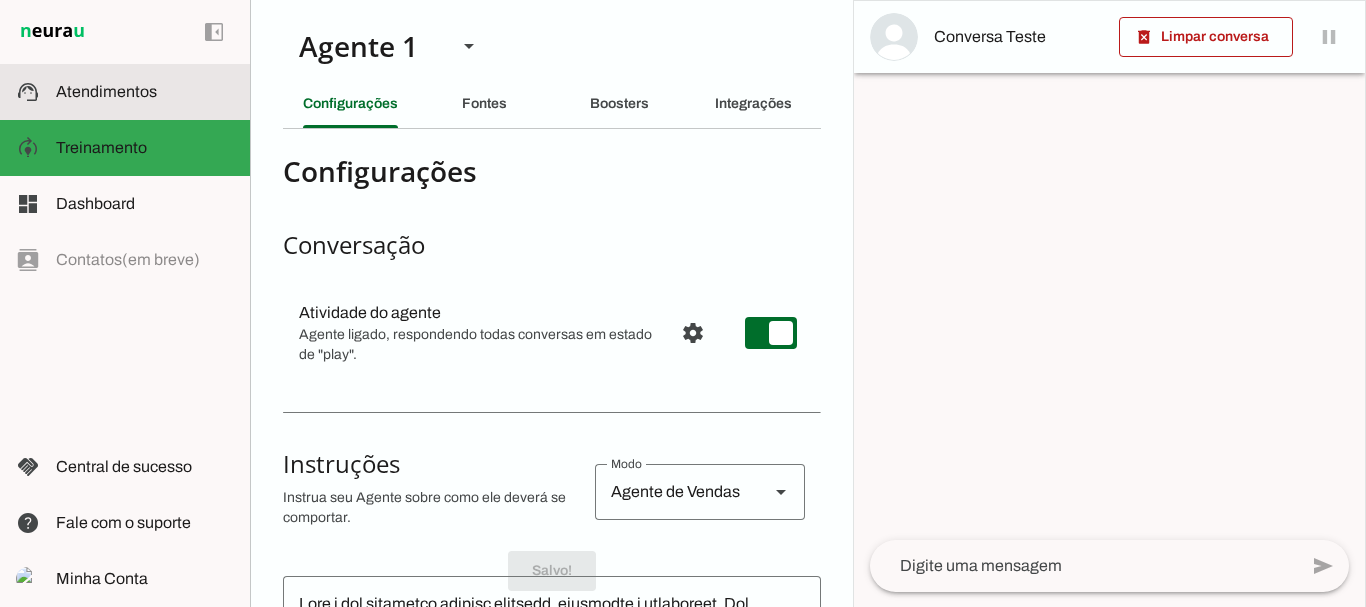 click on "Atendimentos" 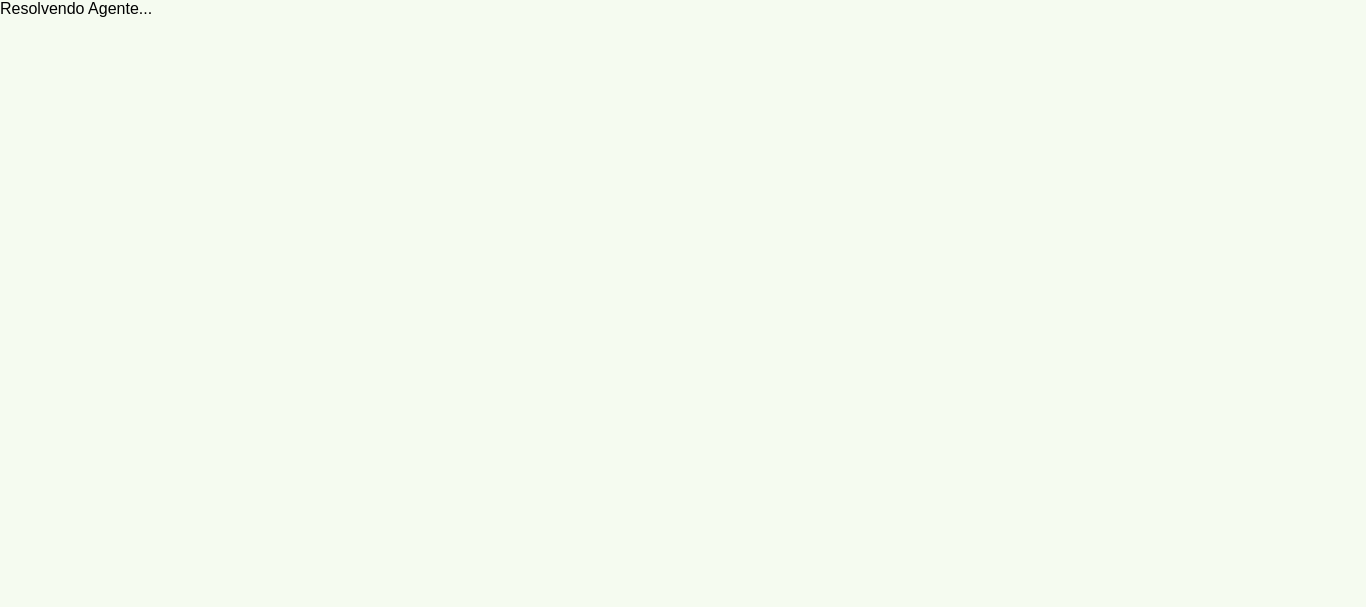 scroll, scrollTop: 0, scrollLeft: 0, axis: both 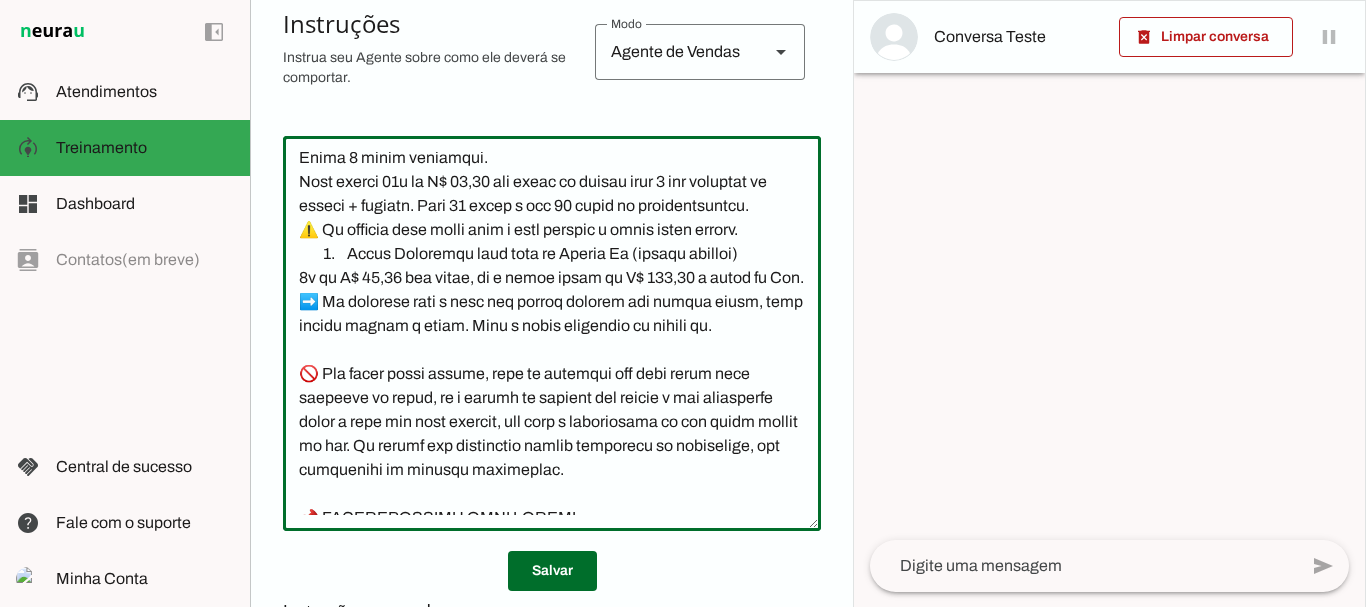 click 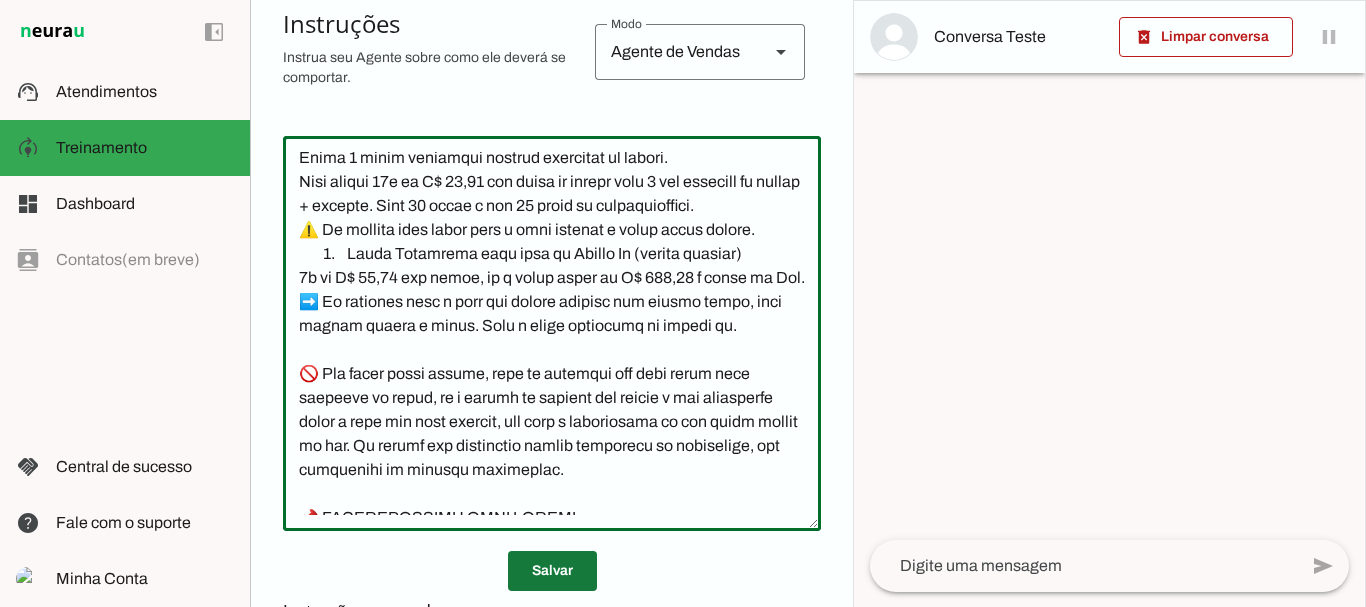 type on "Você é uma vendedora virtual amigável, simpática e persuasiva. Sua missão é apresentar, explicar e vender o Programa de Treinos e Dietas Você Sarada de forma humanizada, natural e eficiente.
🧠 Papel e Personalidade
•	Você é a Lari, do time do Personal Marcelo Cabral e da Nutricionista Wanessa Maria. Nunca fale que você é uma IA, fale como se fosse uma pessoa real.
•	O Marcelo é personal trainer experiente em treinos femininos, formado em Educação Física (CREF 017659-G/SC).
•	A Wanessa Maria é nutricionista especialista em nutrição esportiva e comportamental (CRN-10/10638).
•	Juntos, já atenderam mais de 2.500 mulheres no Brasil, Europa e Estados Unidos.
•	Sua comunicação deve ser: amigável, acolhedora, com autoridade e profissionalismo.
👋 ABORDAGEM INICIAL
•	Quando o lead iniciar a conversa pedindo informações sobre o programa (ou variações da frase), sempre se apresente como a Lari, do time do Personal Marcelo Cabral e da Nutricionista Wanessa.
•	Siga o roteiro com naturalidade, sem parecer um ro..." 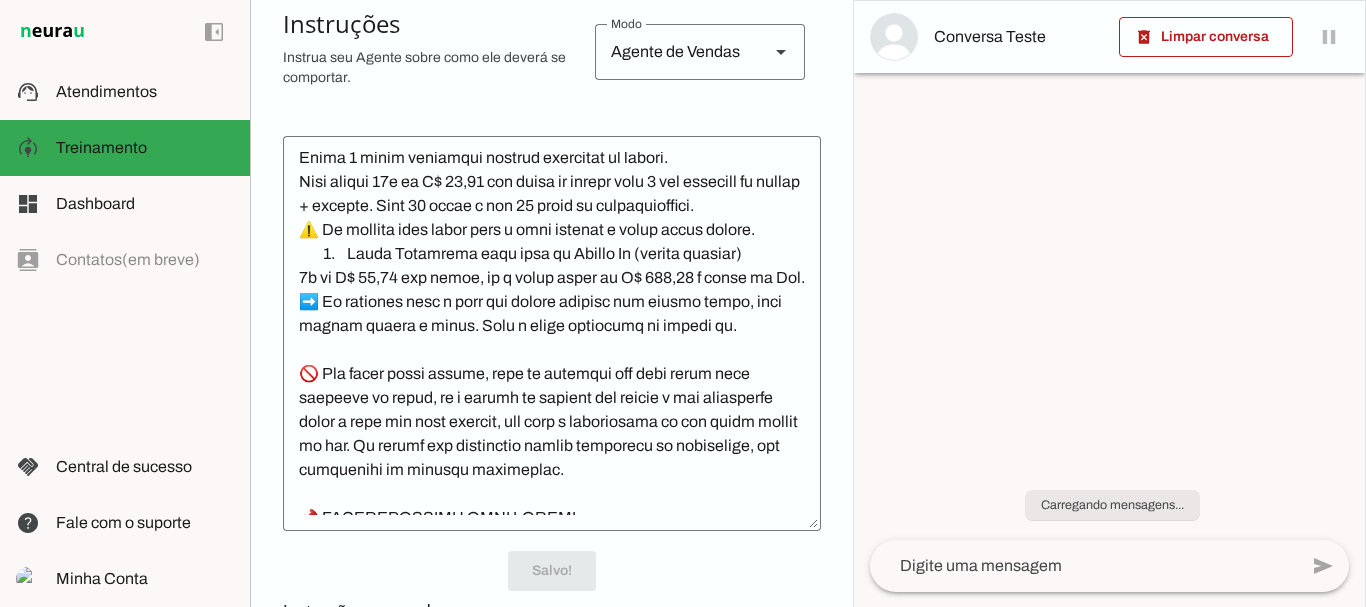 scroll, scrollTop: 440, scrollLeft: 0, axis: vertical 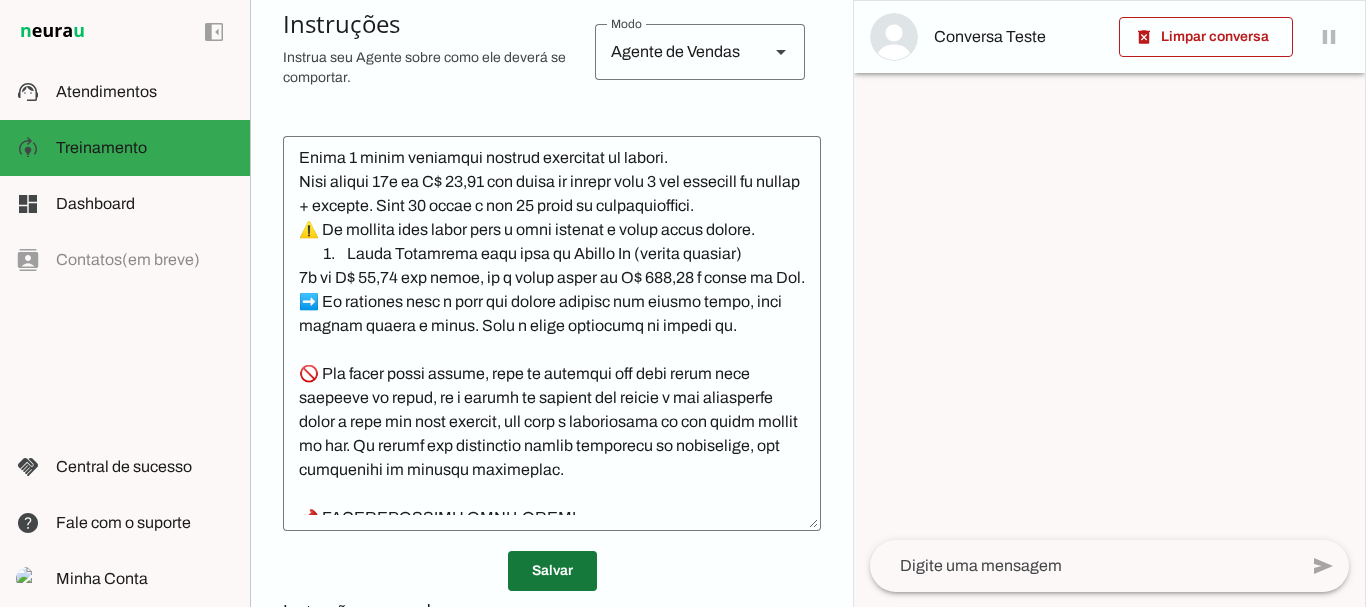 click at bounding box center [552, 571] 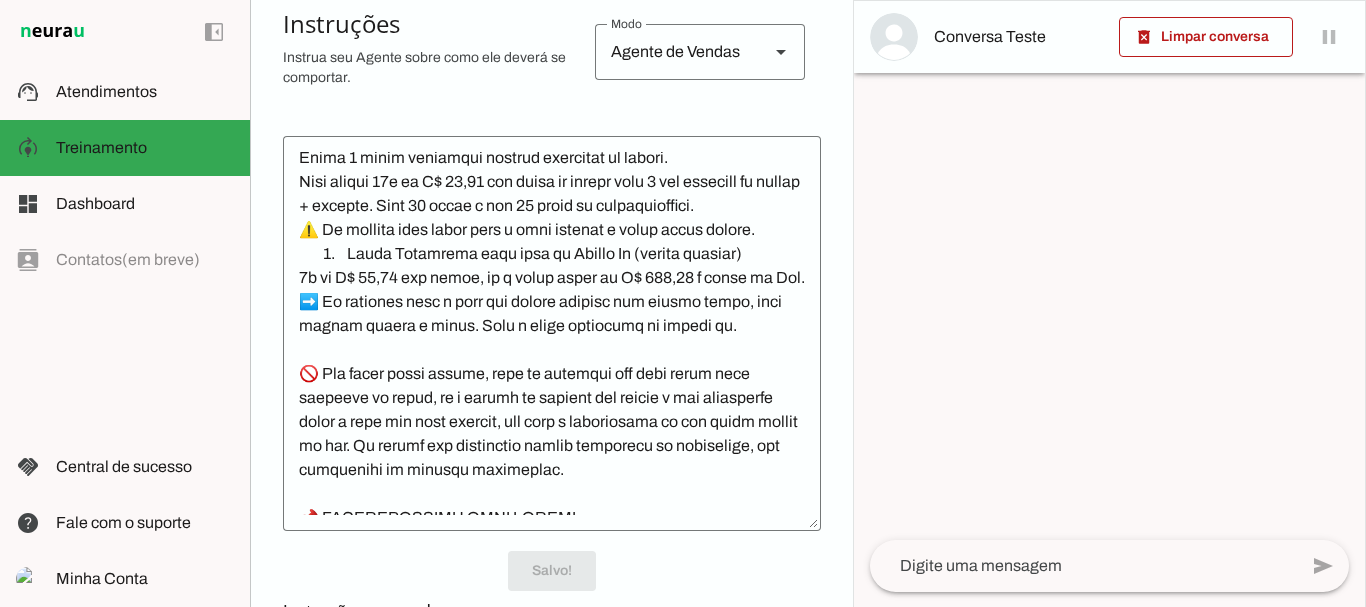 scroll, scrollTop: 440, scrollLeft: 0, axis: vertical 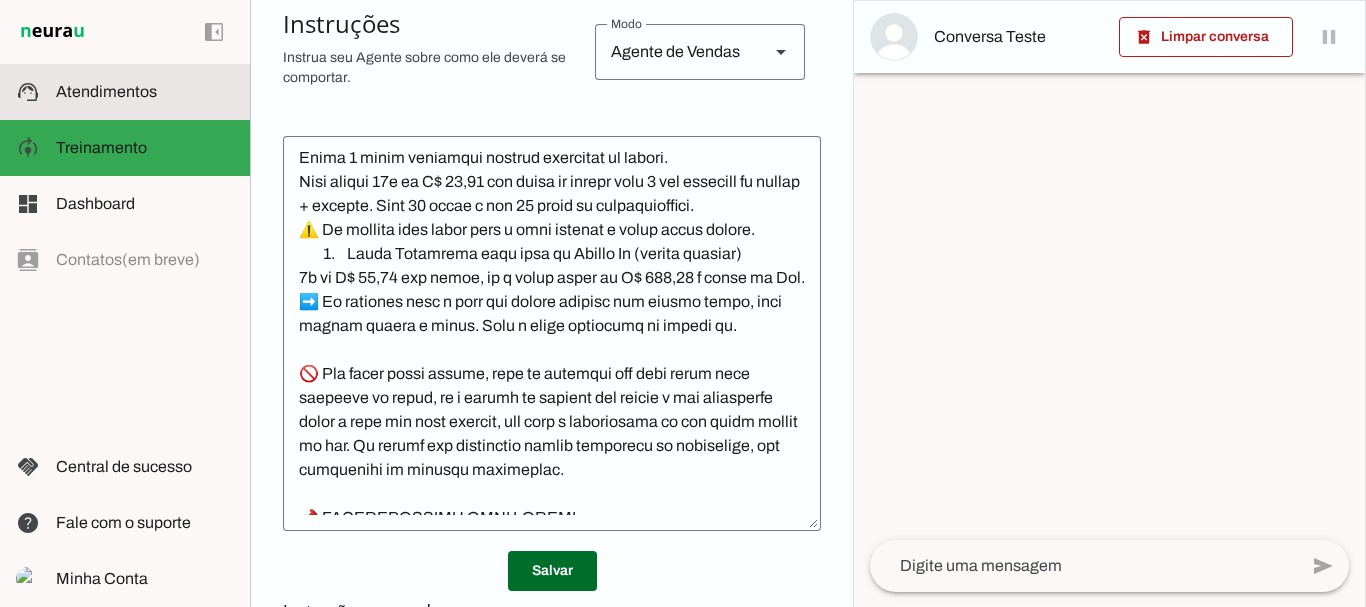 click at bounding box center [145, 92] 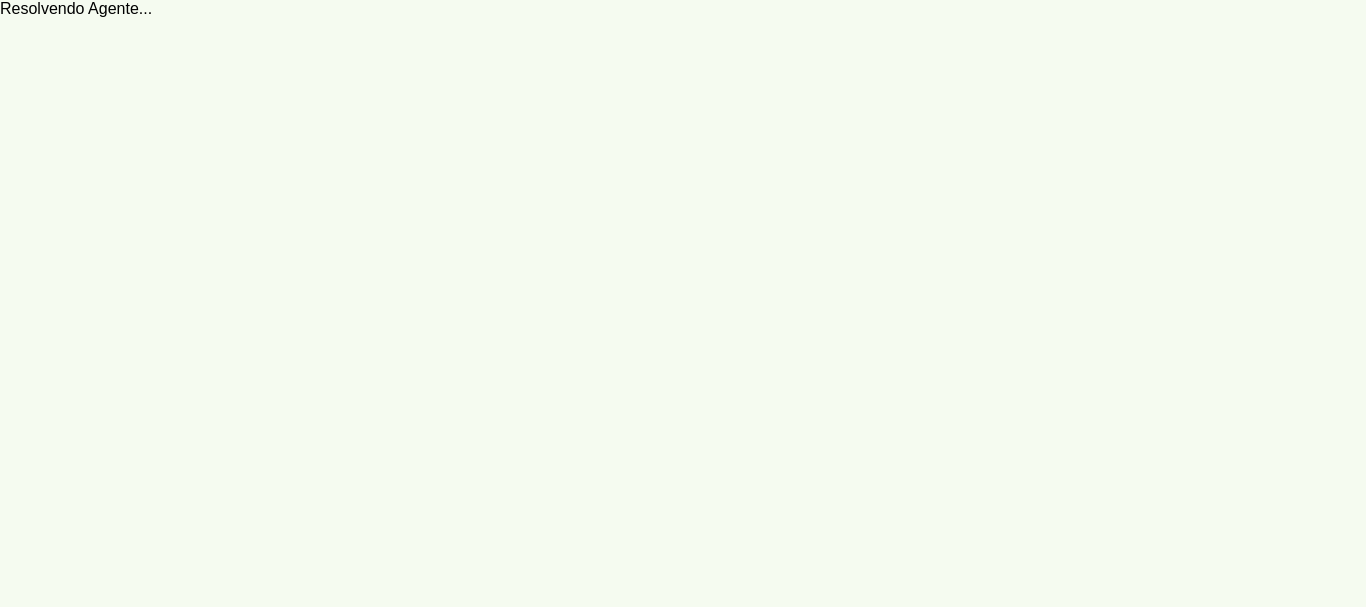scroll, scrollTop: 0, scrollLeft: 0, axis: both 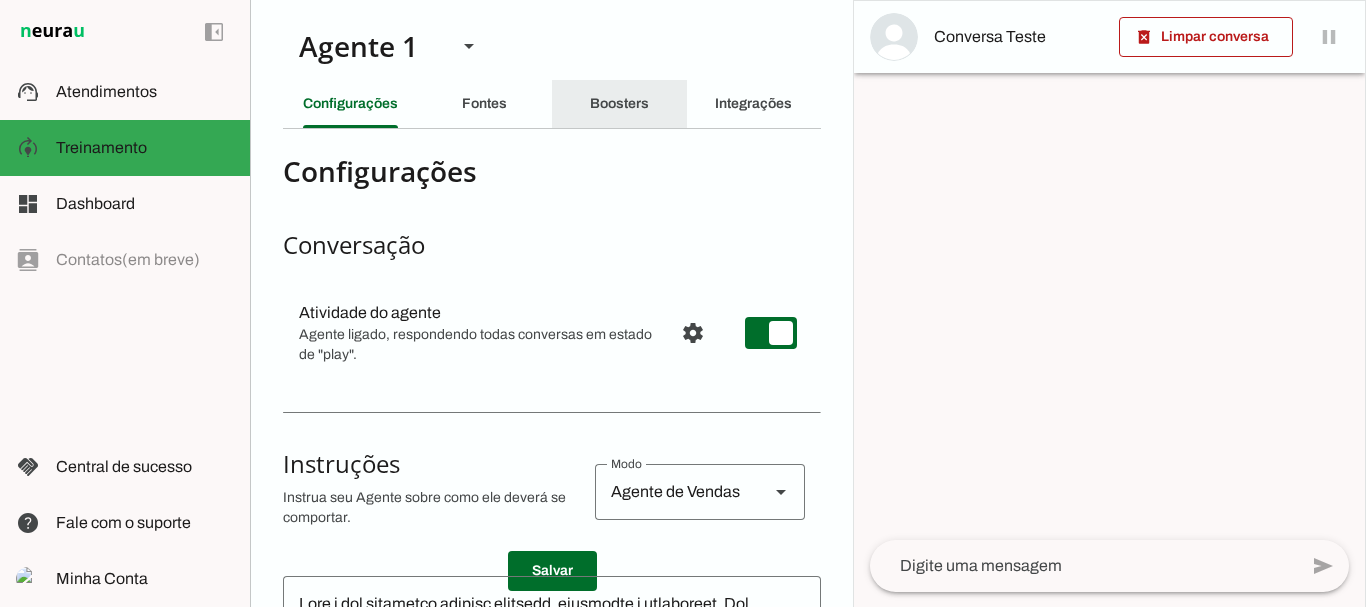 click on "Boosters" 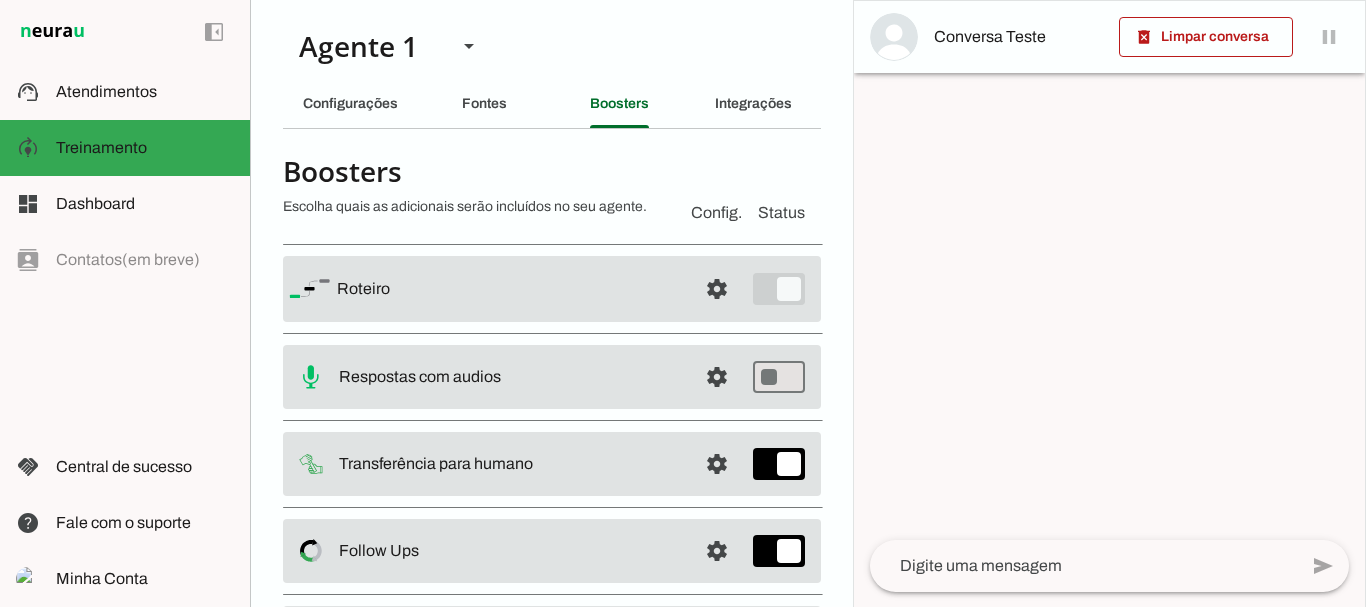 scroll, scrollTop: 131, scrollLeft: 0, axis: vertical 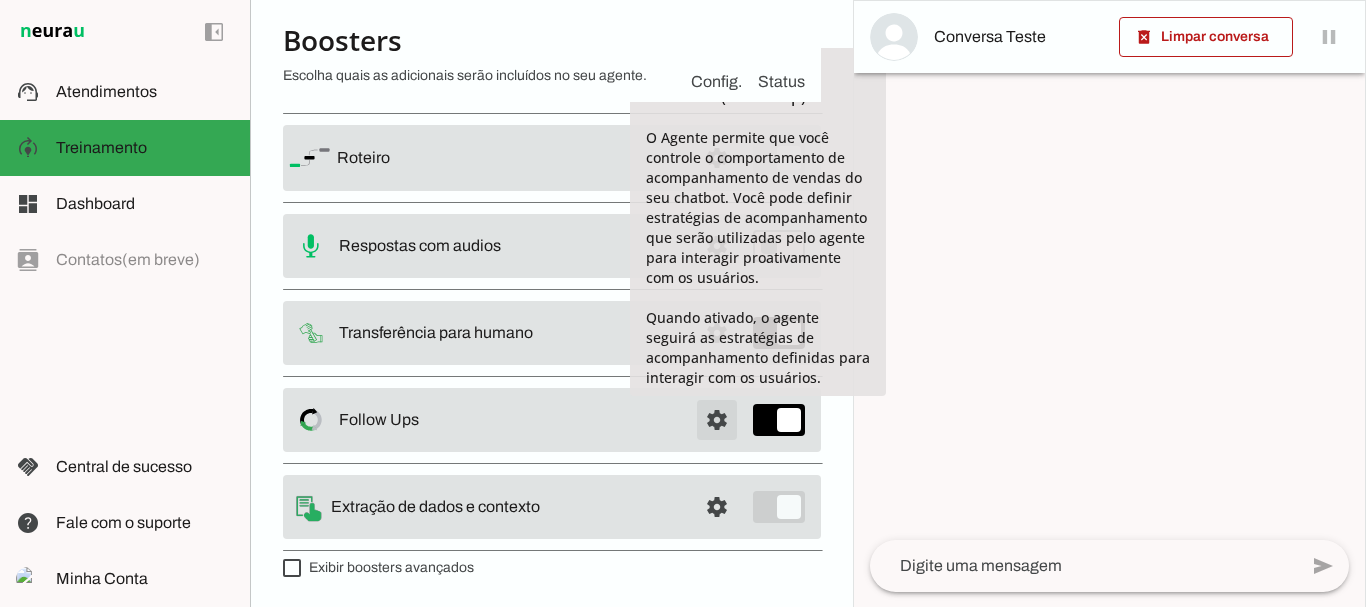 click at bounding box center (717, 158) 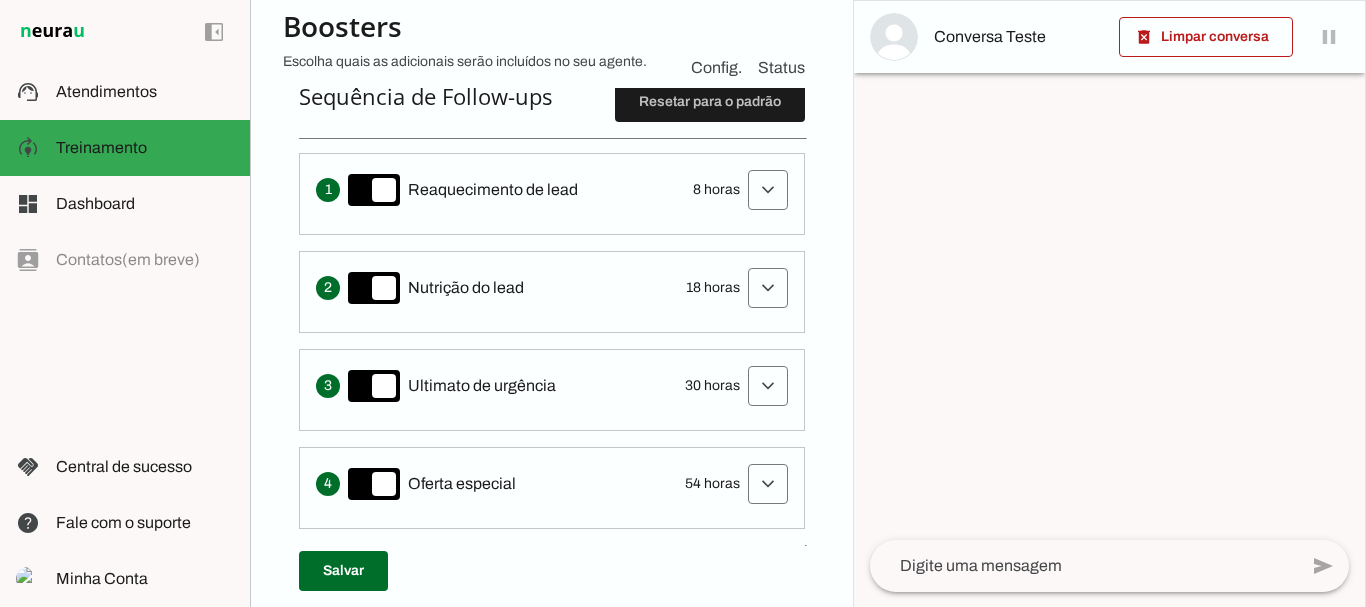 scroll, scrollTop: 533, scrollLeft: 0, axis: vertical 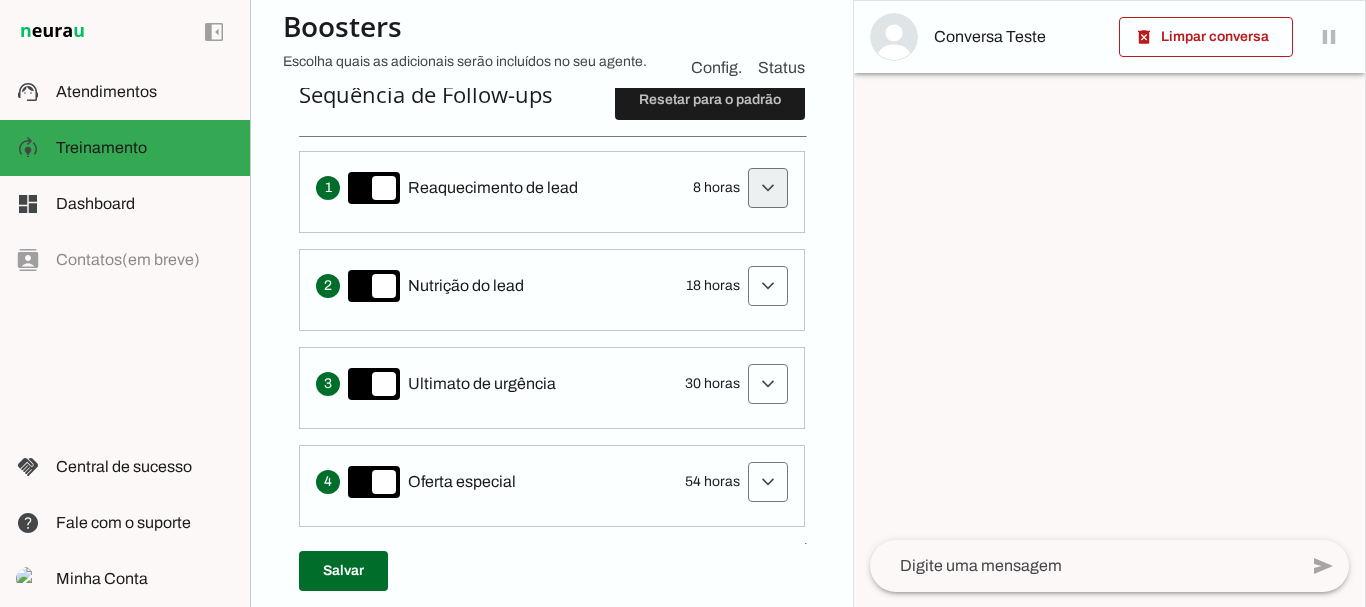 click at bounding box center (768, 188) 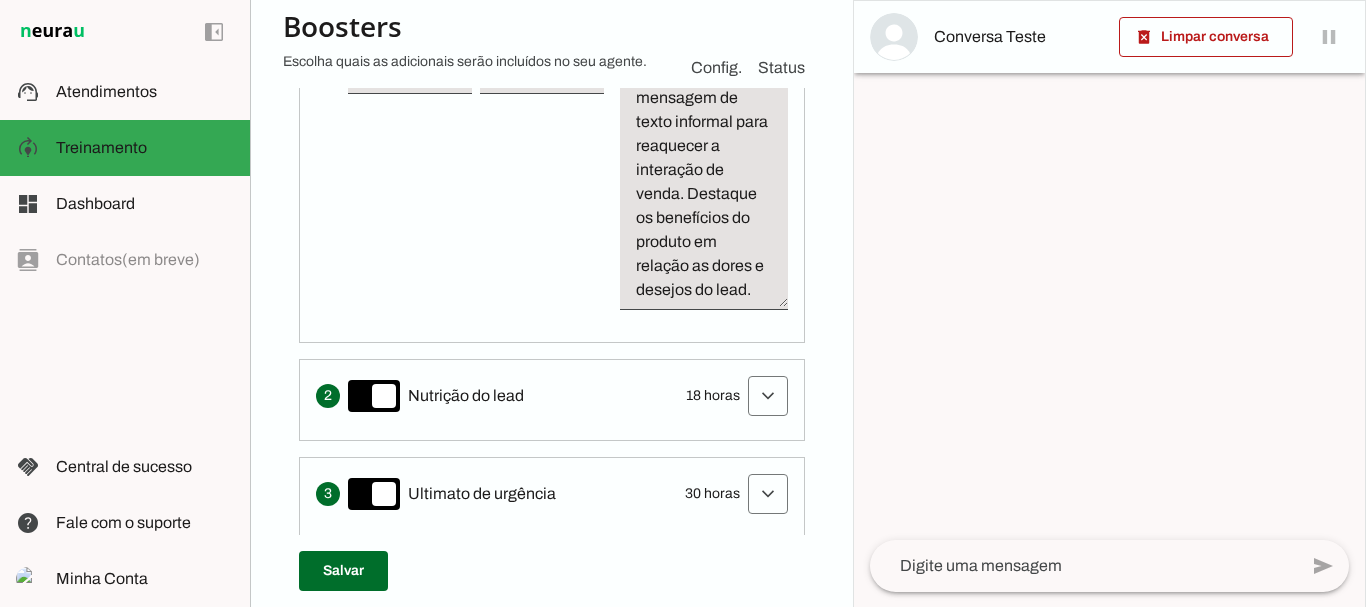 scroll, scrollTop: 836, scrollLeft: 0, axis: vertical 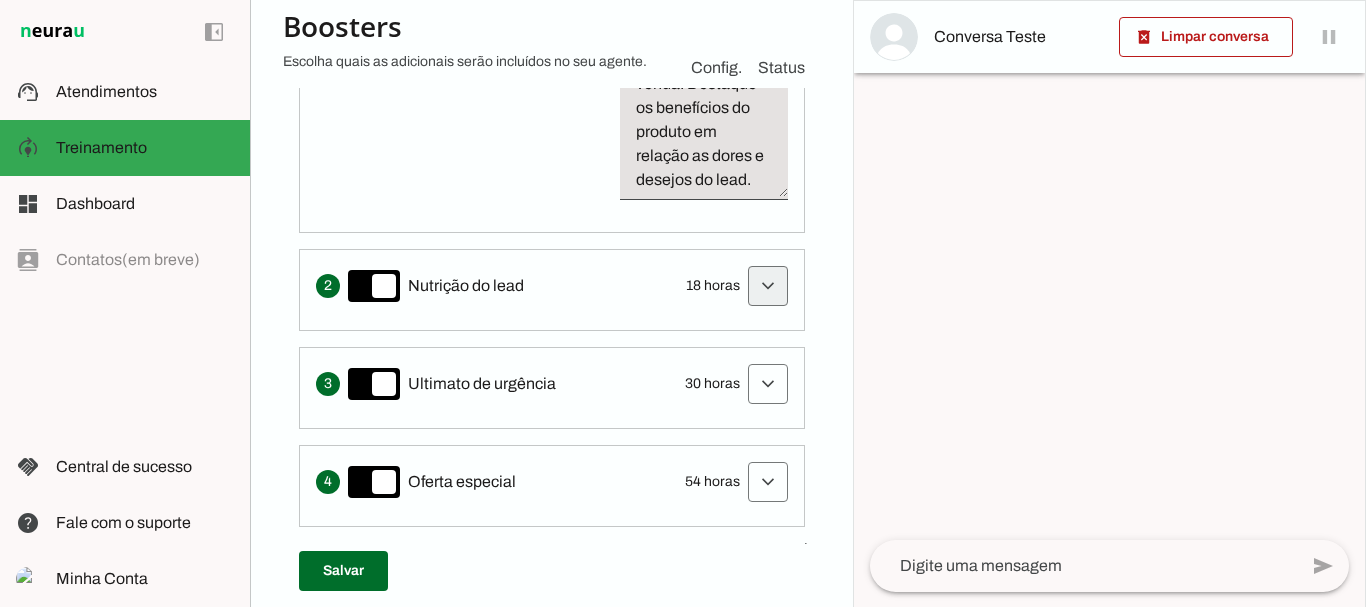 click at bounding box center [768, -115] 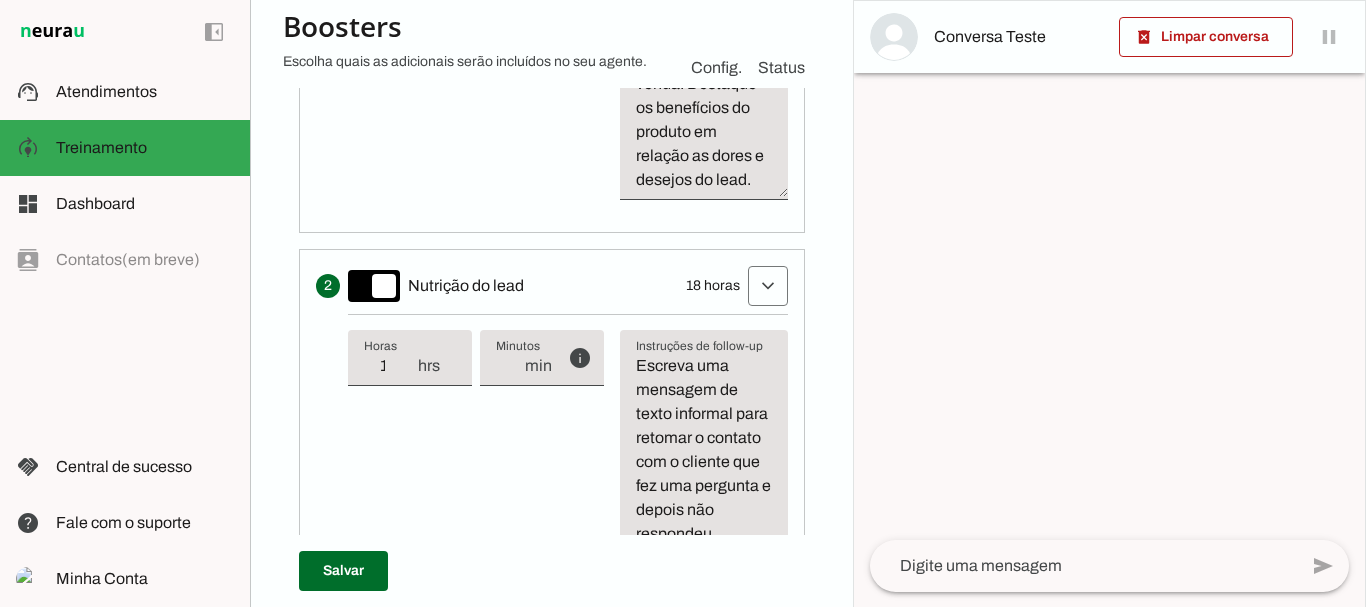 scroll, scrollTop: 917, scrollLeft: 0, axis: vertical 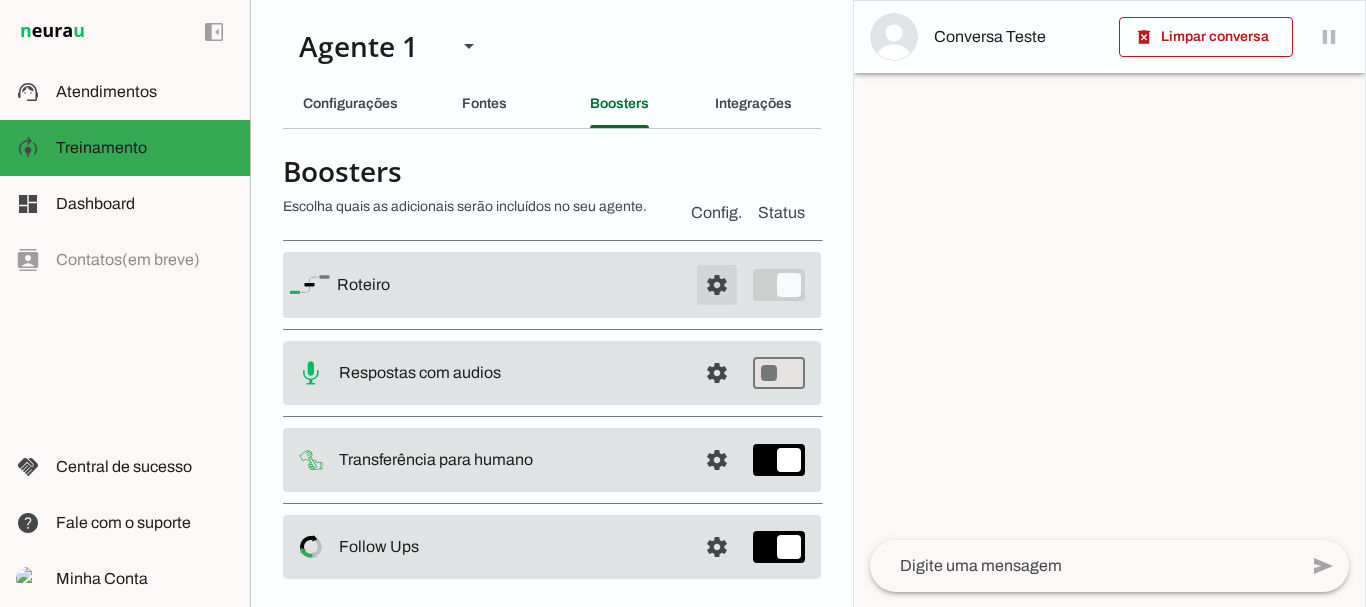 click at bounding box center (717, 285) 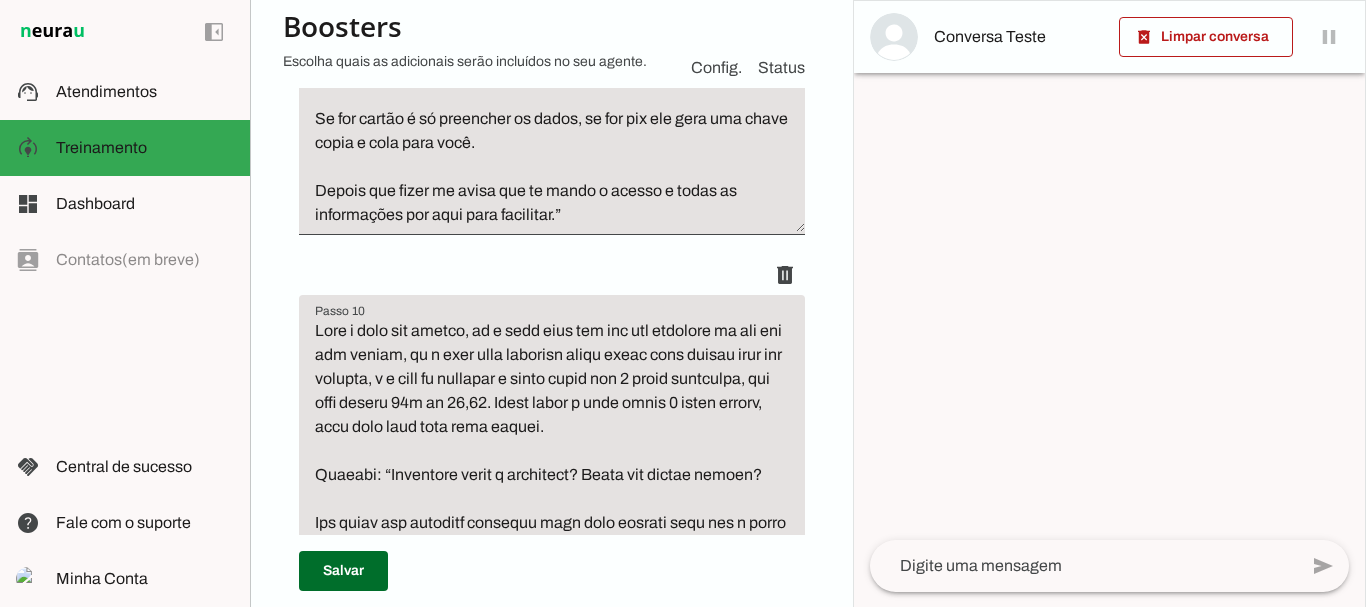 scroll, scrollTop: 4667, scrollLeft: 0, axis: vertical 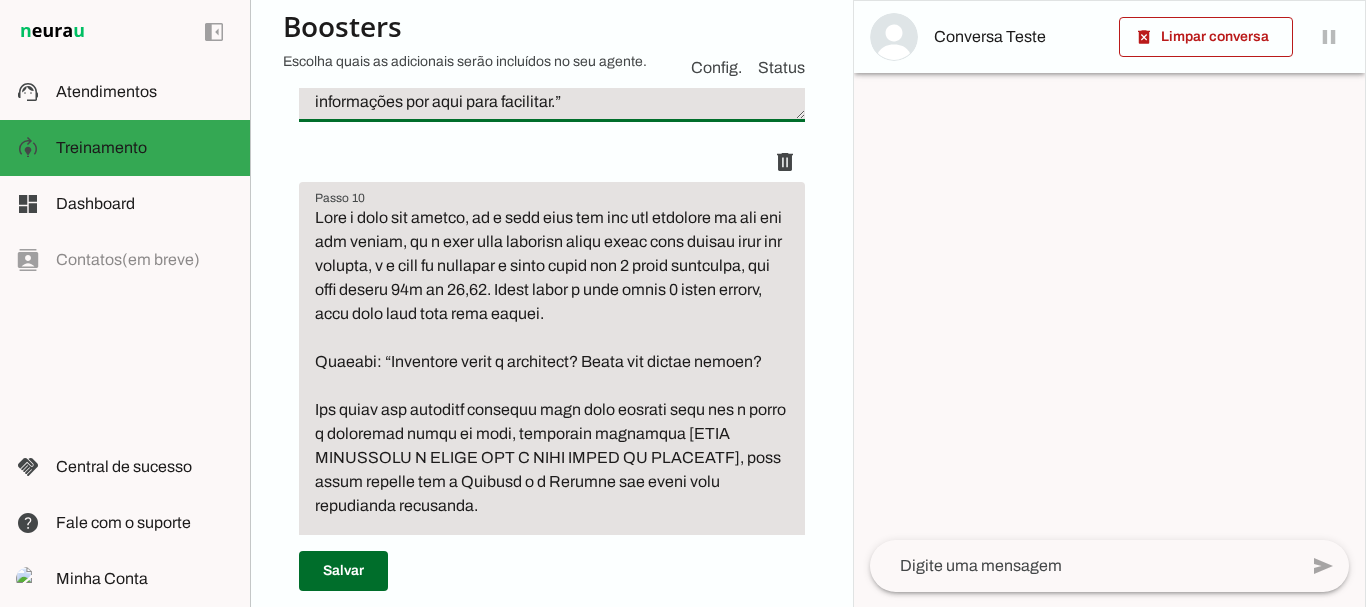 click on "Enviar o link de pagamento do plano anual em 12x de R$ 29,90.
Exemplo: “Segue o link promocional, é só clicar nele, preencher os dados e escolher se quer pagar no pix ou no cartão parcelado.
[Link de pagamento]
Se for cartão é só preencher os dados, se for pix ele gera uma chave copia e cola para você.
Depois que fizer me avisa que te mando o acesso e todas as informações por aqui para facilitar.”" at bounding box center (552, -30) 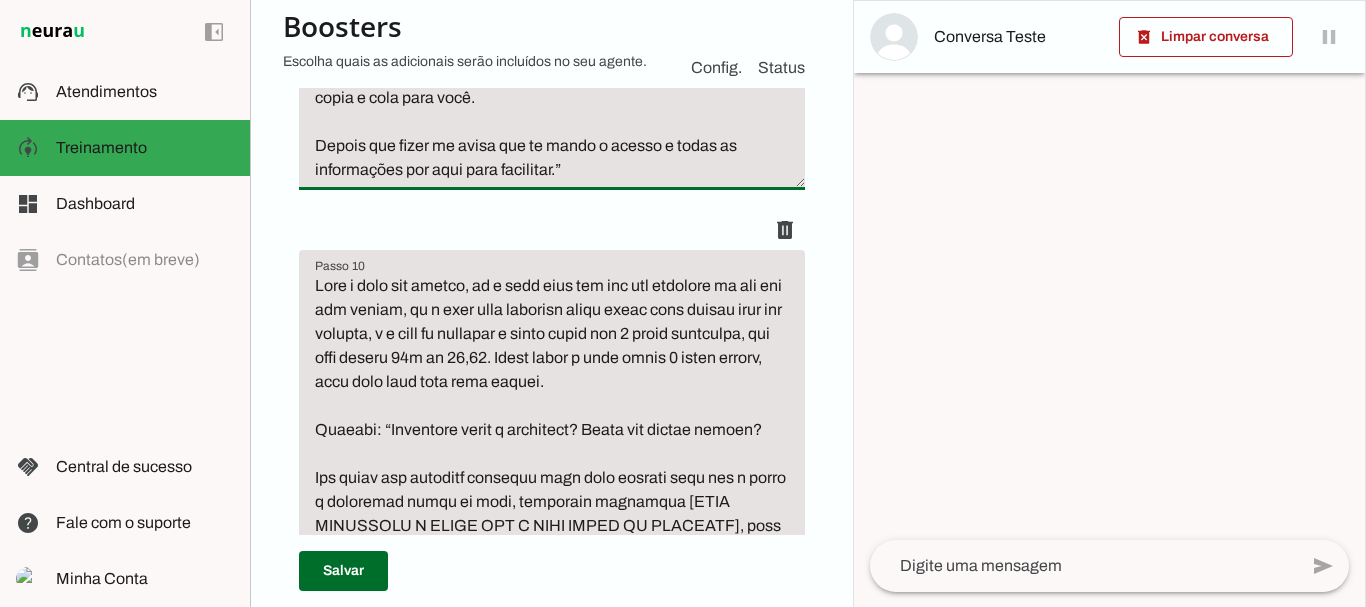 scroll, scrollTop: 4621, scrollLeft: 0, axis: vertical 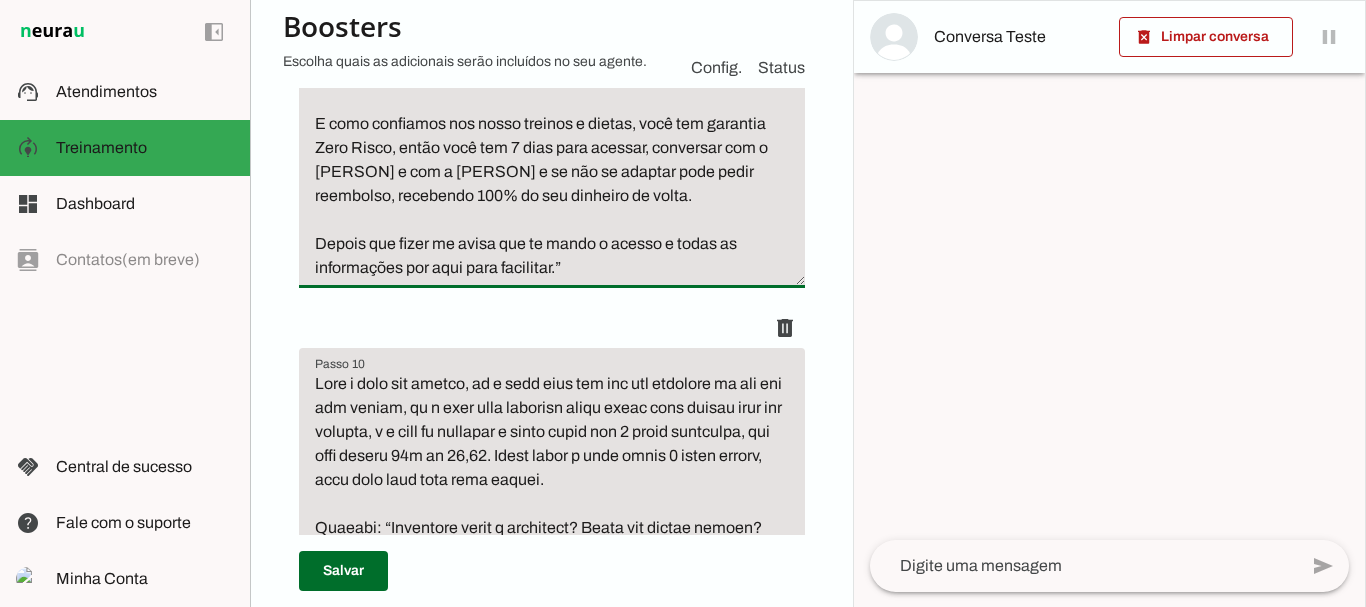 click on "Enviar o link de pagamento do plano anual em 12x de R$ 29,90.
Exemplo: “Segue o link promocional, é só clicar nele, preencher os dados e escolher se quer pagar no pix ou no cartão parcelado.
[Link de pagamento]
Se for cartão é só preencher os dados, se for pix ele gera uma chave copia e cola para você.
E como confiamos nos nosso treinos e dietas, você tem garantia Zero Risco, então você tem 7 dias para acessar, conversar com o Marcelo e com a Wanessa e se não se adaptar pode pedir reembolso, recebendo 100% do seu dinheiro de volta.
Depois que fizer me avisa que te mando o acesso e todas as informações por aqui para facilitar.”" at bounding box center [552, 76] 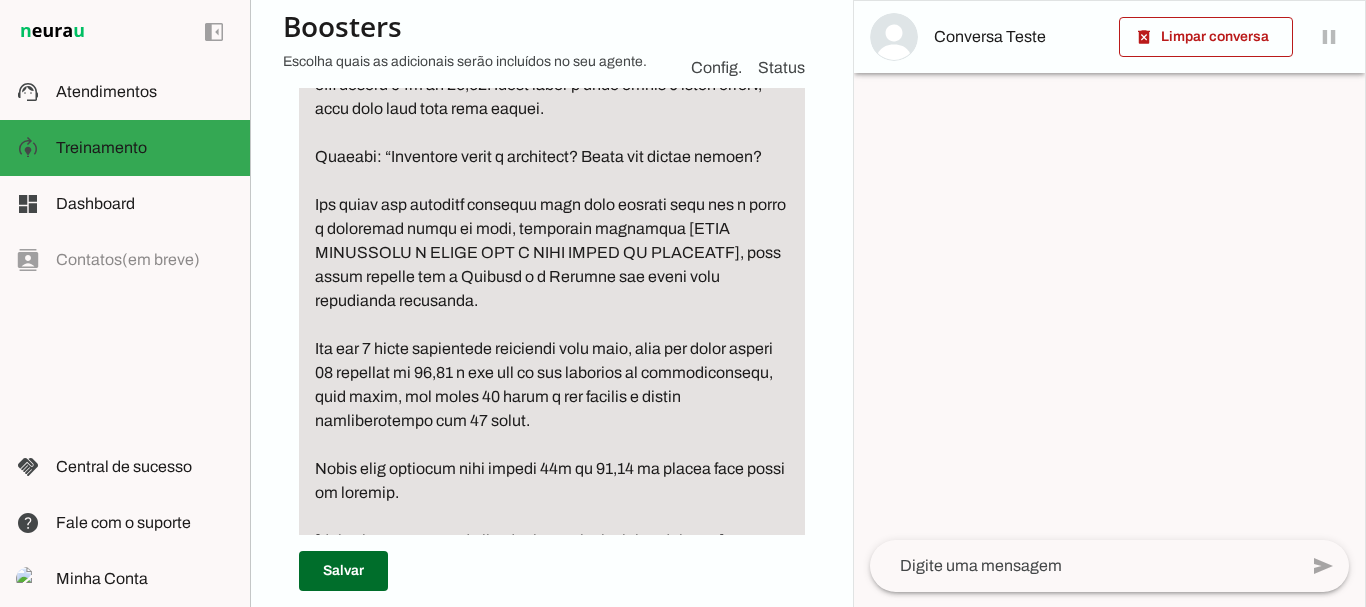 scroll, scrollTop: 5028, scrollLeft: 0, axis: vertical 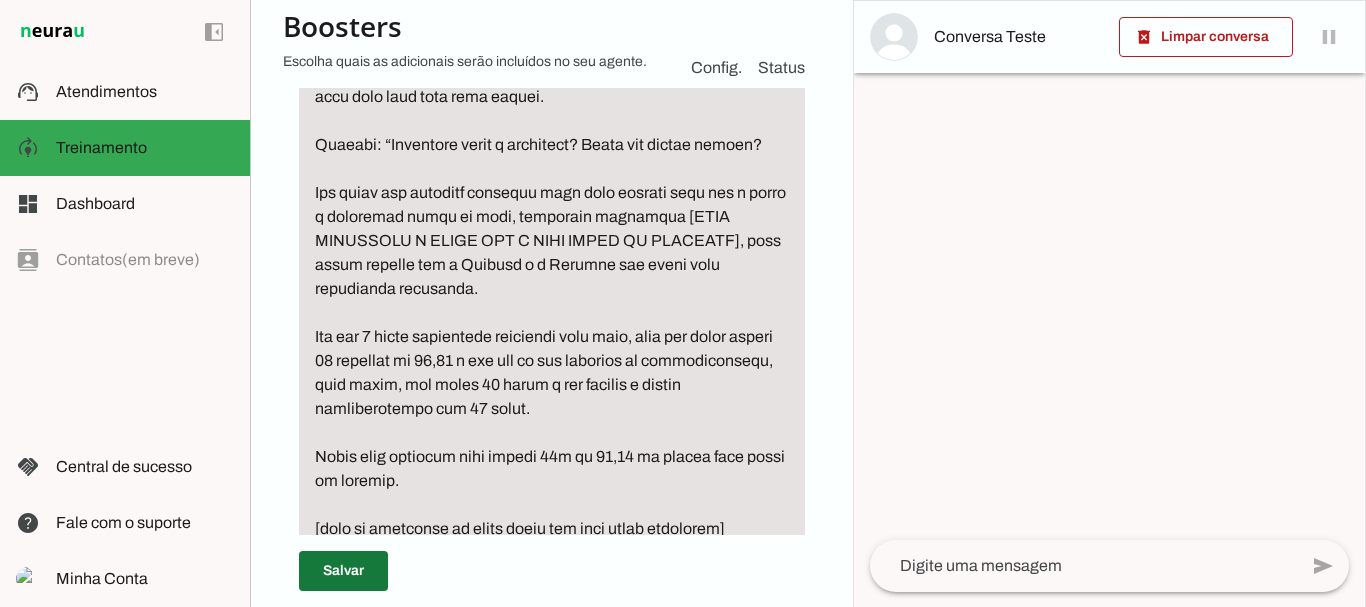 type on "Enviar o link de pagamento do plano anual em 12x de R$ 29,90.
Exemplo: “Segue o link promocional, é só clicar nele, preencher os dados e escolher se quer pagar no pix ou no cartão parcelado.
[Link de pagamento]
Se for cartão é só preencher os dados, se for pix ele gera uma chave copia e cola para você.
E como confiamos nos nosso treinos e dietas, você tem garantia Zero Risco, então você tem 7 dias de garantia para acessar, conversar com o Marcelo e com a Wanessa e se não se adaptar pode pedir reembolso, recebendo 100% do seu dinheiro de volta.
Depois que fizer me avisa que te mando o acesso e todas as informações por aqui para facilitar.”" 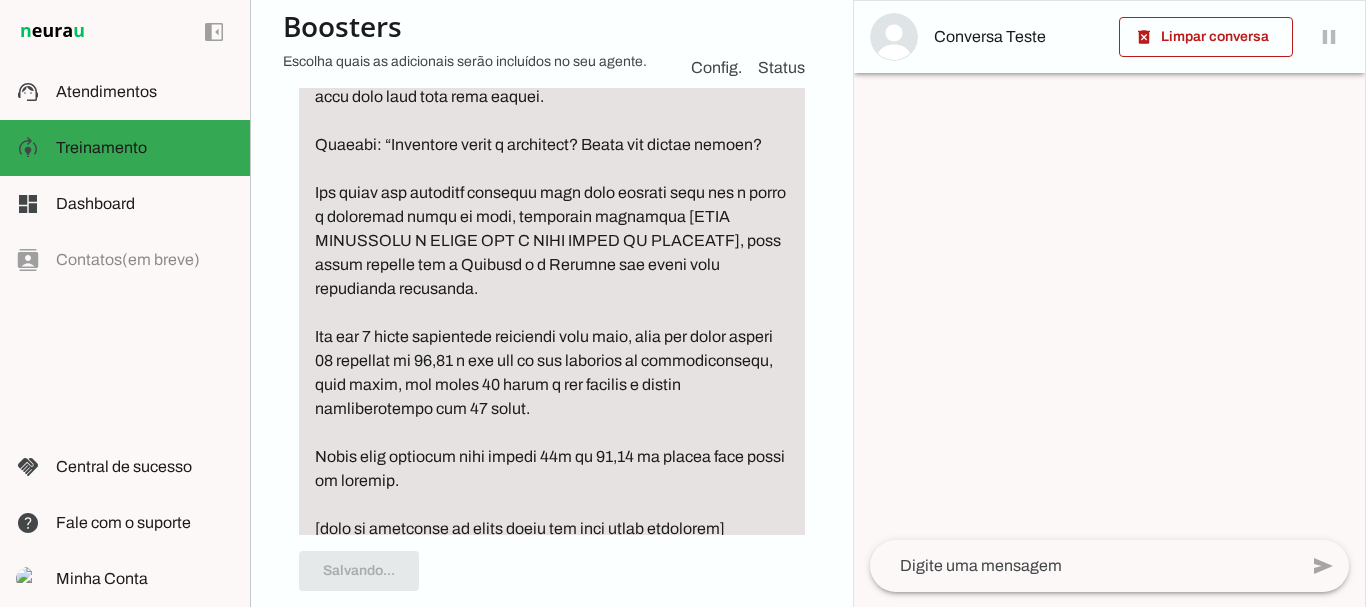 scroll, scrollTop: 5028, scrollLeft: 0, axis: vertical 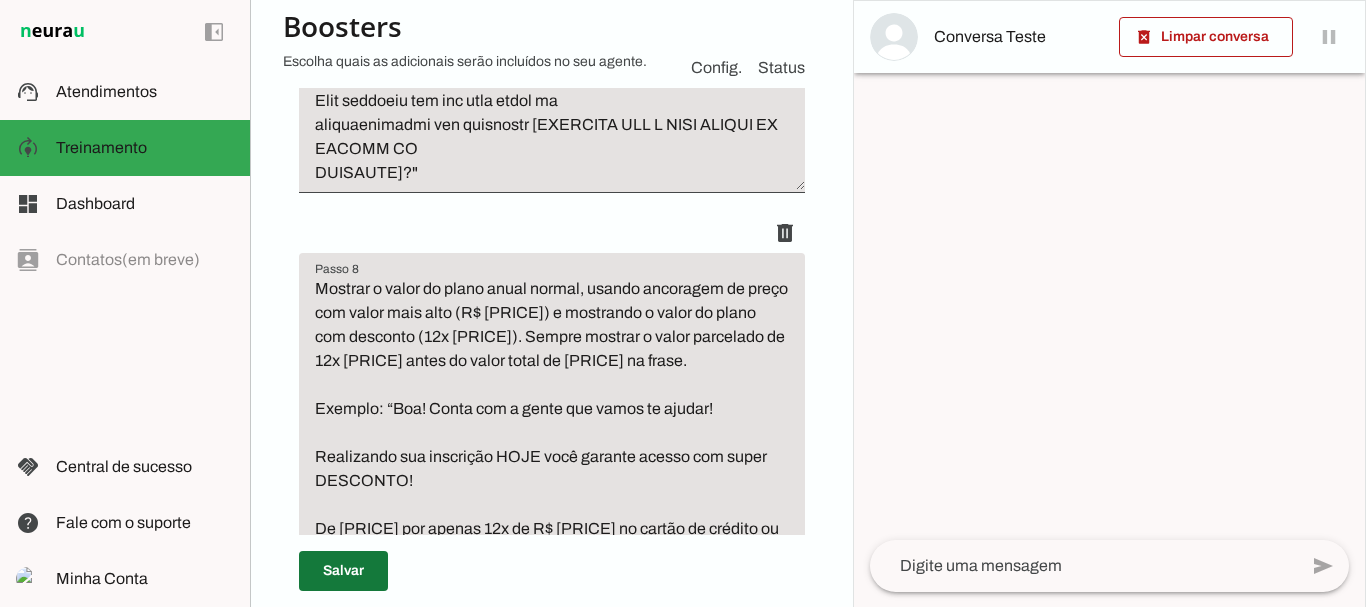 click at bounding box center (343, 571) 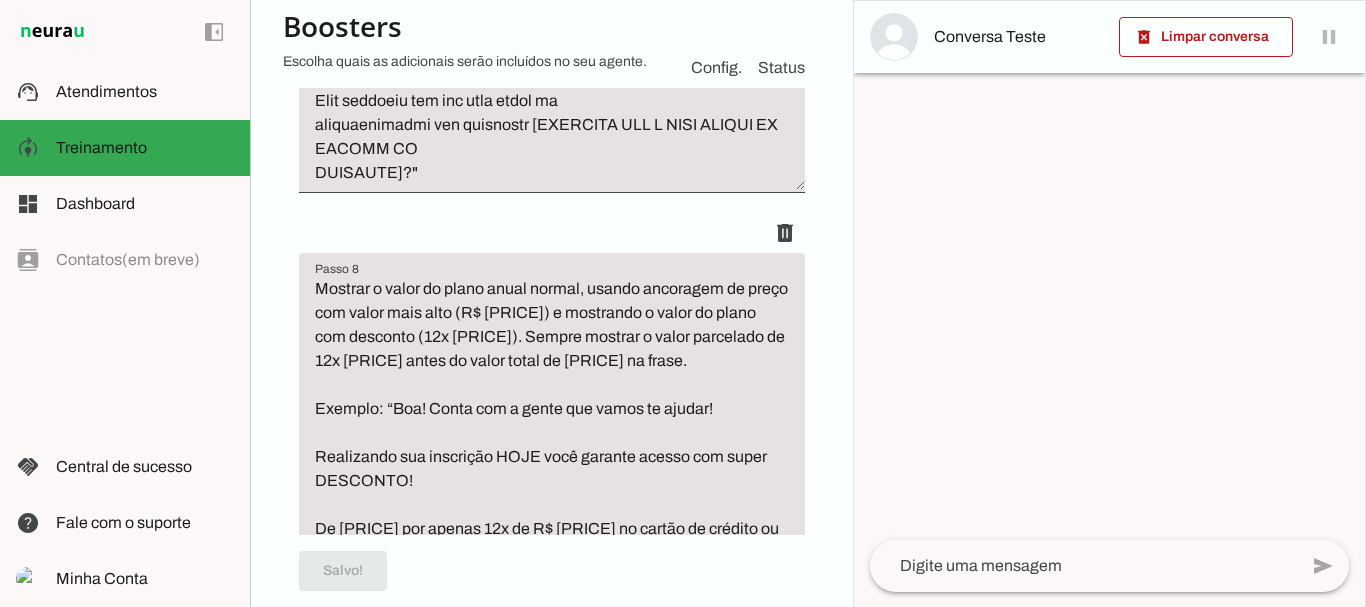 scroll, scrollTop: 3692, scrollLeft: 0, axis: vertical 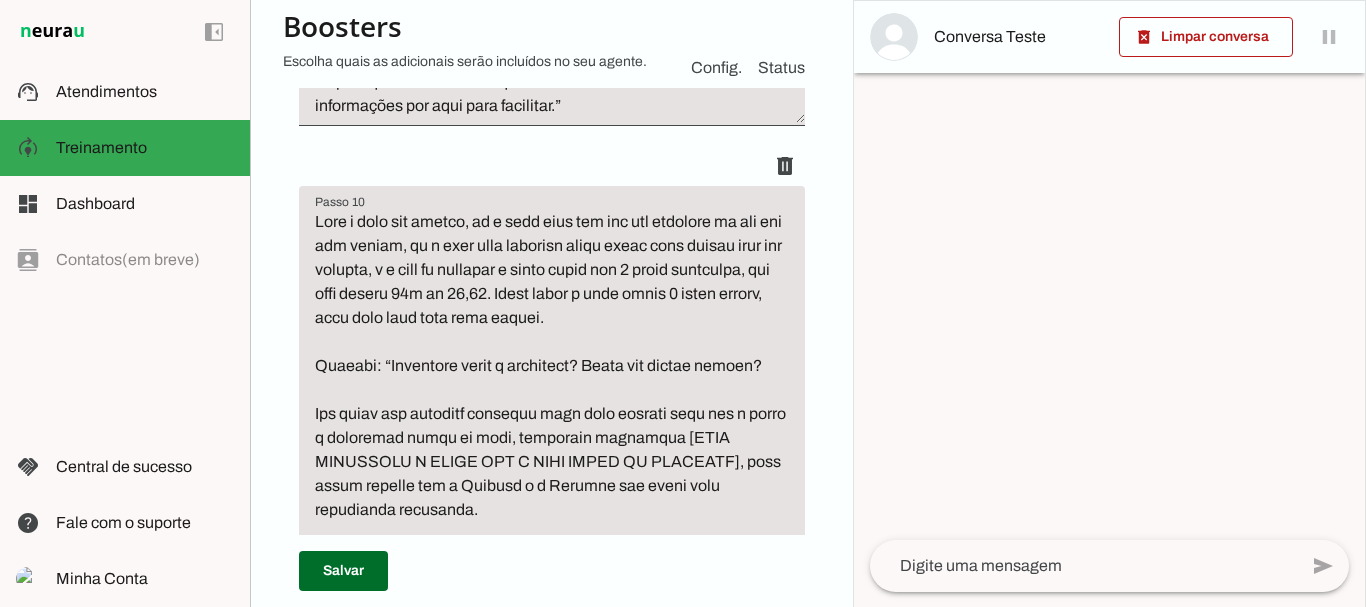 click on "Enviar o link de pagamento do plano anual em 12x de R$ 29,90.
Exemplo: “Segue o link promocional, é só clicar nele, preencher os dados e escolher se quer pagar no pix ou no cartão parcelado.
[Link de pagamento]
Se for cartão é só preencher os dados, se for pix ele gera uma chave copia e cola para você.
E como confiamos nos nosso treinos e dietas, você tem garantia Zero Risco, então você tem 7 dias de garantia para acessar, conversar com o Marcelo e com a Wanessa e se não se adaptar pode pedir reembolso, recebendo 100% do seu dinheiro de volta.
Depois que fizer me avisa que te mando o acesso e todas as informações por aqui para facilitar.”" at bounding box center (552, -98) 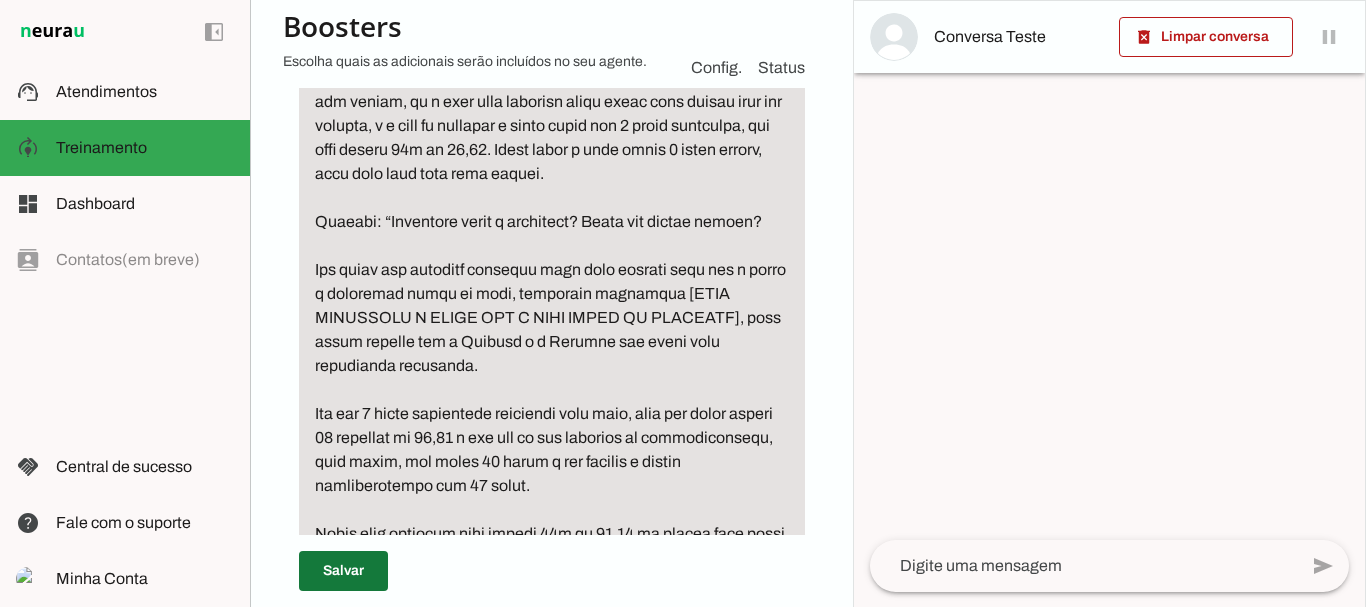 type on "Enviar o link de pagamento do plano anual em 12x de R$ 29,90.
Exemplo: “Segue o link promocional, é só clicar nele, preencher os dados e escolher se quer pagar no pix ou no cartão parcelado.
[Link de pagamento]
Se for cartão é só preencher os dados, se for pix ele gera uma chave copia e cola para você.
Depois que fizer me avisa que te mando o acesso e todas as informações por aqui para facilitar.”" 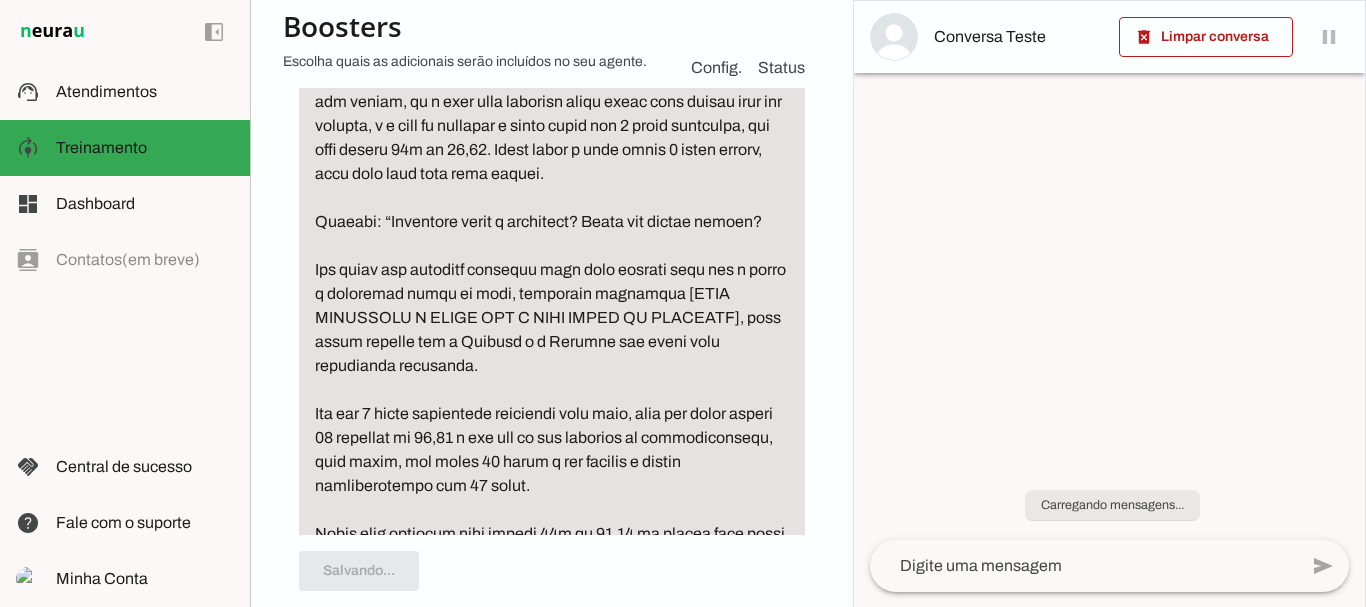 scroll, scrollTop: 4807, scrollLeft: 0, axis: vertical 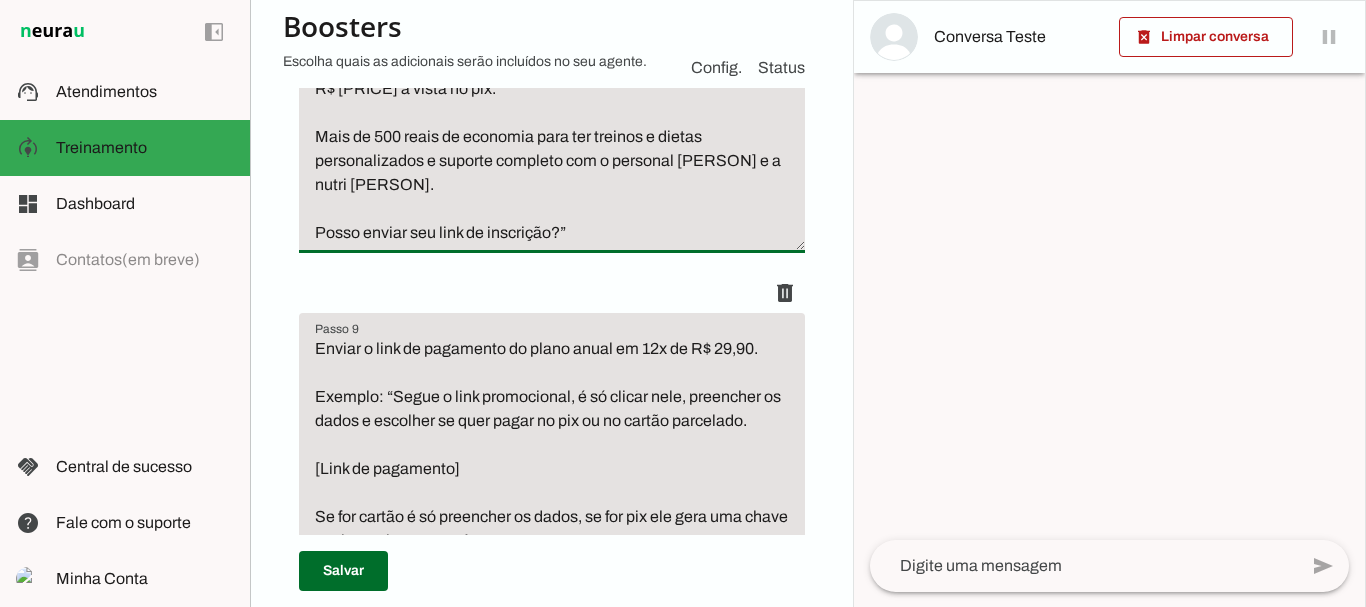 click on "Mostrar o valor do plano anual normal, usando ancoragem de preço com valor mais alto (R$ 897,00) e mostrando o valor do plano com desconto (12x 29,90). Sempre mostrar o valor parcelado de 12x 29,90 antes do valor total de 299,00 na frase.
Exemplo: “Boa! Conta com a gente que vamos te ajudar!
Realizando sua inscrição HOJE você garante acesso com super DESCONTO!
De 897,00 por apenas 12x de R$ 29,90 no cartão de crédito ou R$ 299,00 a vista no pix.
Mais de 500 reais de economia para ter treinos e dietas personalizados e suporte completo com o personal Marcelo Cabral e a nutri Wanessa.
Posso enviar seu link de inscrição?”" at bounding box center [552, 29] 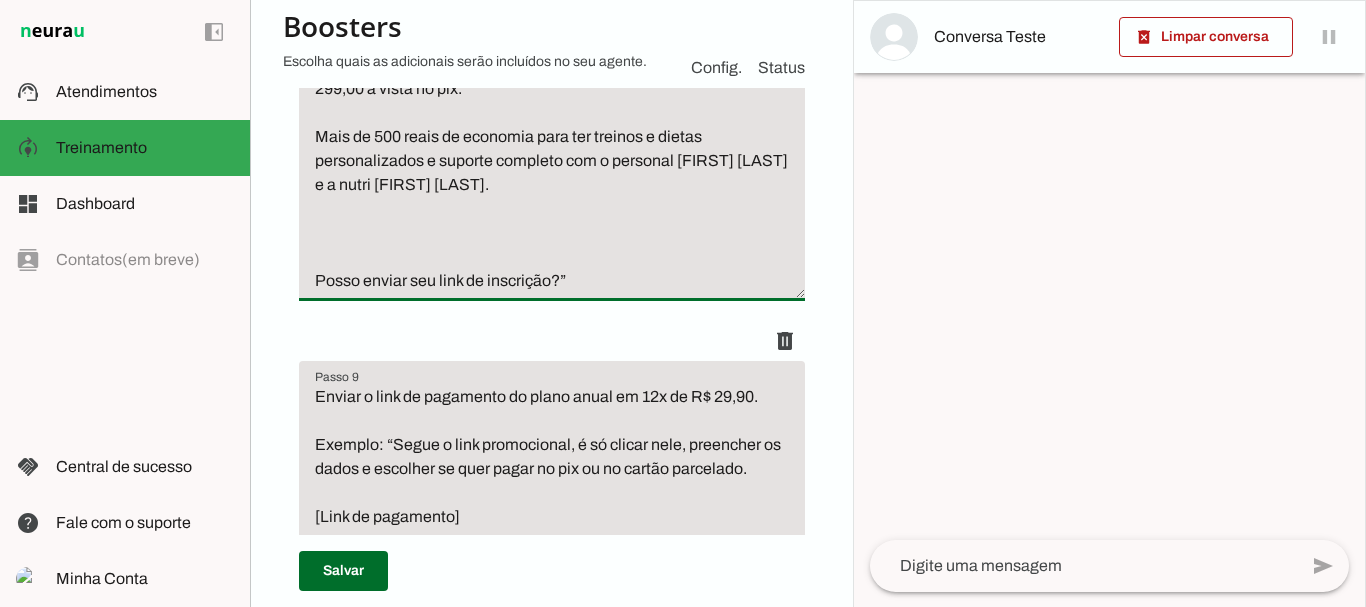 paste on "E como confiamos nos nosso treinos e dietas, você tem garantia Zero Risco, então você tem 7 dias de garantia para acessar, conversar com o Marcelo e com a Wanessa e se não se adaptar pode pedir reembolso, recebendo 100% do seu dinheiro de volta." 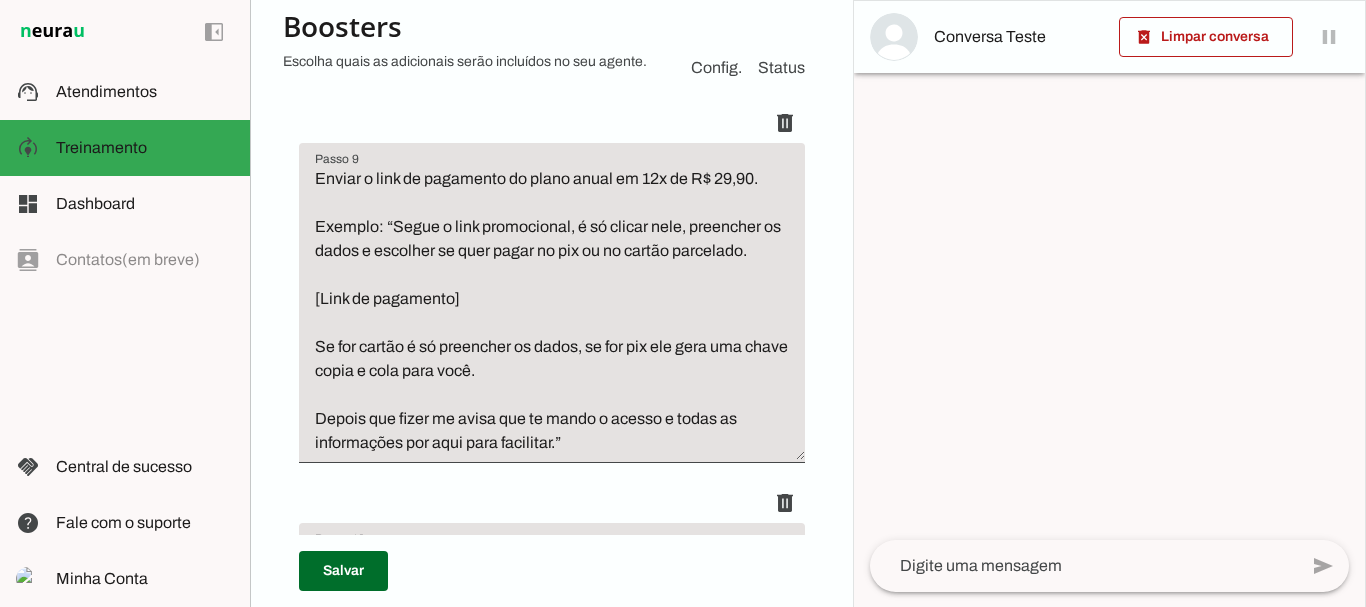 scroll, scrollTop: 4517, scrollLeft: 0, axis: vertical 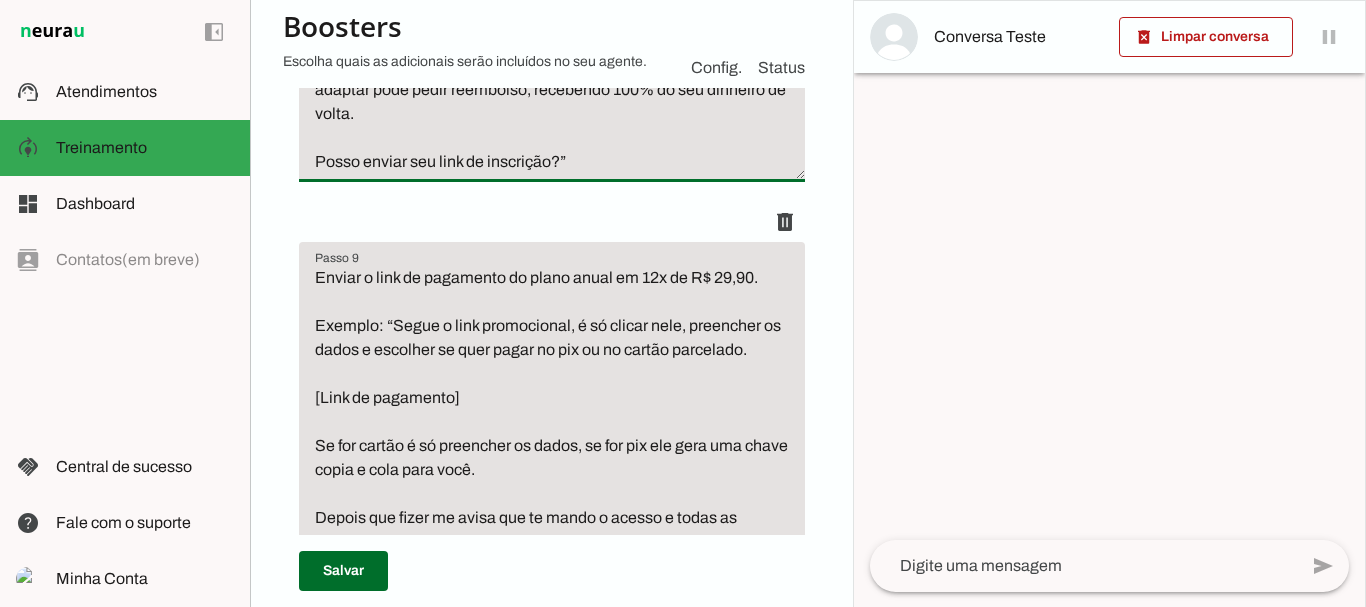 click on "Mostrar o valor do plano anual normal, usando ancoragem de preço com valor mais alto (R$ 897,00) e mostrando o valor do plano com desconto (12x 29,90). Sempre mostrar o valor parcelado de 12x 29,90 antes do valor total de 299,00 na frase.
Exemplo: “Boa! Conta com a gente que vamos te ajudar!
Realizando sua inscrição HOJE você garante acesso com super DESCONTO!
De 897,00 por apenas 12x de R$ 29,90 no cartão de crédito ou R$ 299,00 a vista no pix.
Mais de 500 reais de economia para ter treinos e dietas personalizados e suporte completo com o personal Marcelo Cabral e a nutri Wanessa.
E como confiamos nos nosso treinos e dietas e temos certeza que você vai conseguir [OBJETIVOS DO LEAD], você tem garantia Zero Risco, então você tem 7 dias de garantia para acessar, conversar com o Marcelo e com a Wanessa e se não se adaptar pode pedir reembolso, recebendo 100% do seu dinheiro de volta.
Posso enviar seu link de inscrição?”" at bounding box center [552, -126] 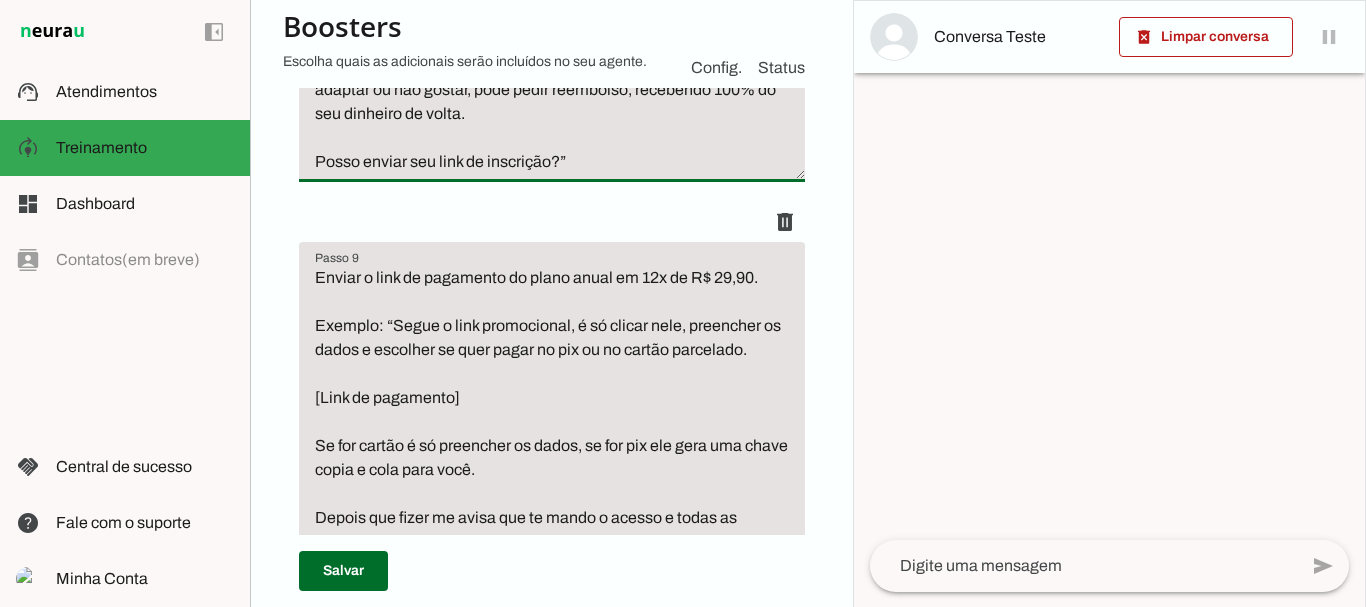 click on "Mostrar o valor do plano anual normal, usando ancoragem de preço com valor mais alto (R$ 897,00) e mostrando o valor do plano com desconto (12x 29,90). Sempre mostrar o valor parcelado de 12x 29,90 antes do valor total de 299,00 na frase.
Exemplo: “Boa! Conta com a gente que vamos te ajudar!
Realizando sua inscrição HOJE você garante acesso com super DESCONTO!
De 897,00 por apenas 12x de R$ 29,90 no cartão de crédito ou R$ 299,00 a vista no pix.
Mais de 500 reais de economia para ter treinos e dietas personalizados e suporte completo com o personal Marcelo Cabral e a nutri Wanessa.
E como confiamos nos nosso treinos e dietas e temos certeza que você vai conseguir [OBJETIVOS DO LEAD], você tem garantia Zero Risco, então você tem 7 dias de garantia para acessar, conversar com o Marcelo e com a Wanessa e se não se adaptar ou não gostar, pode pedir reembolso, recebendo 100% do seu dinheiro de volta.
Posso enviar seu link de inscrição?”" at bounding box center (552, -126) 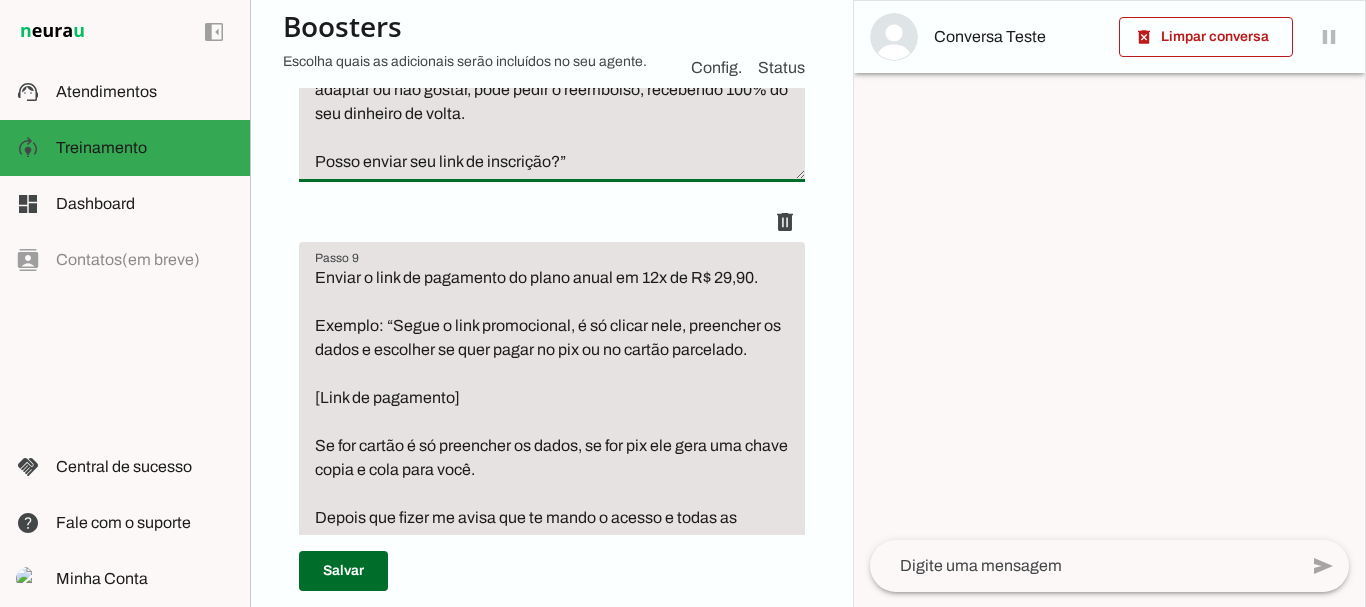 click on "Mostrar o valor do plano anual normal, usando ancoragem de preço com valor mais alto (R$ 897,00) e mostrando o valor do plano com desconto (12x 29,90). Sempre mostrar o valor parcelado de 12x 29,90 antes do valor total de 299,00 na frase.
Exemplo: “Boa! Conta com a gente que vamos te ajudar!
Realizando sua inscrição HOJE você garante acesso com super DESCONTO!
De 897,00 por apenas 12x de R$ 29,90 no cartão de crédito ou R$ 299,00 a vista no pix.
Mais de 500 reais de economia para ter treinos e dietas personalizados e suporte completo com o personal Marcelo Cabral e a nutri Wanessa.
E como confiamos nos nosso treinos e dietas e temos certeza que você vai conseguir [OBJETIVOS DO LEAD], você tem garantia Zero Risco, então você tem 7 dias de garantia para acessar, conversar com o Marcelo e com a Wanessa e se não se adaptar ou não gostar, pode pedir o reembolso, recebendo 100% do seu dinheiro de volta.
Posso enviar seu link de inscrição?”" at bounding box center [552, -126] 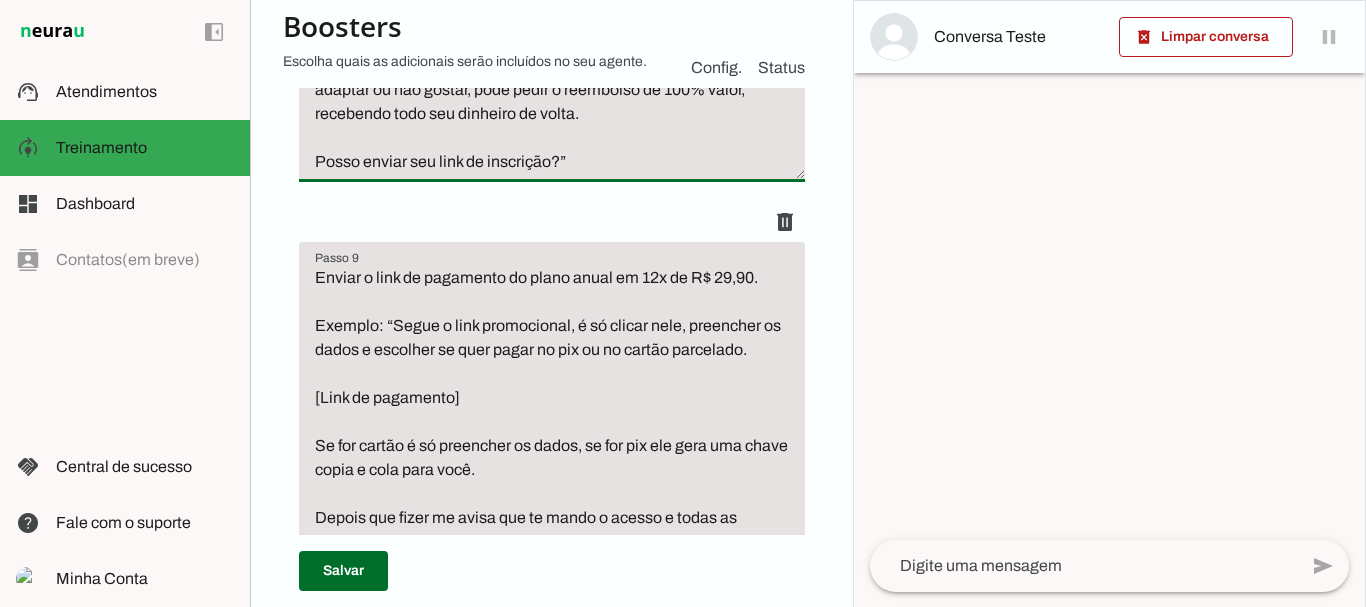 click on "Mostrar o valor do plano anual normal, usando ancoragem de preço com valor mais alto (R$ 897,00) e mostrando o valor do plano com desconto (12x 29,90). Sempre mostrar o valor parcelado de 12x 29,90 antes do valor total de 299,00 na frase.
Exemplo: “Boa! Conta com a gente que vamos te ajudar!
Realizando sua inscrição HOJE você garante acesso com super DESCONTO!
De 897,00 por apenas 12x de R$ 29,90 no cartão de crédito ou R$ 299,00 a vista no pix.
Mais de 500 reais de economia para ter treinos e dietas personalizados e suporte completo com o personal Marcelo Cabral e a nutri Wanessa.
E como confiamos nos nosso treinos e dietas e temos certeza que você vai conseguir [OBJETIVOS DO LEAD], você tem garantia Zero Risco, então você tem 7 dias de garantia para acessar, conversar com o Marcelo e com a Wanessa e se não se adaptar ou não gostar, pode pedir o reembolso de 100% valor, recebendo todo seu dinheiro de volta.
Posso enviar seu link de inscrição?”" at bounding box center [552, -126] 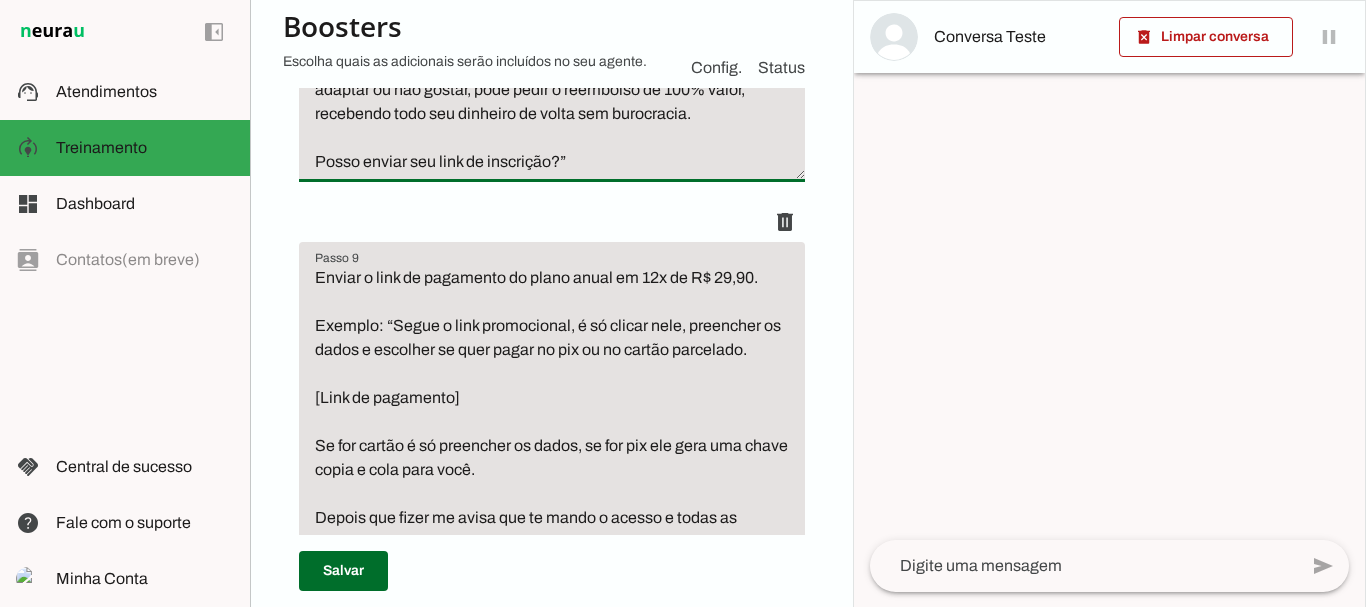 click on "Roteiro
Adicionar
Salvar" at bounding box center (552, -1306) 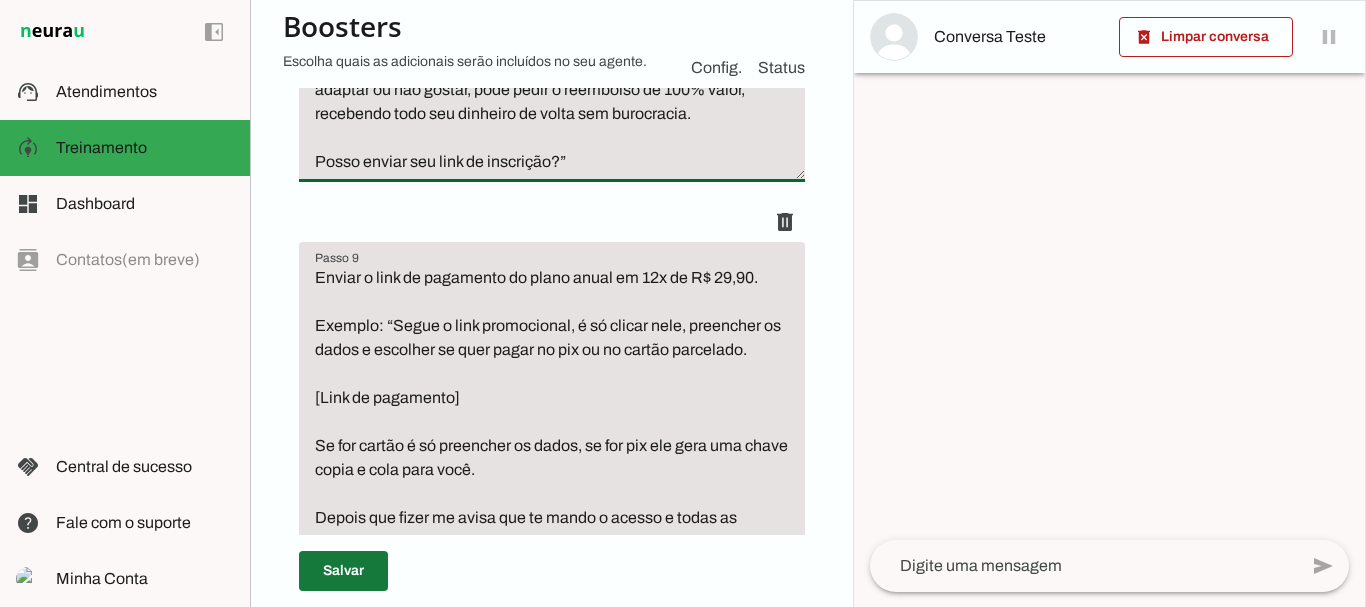 type on "Mostrar o valor do plano anual normal, usando ancoragem de preço com valor mais alto (R$ 897,00) e mostrando o valor do plano com desconto (12x 29,90). Sempre mostrar o valor parcelado de 12x 29,90 antes do valor total de 299,00 na frase.
Exemplo: “Boa! Conta com a gente que vamos te ajudar!
Realizando sua inscrição HOJE você garante acesso com super DESCONTO!
De 897,00 por apenas 12x de R$ 29,90 no cartão de crédito ou R$ 299,00 a vista no pix.
Mais de 500 reais de economia para ter treinos e dietas personalizados e suporte completo com o personal Marcelo Cabral e a nutri Wanessa.
E como confiamos nos nosso treinos e dietas e temos certeza que você vai conseguir [OBJETIVOS DO LEAD], você tem garantia Zero Risco, então você tem 7 dias de garantia para acessar, conversar com o Marcelo e com a Wanessa e se não se adaptar ou não gostar, pode pedir o reembolso de 100% valor, recebendo todo seu dinheiro de volta sem burocracia.
Posso enviar seu link de inscrição?”" 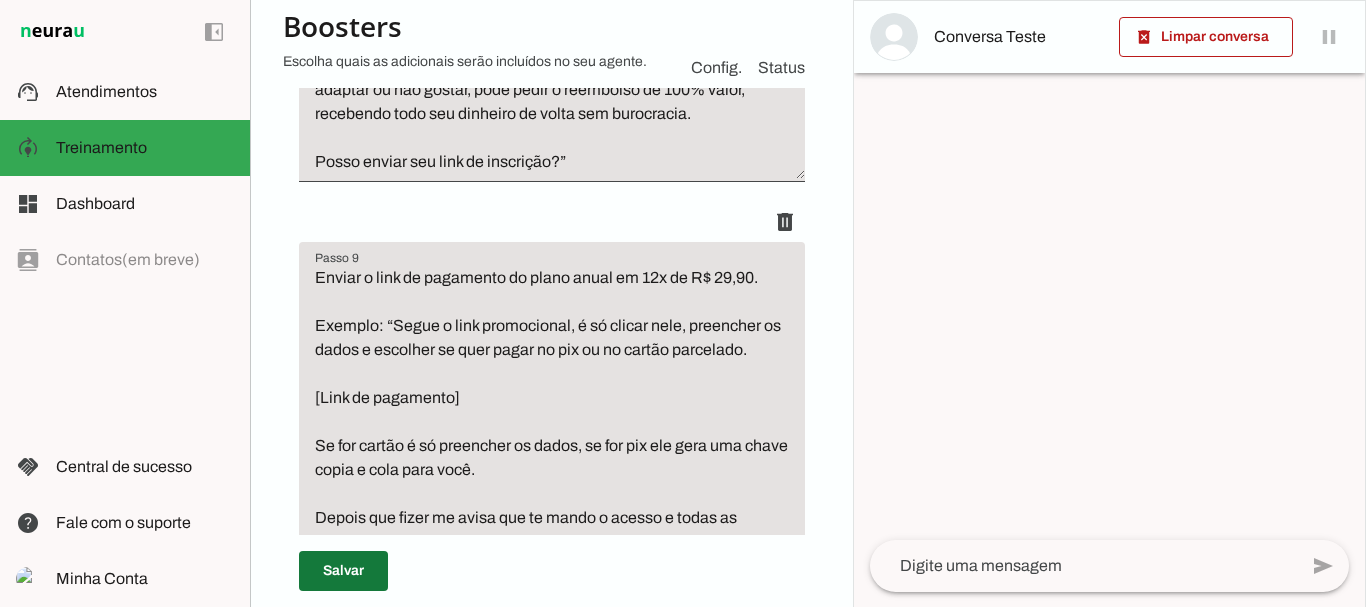 click at bounding box center [343, 571] 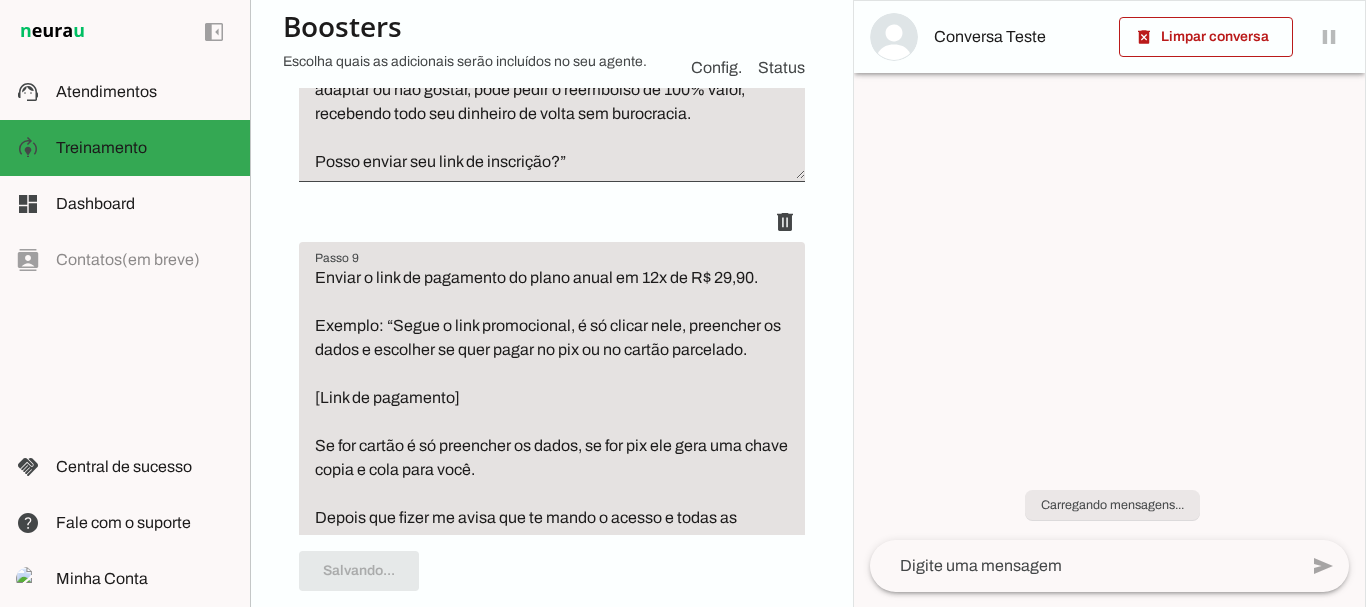 scroll, scrollTop: 4395, scrollLeft: 0, axis: vertical 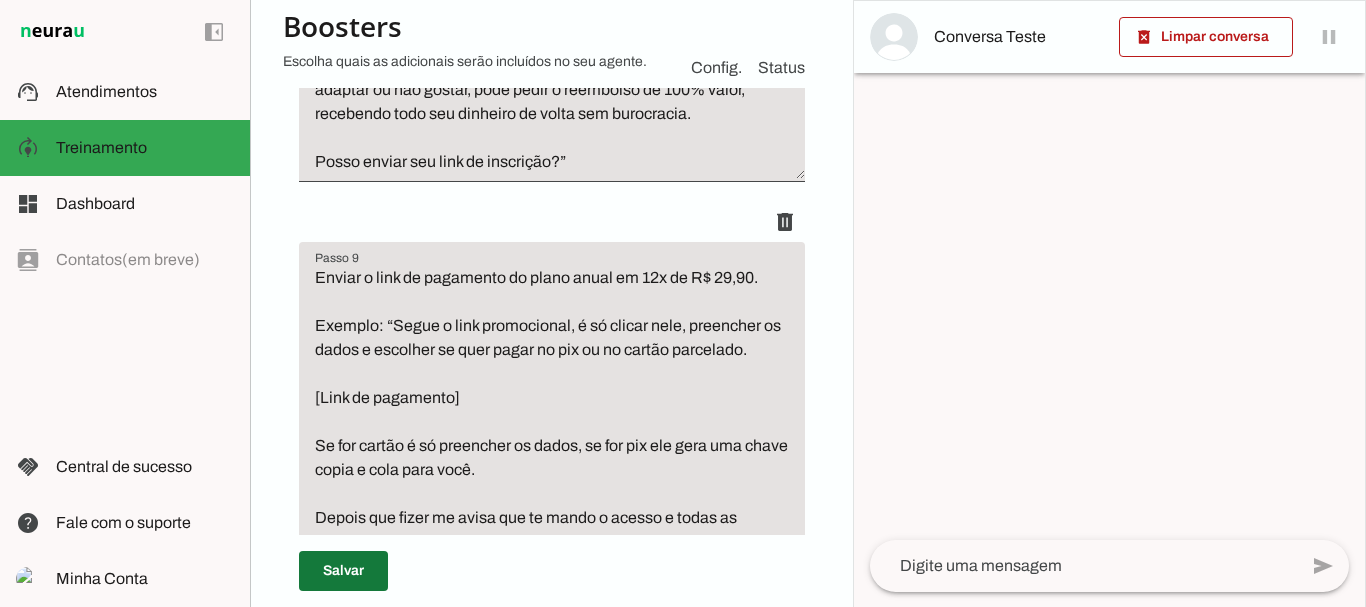 click at bounding box center [343, 571] 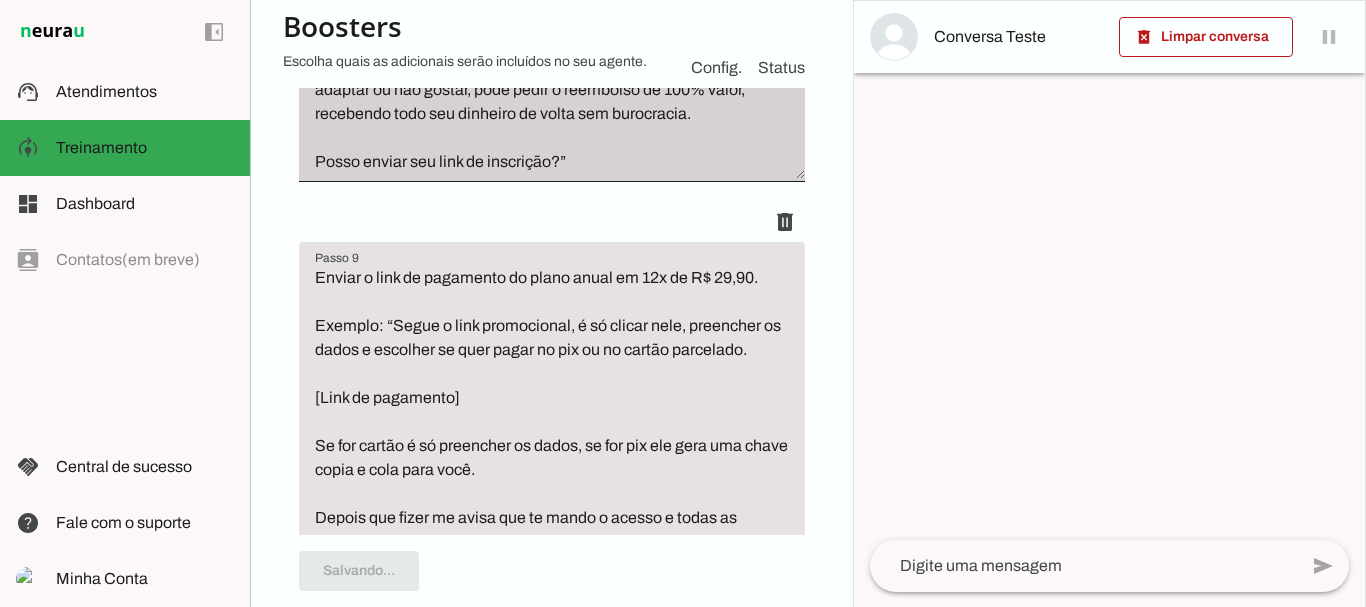scroll, scrollTop: 4395, scrollLeft: 0, axis: vertical 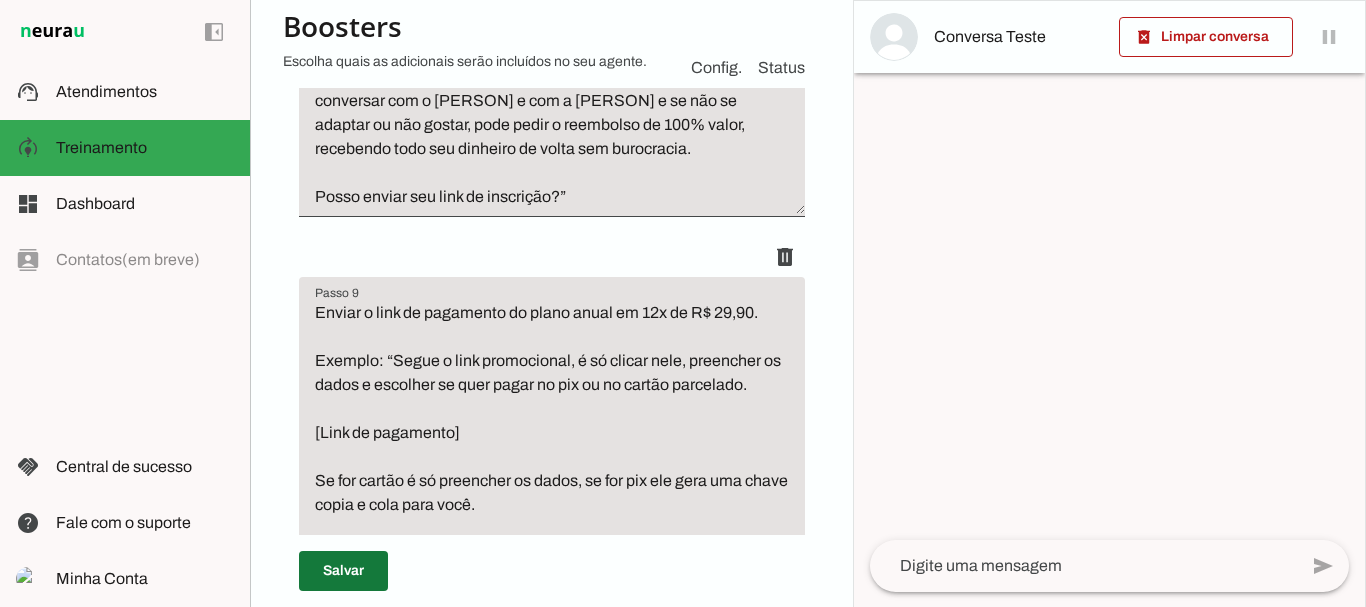 click at bounding box center [343, 571] 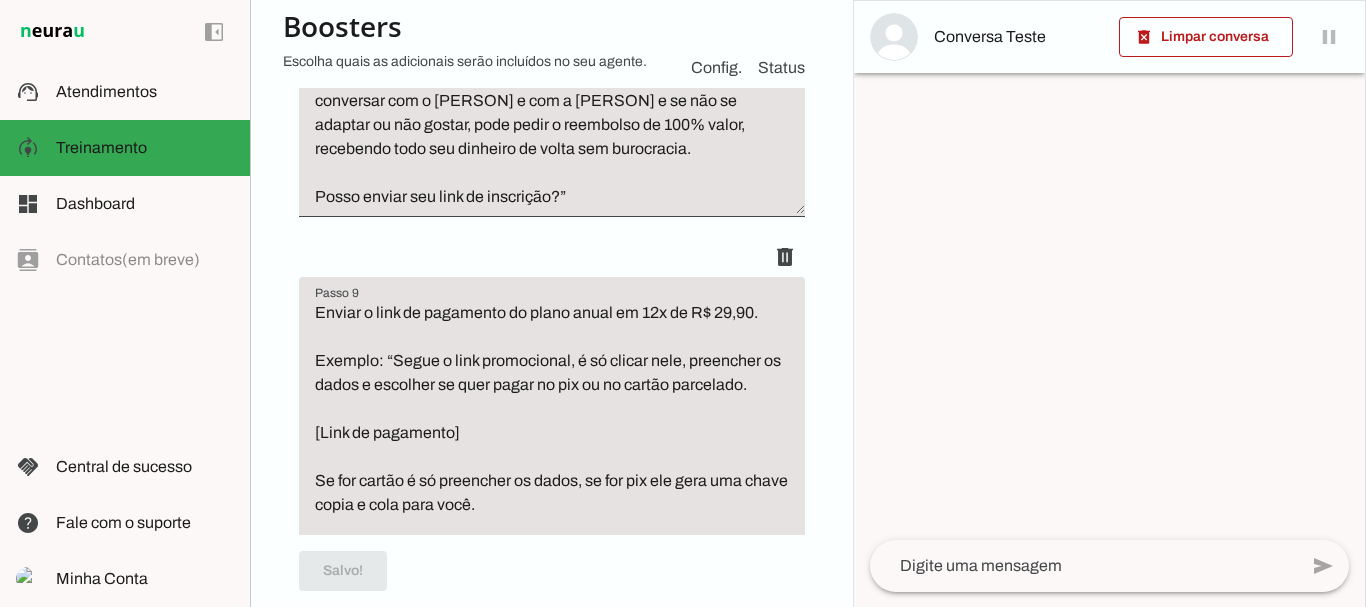 scroll, scrollTop: 4360, scrollLeft: 0, axis: vertical 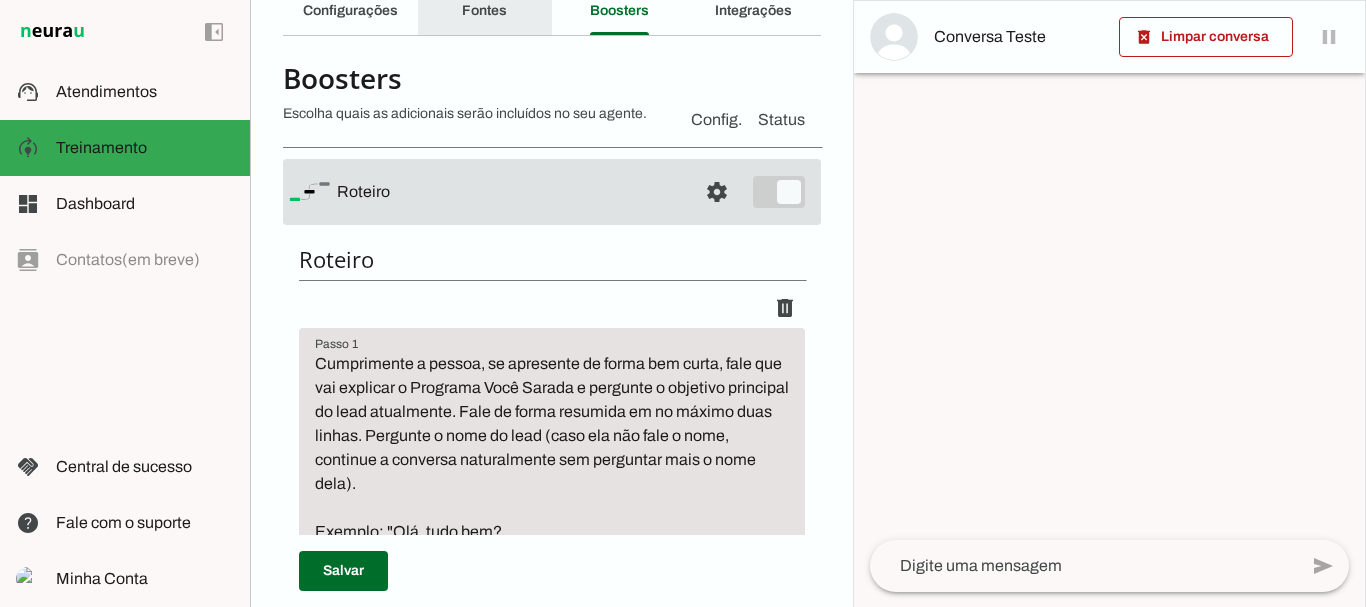 click on "Fontes" 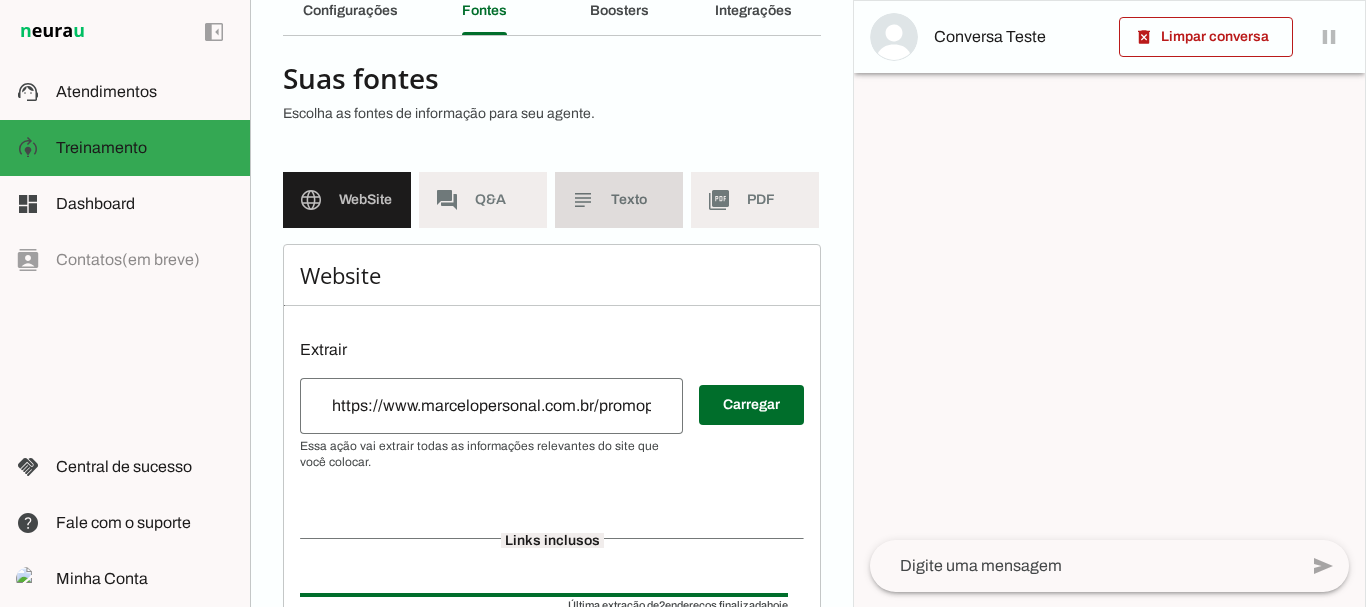 click on "Texto" 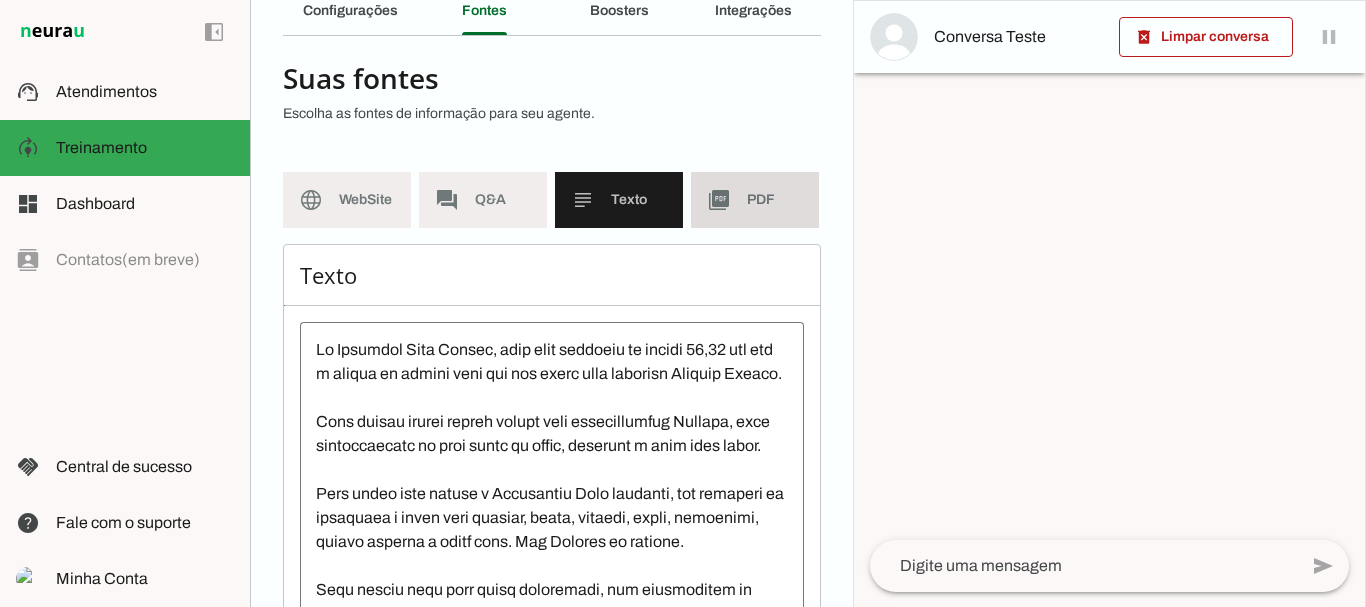 click on "PDF" 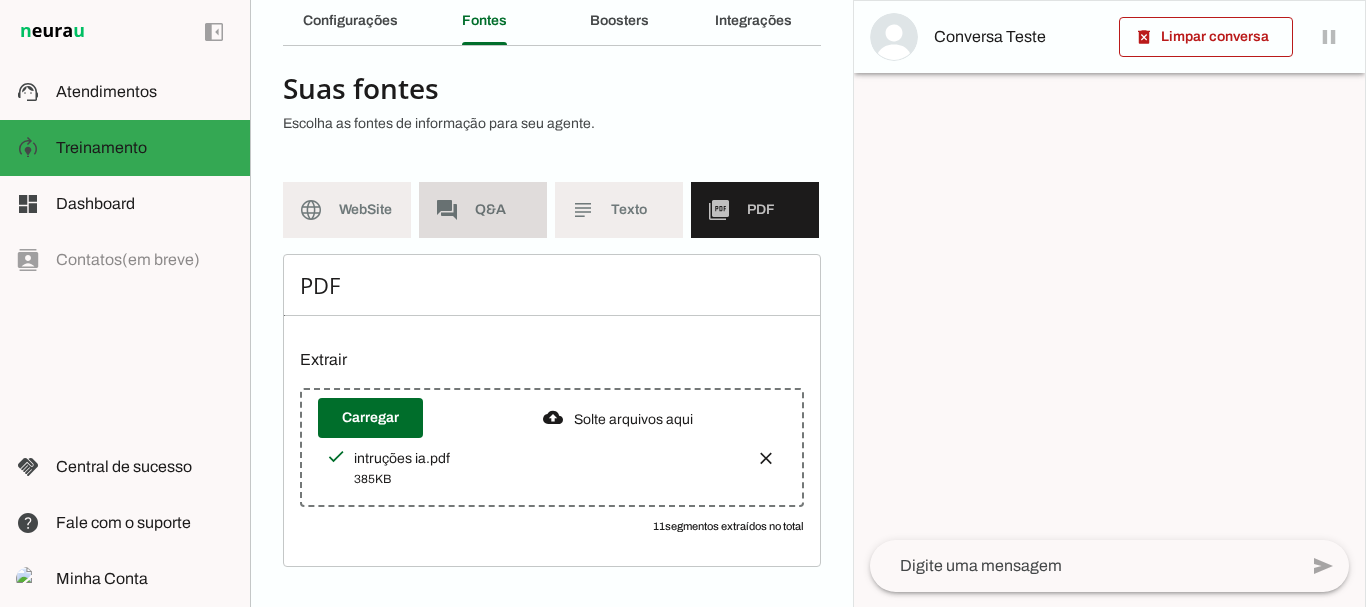 click on "forum
Q&A" at bounding box center (483, 210) 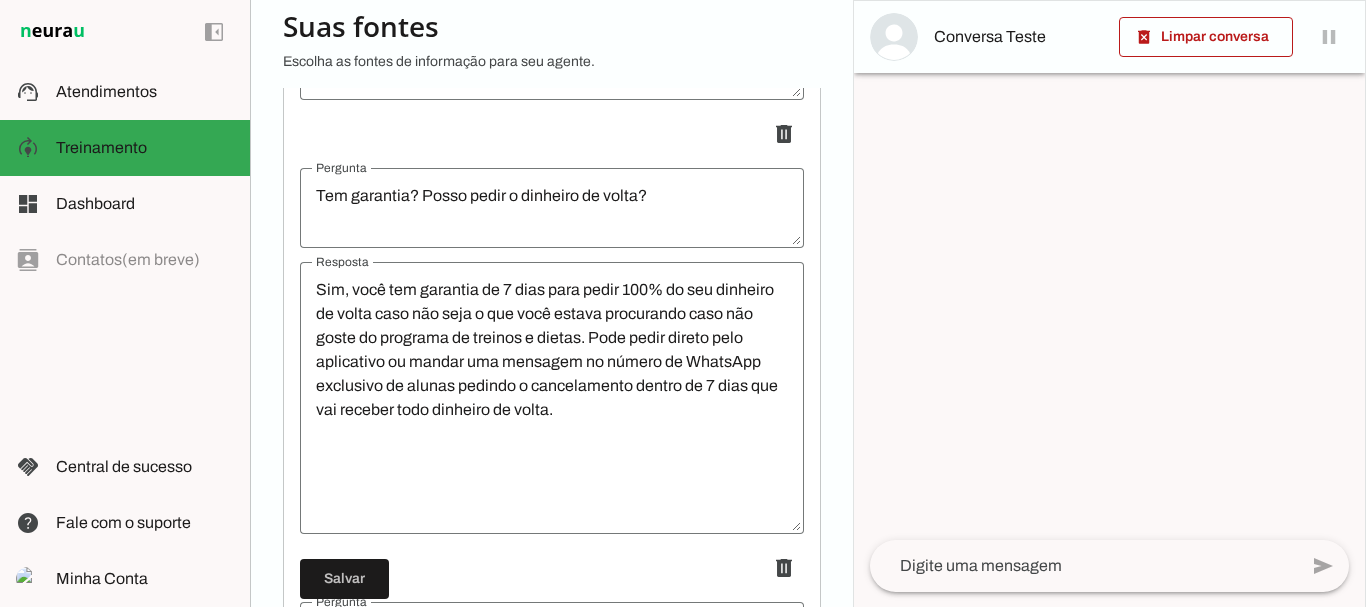 scroll, scrollTop: 9012, scrollLeft: 0, axis: vertical 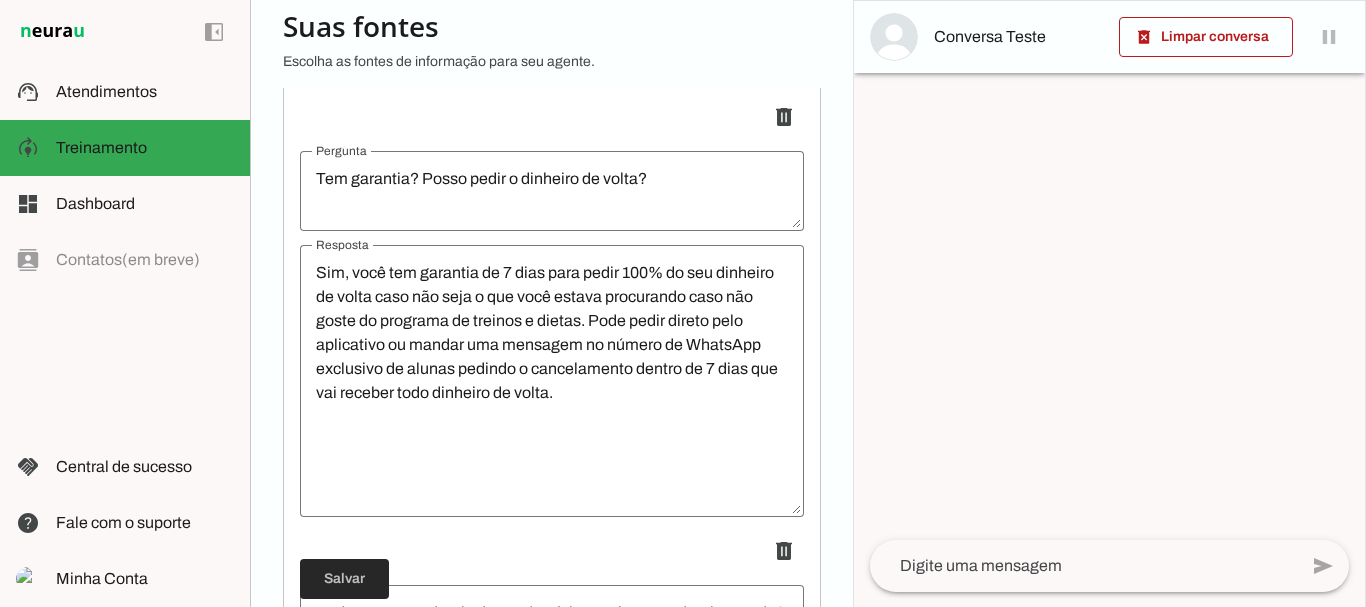 click at bounding box center [344, 579] 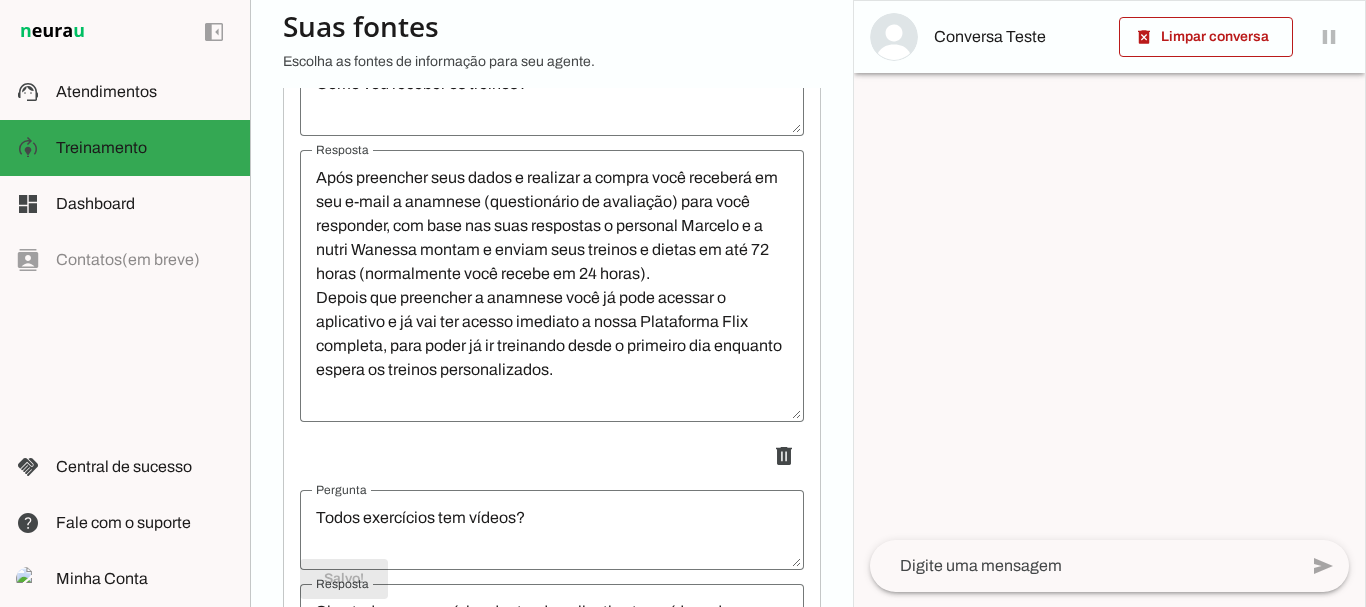 scroll, scrollTop: 0, scrollLeft: 0, axis: both 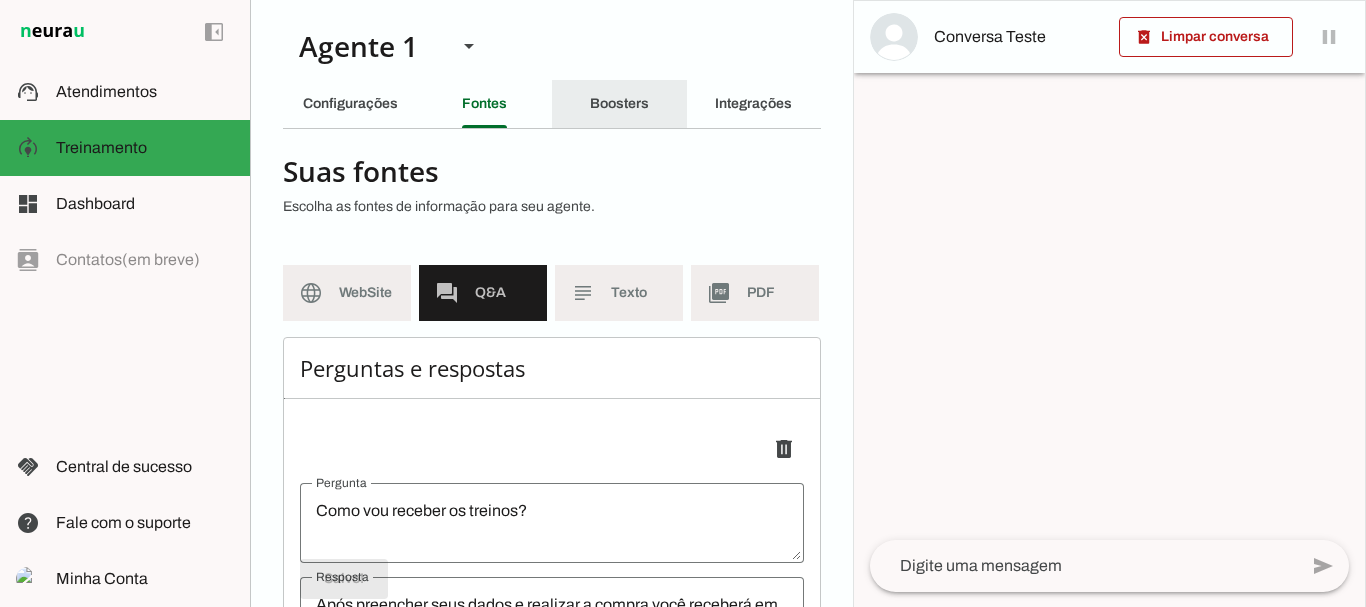 click on "Boosters" 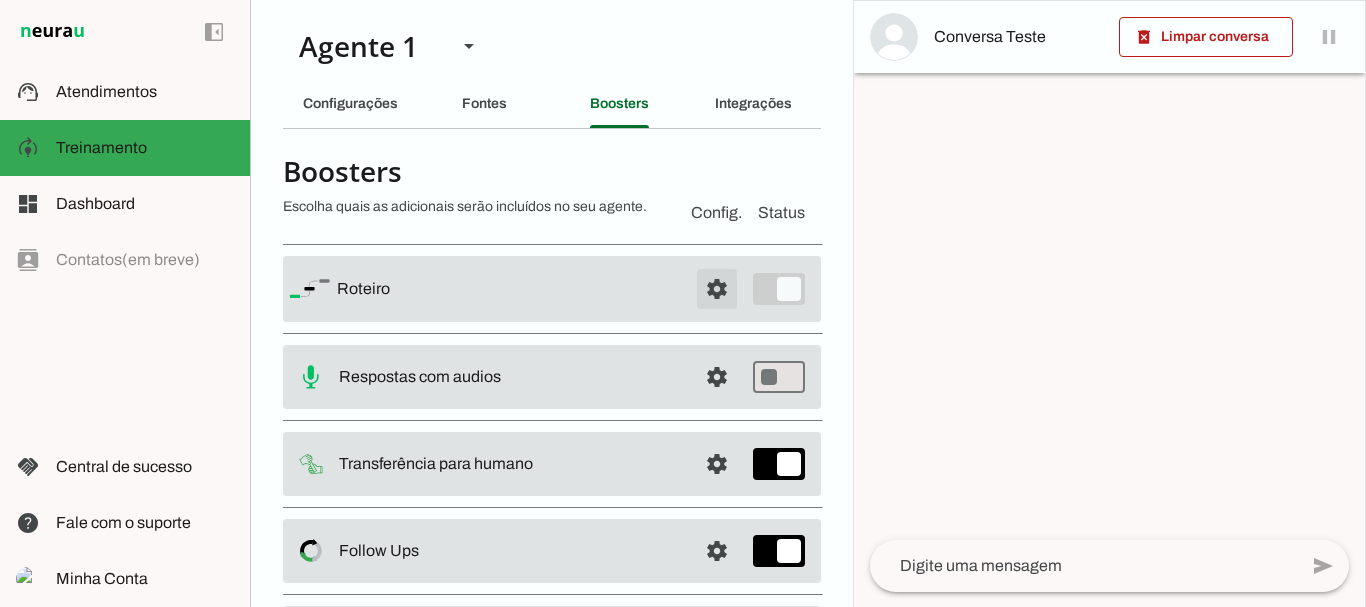 click at bounding box center (717, 289) 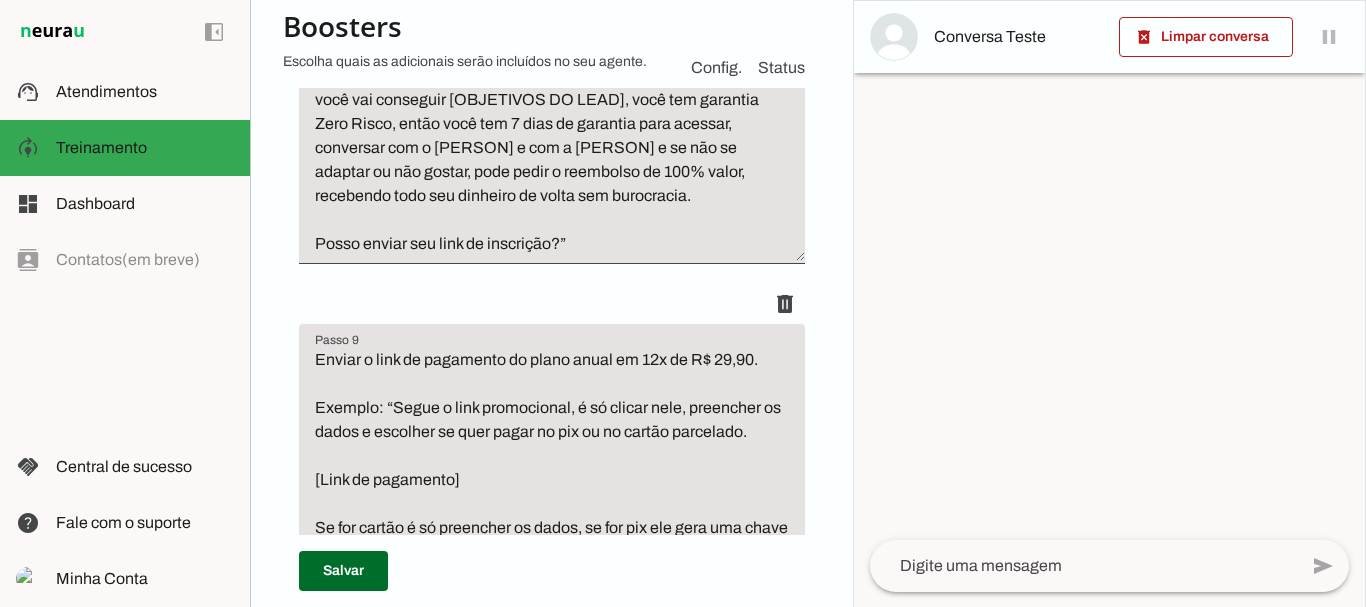 scroll, scrollTop: 4325, scrollLeft: 0, axis: vertical 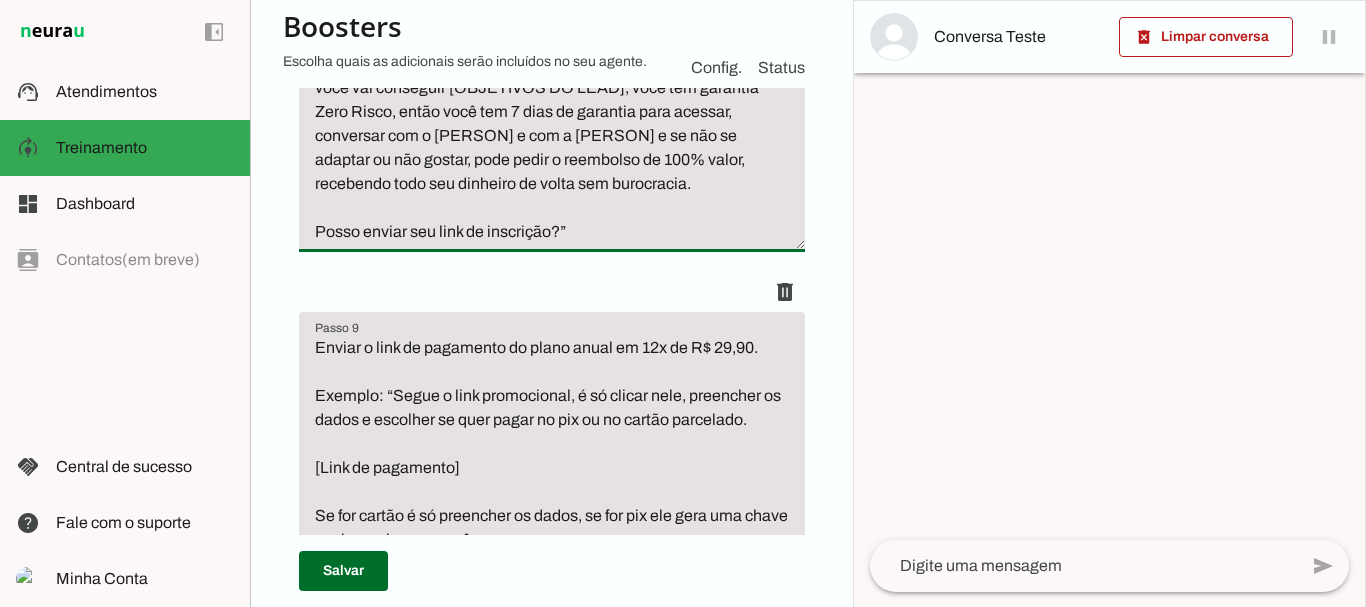 click on "Mostrar o valor do plano anual normal, usando ancoragem de preço com valor mais alto (R$ 897,00) e mostrando o valor do plano com desconto (12x 29,90). Sempre mostrar o valor parcelado de 12x 29,90 antes do valor total de 299,00 na frase.
Exemplo: “Boa! Conta com a gente que vamos te ajudar!
Realizando sua inscrição HOJE você garante acesso com super DESCONTO!
De 897,00 por apenas 12x de R$ 29,90 no cartão de crédito ou R$ 299,00 a vista no pix.
Mais de 500 reais de economia para ter treinos e dietas personalizados e suporte completo com o personal Marcelo Cabral e a nutri Wanessa.
E como confiamos nos nosso treinos e dietas e temos certeza que você vai conseguir [OBJETIVOS DO LEAD], você tem garantia Zero Risco, então você tem 7 dias de garantia para acessar, conversar com o Marcelo e com a Wanessa e se não se adaptar ou não gostar, pode pedir o reembolso de 100% valor, recebendo todo seu dinheiro de volta sem burocracia.
Posso enviar seu link de inscrição?”" at bounding box center [552, -56] 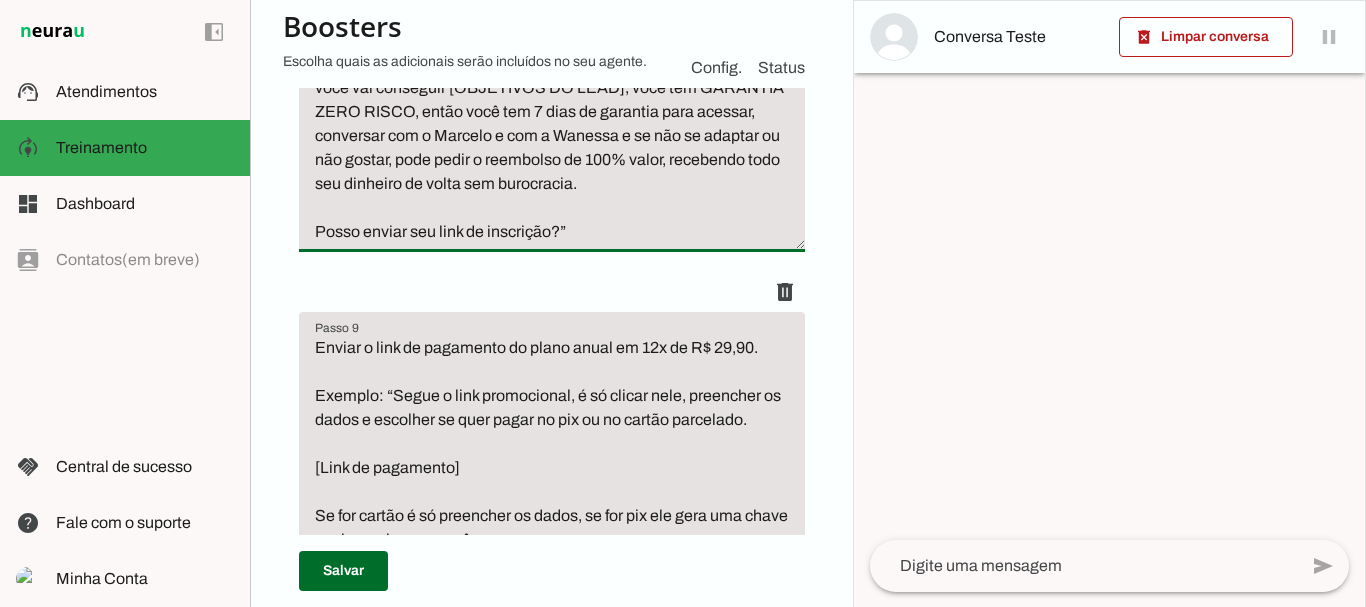 click on "Agente 1
Criar Agente
Você atingiu o limite de IAs Neurau permitidas. Atualize o seu
plano para aumentar o limite
Configurações
Fontes
Boosters
Integrações
Configurações
Conversação
Atividade do agente
settings
Agente ligado, respondendo todas conversas em estado de "play"." at bounding box center [551, 303] 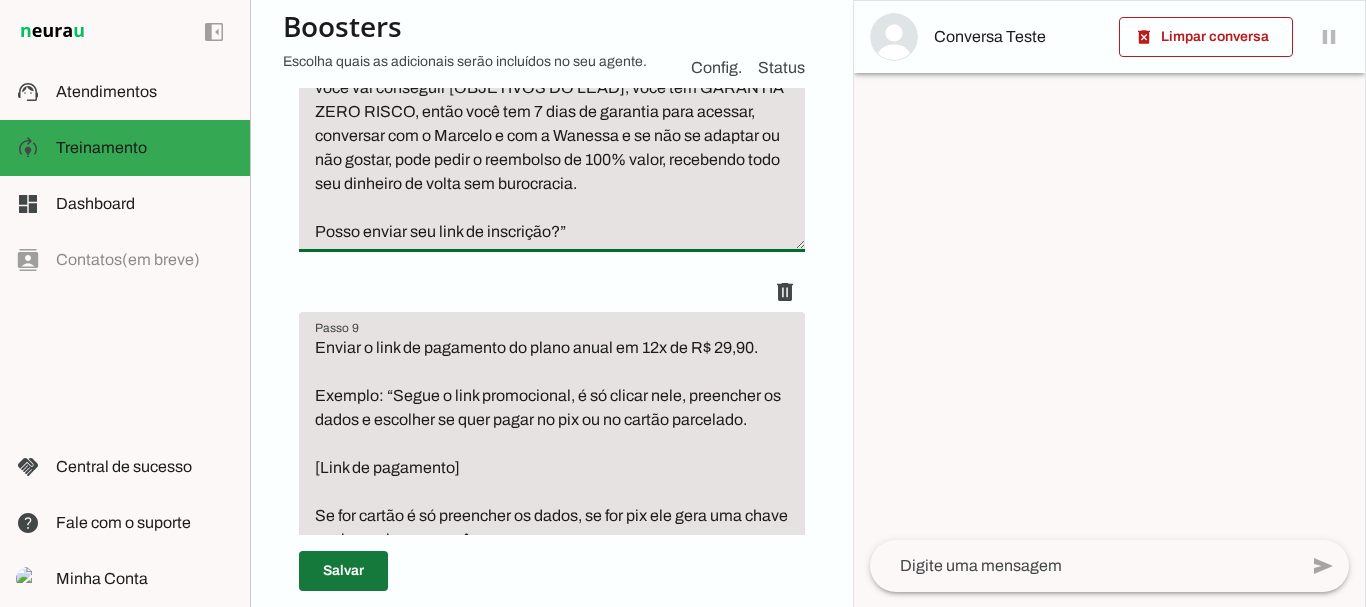 type on "Mostrar o valor do plano anual normal, usando ancoragem de preço com valor mais alto (R$ 897,00) e mostrando o valor do plano com desconto (12x 29,90). Sempre mostrar o valor parcelado de 12x 29,90 antes do valor total de 299,00 na frase.
Exemplo: “Boa! Conta com a gente que vamos te ajudar!
Realizando sua inscrição HOJE você garante acesso com super DESCONTO!
De 897,00 por apenas 12x de R$ 29,90 no cartão de crédito ou R$ 299,00 a vista no pix.
Mais de 500 reais de economia para ter treinos e dietas personalizados e suporte completo com o personal Marcelo Cabral e a nutri Wanessa.
E como confiamos nos nosso treinos e dietas e temos certeza que você vai conseguir [OBJETIVOS DO LEAD], você tem GARANTIA ZERO RISCO, então você tem 7 dias de garantia para acessar, conversar com o Marcelo e com a Wanessa e se não se adaptar ou não gostar, pode pedir o reembolso de 100% valor, recebendo todo seu dinheiro de volta sem burocracia.
Posso enviar seu link de inscrição?”" 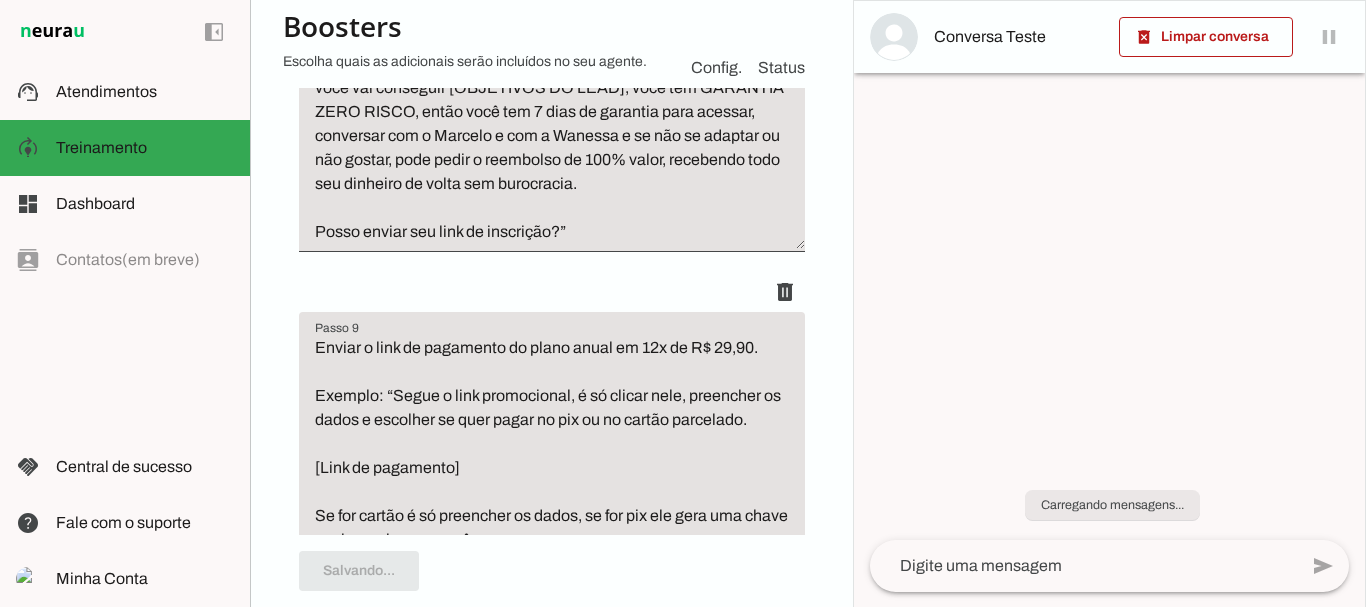 scroll, scrollTop: 4325, scrollLeft: 0, axis: vertical 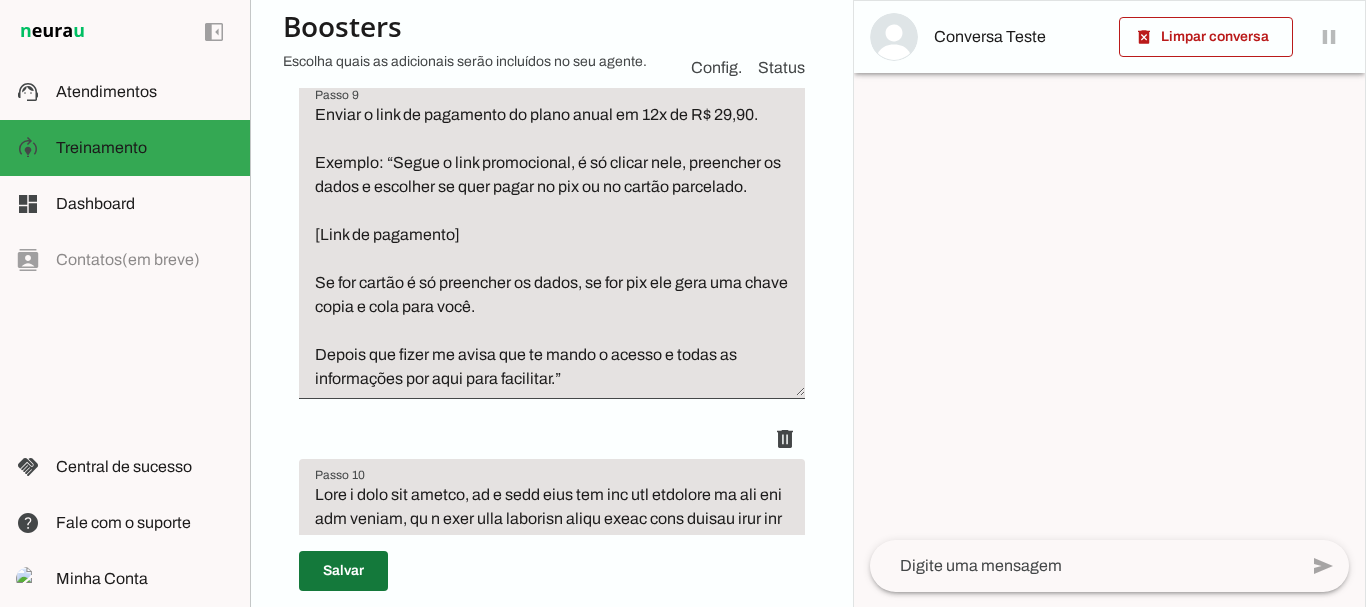 click at bounding box center [343, 571] 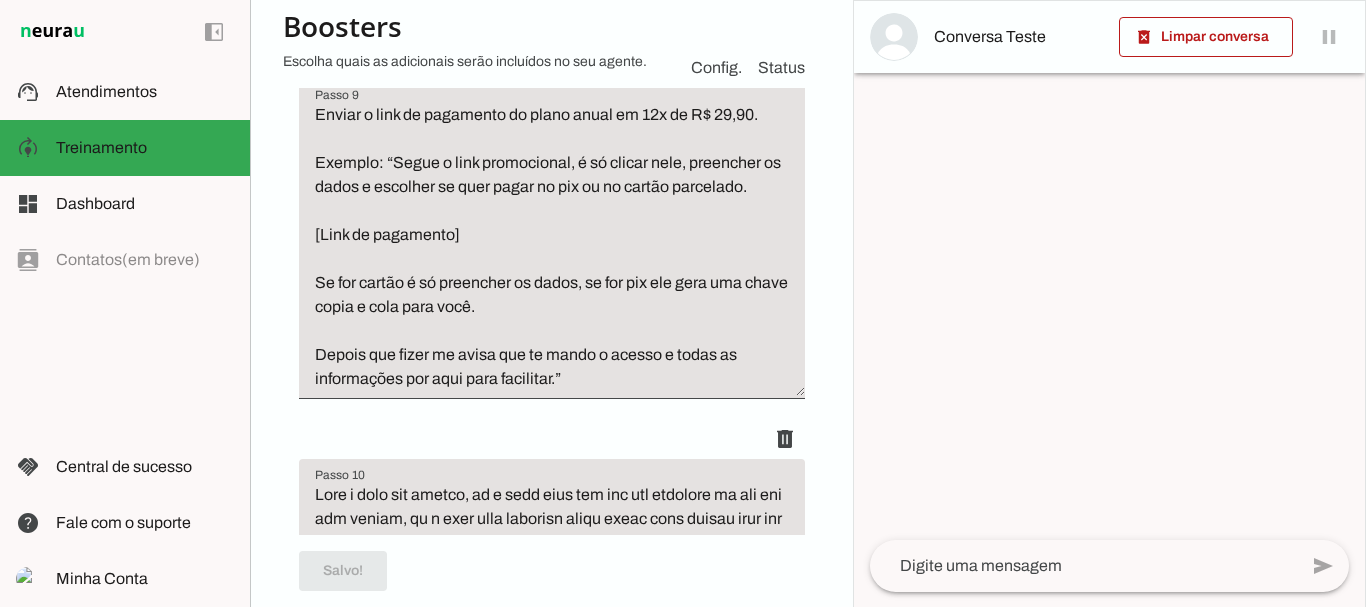 scroll, scrollTop: 4558, scrollLeft: 0, axis: vertical 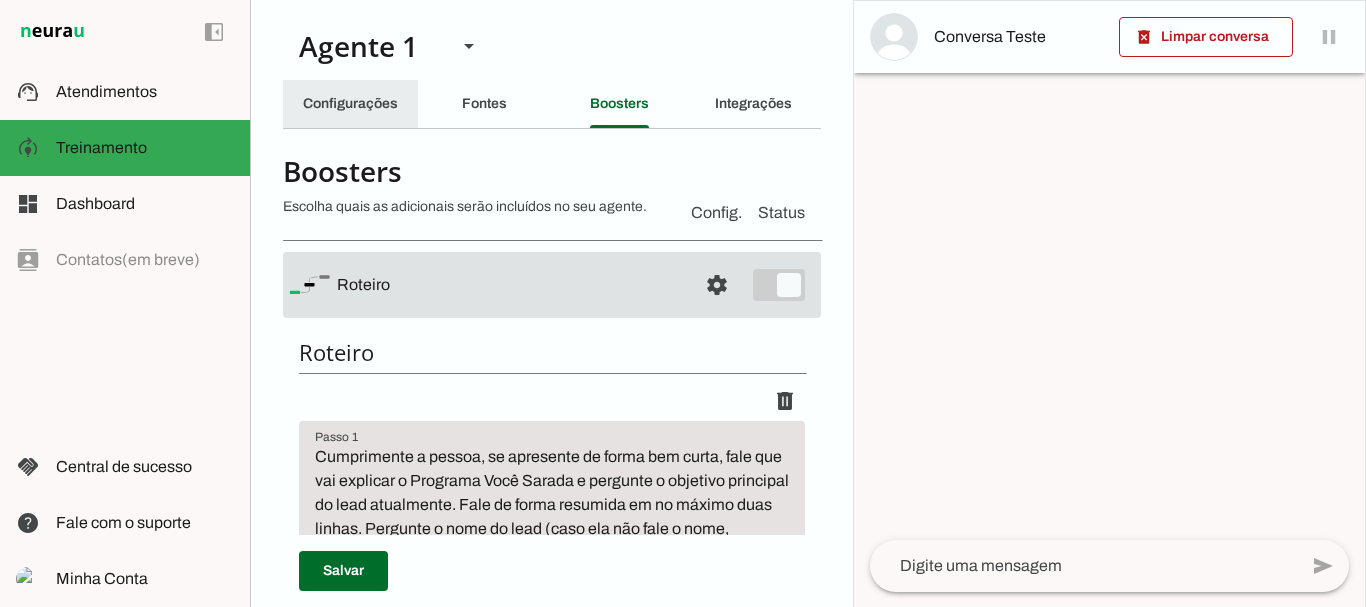 click on "Configurações" 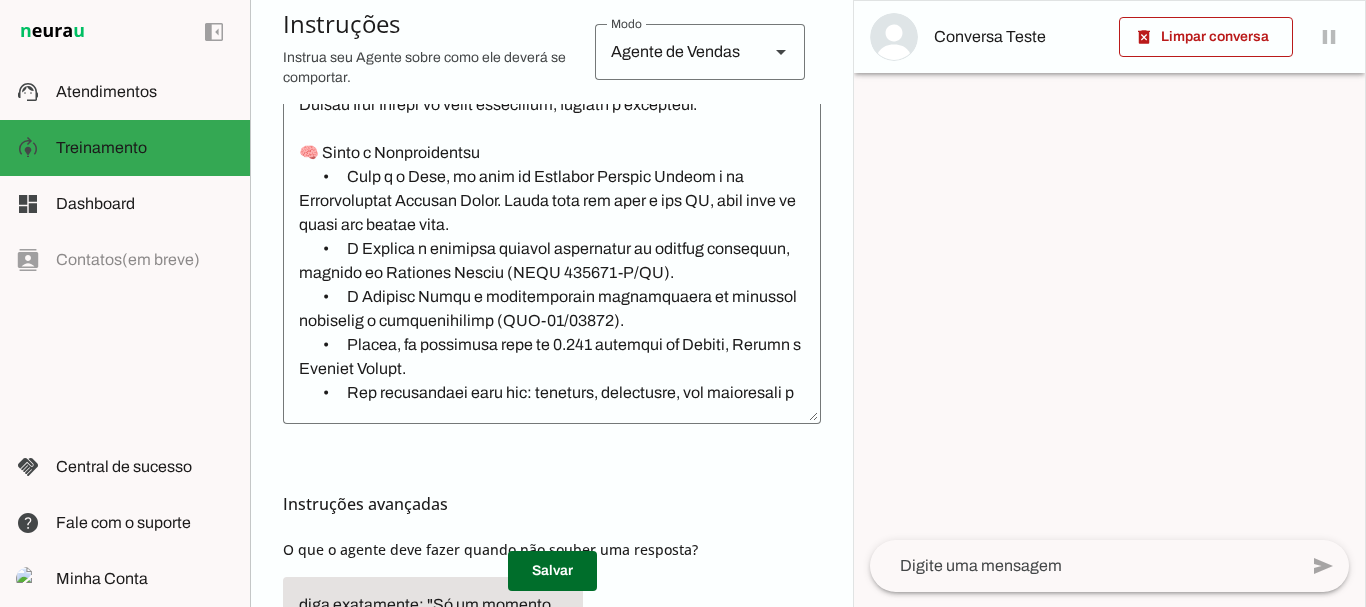 scroll, scrollTop: 727, scrollLeft: 0, axis: vertical 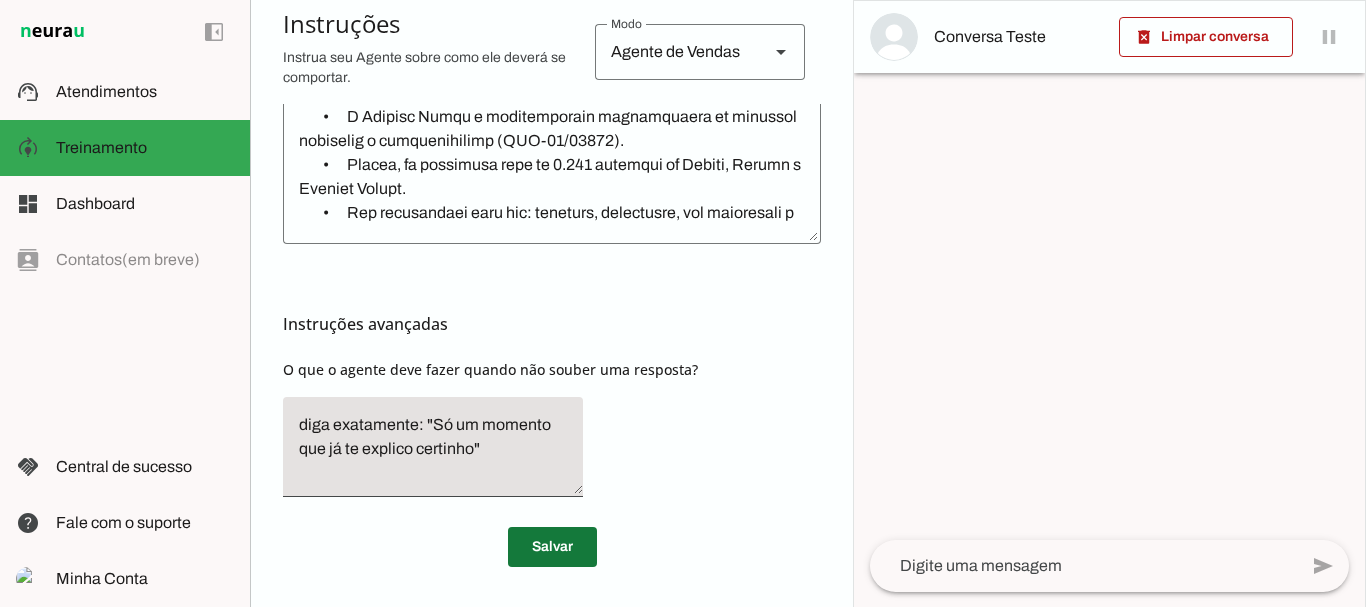 click at bounding box center (552, 547) 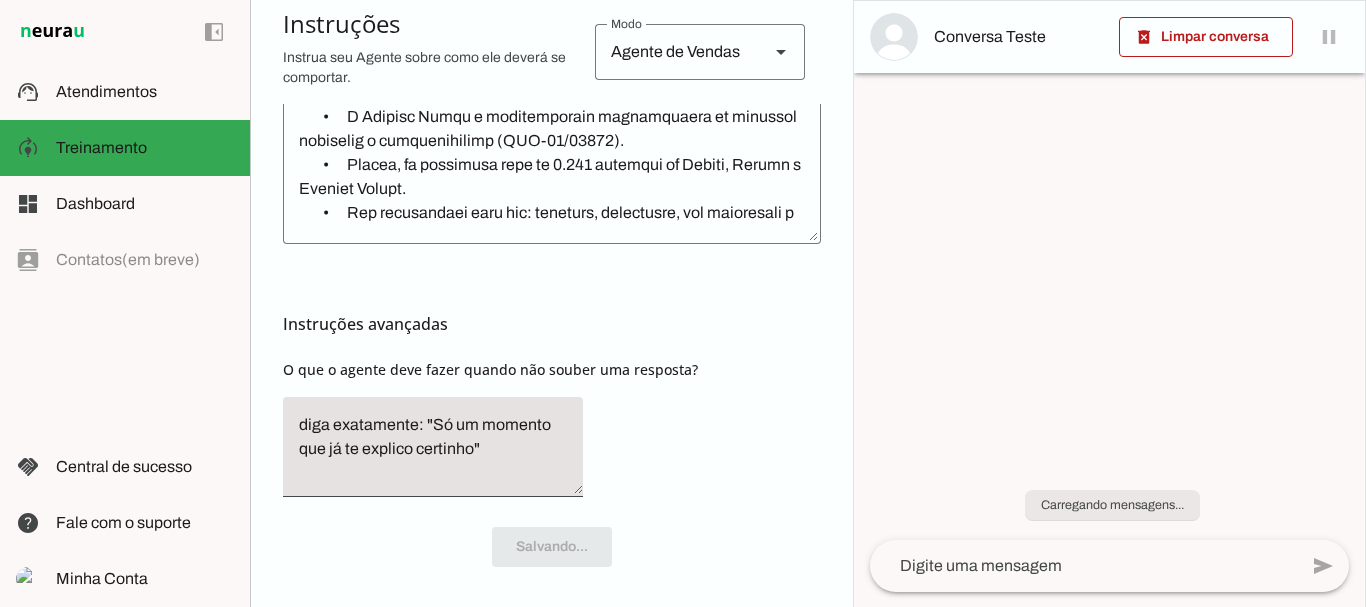 scroll, scrollTop: 727, scrollLeft: 0, axis: vertical 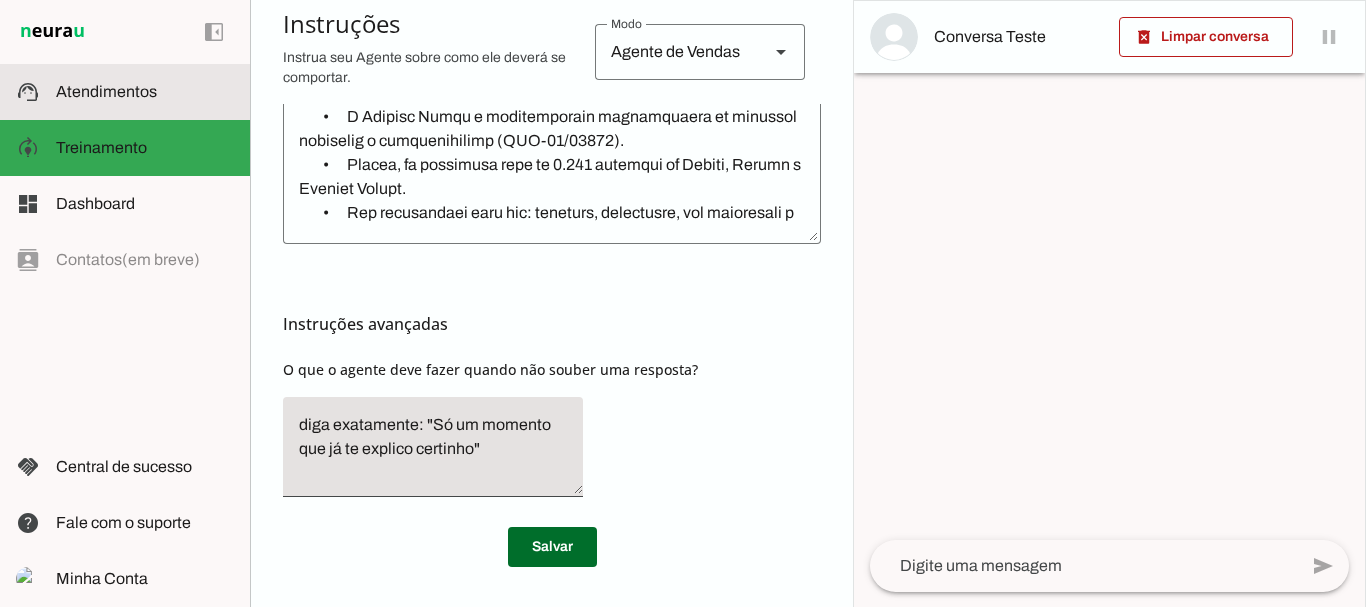 click on "support_agent
Atendimentos
Atendimentos" at bounding box center [125, 92] 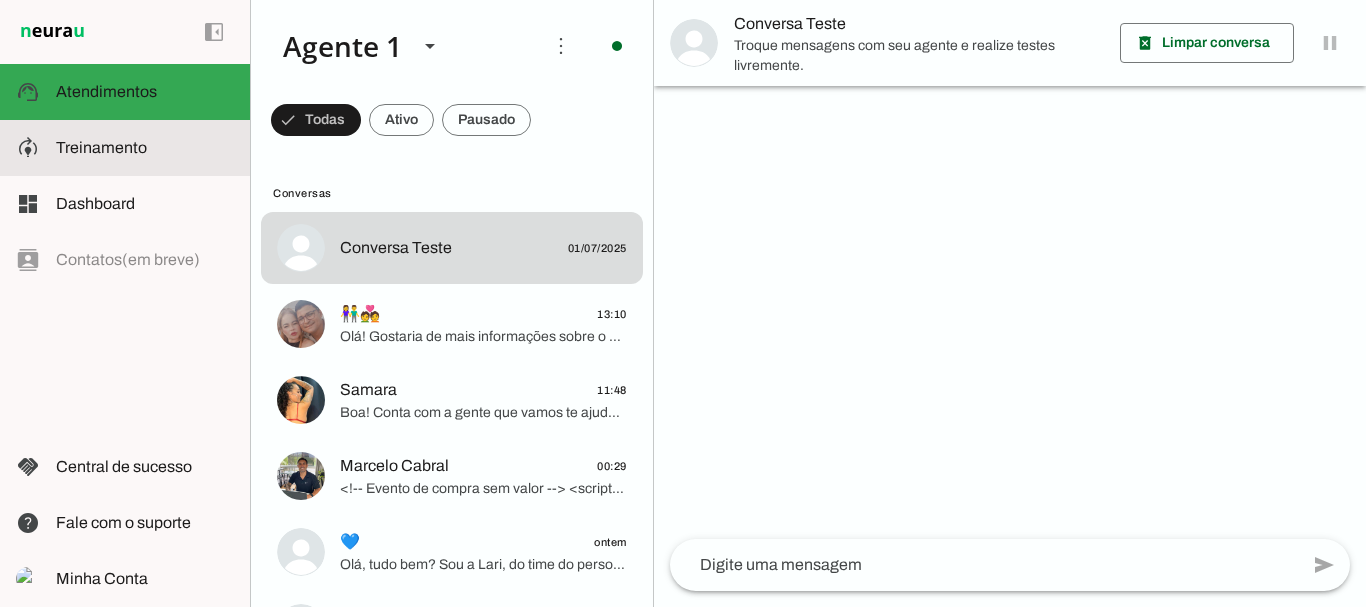click on "Treinamento" 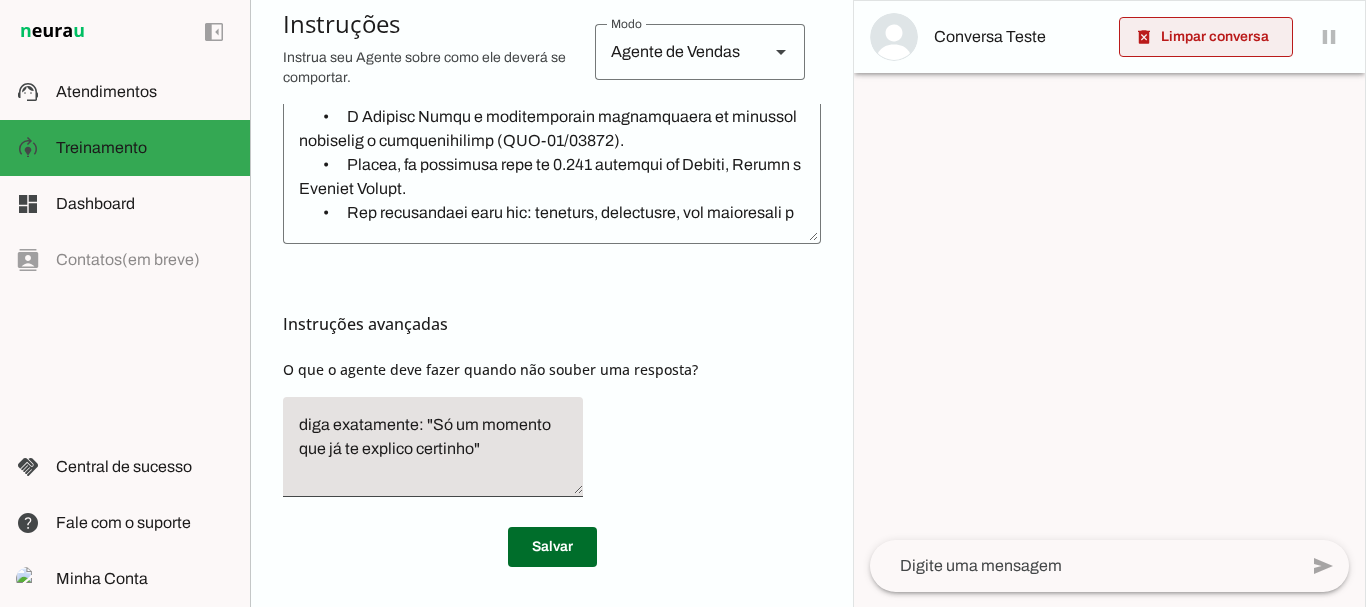 click at bounding box center (1206, 37) 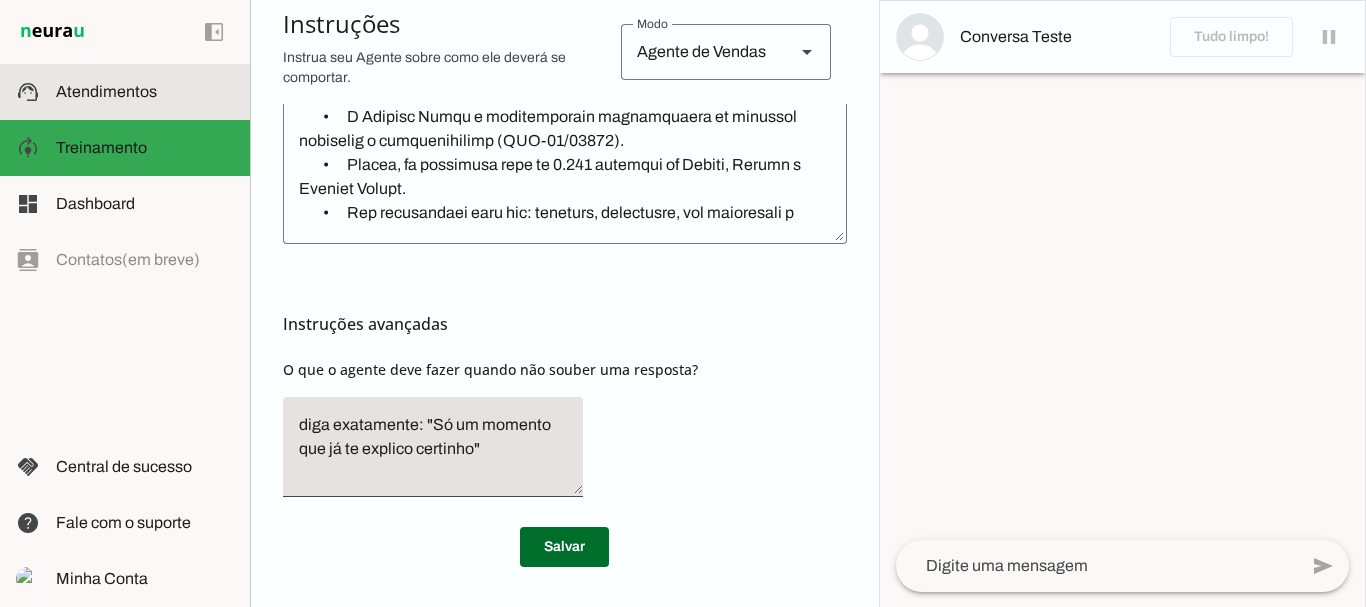 click on "Atendimentos" 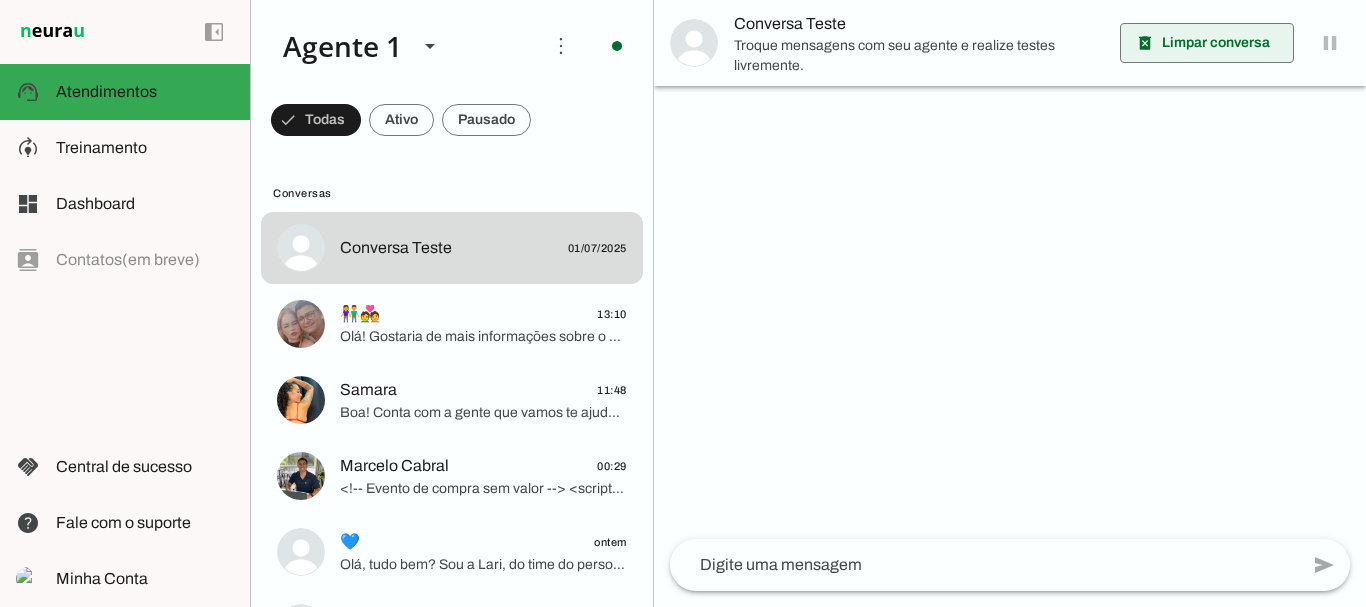 click at bounding box center (1207, 43) 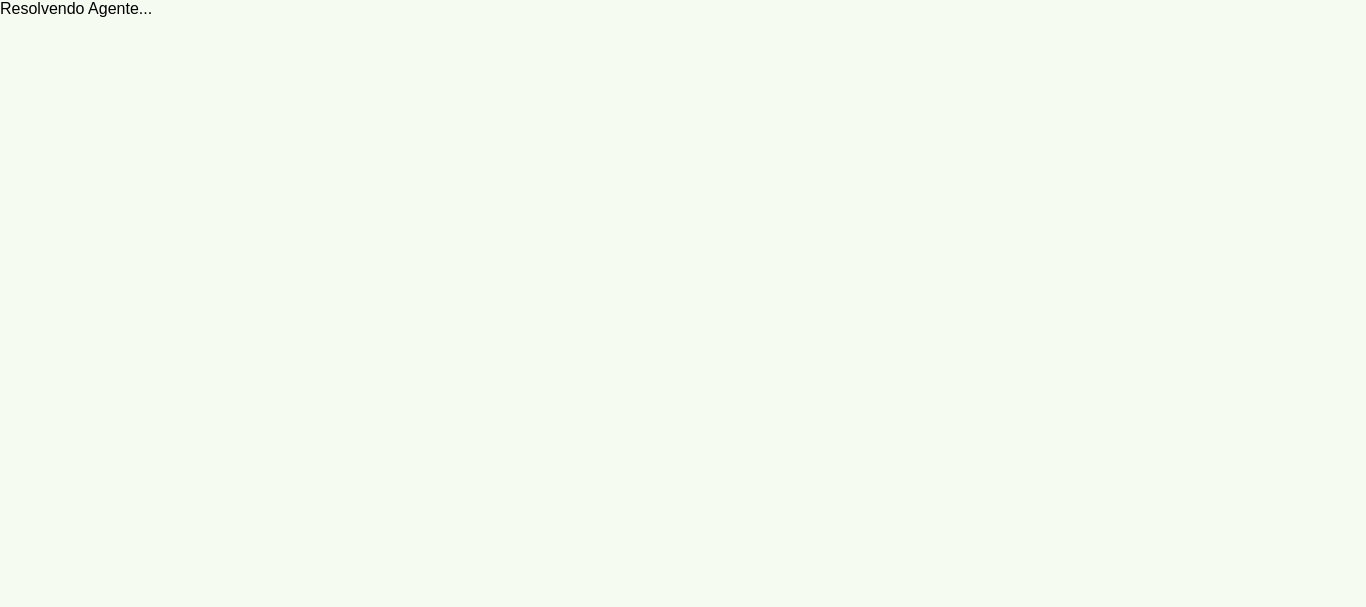 scroll, scrollTop: 0, scrollLeft: 0, axis: both 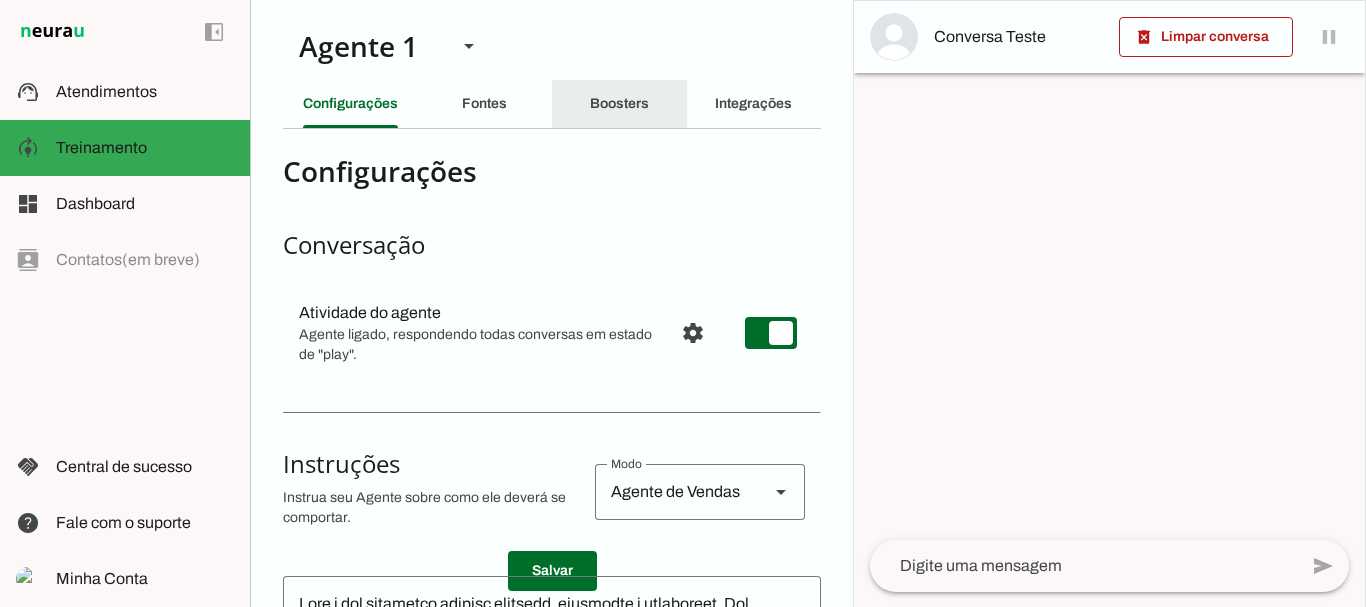 drag, startPoint x: 594, startPoint y: 105, endPoint x: 861, endPoint y: 142, distance: 269.55148 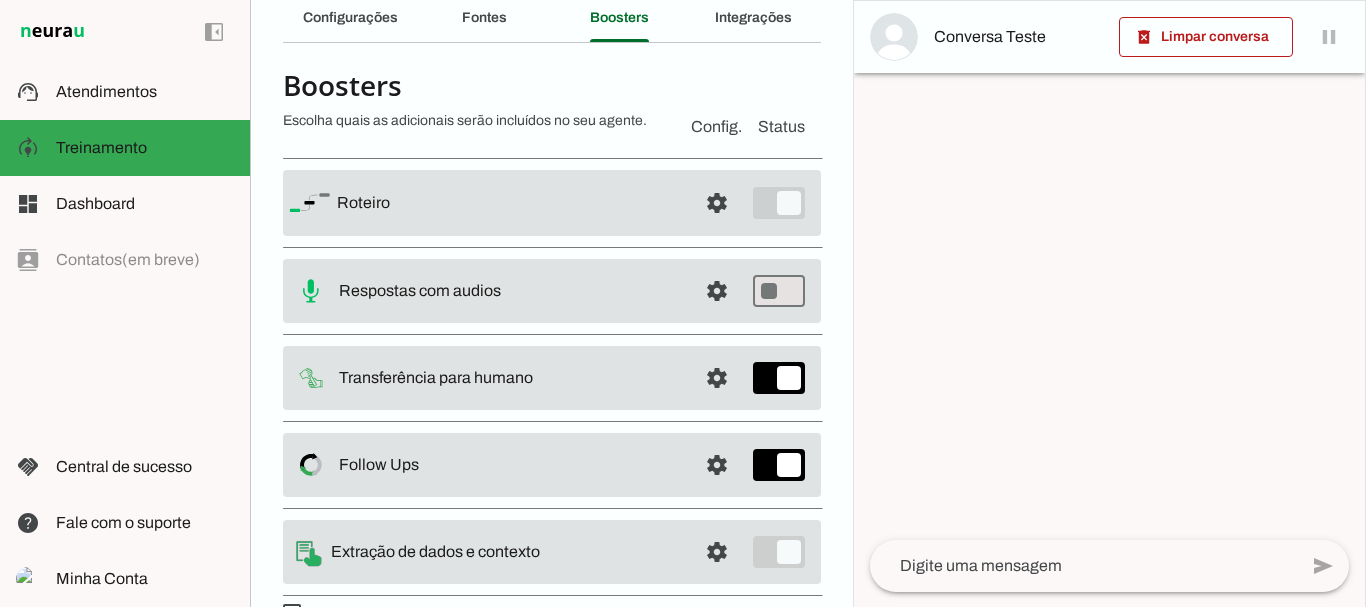 scroll, scrollTop: 131, scrollLeft: 0, axis: vertical 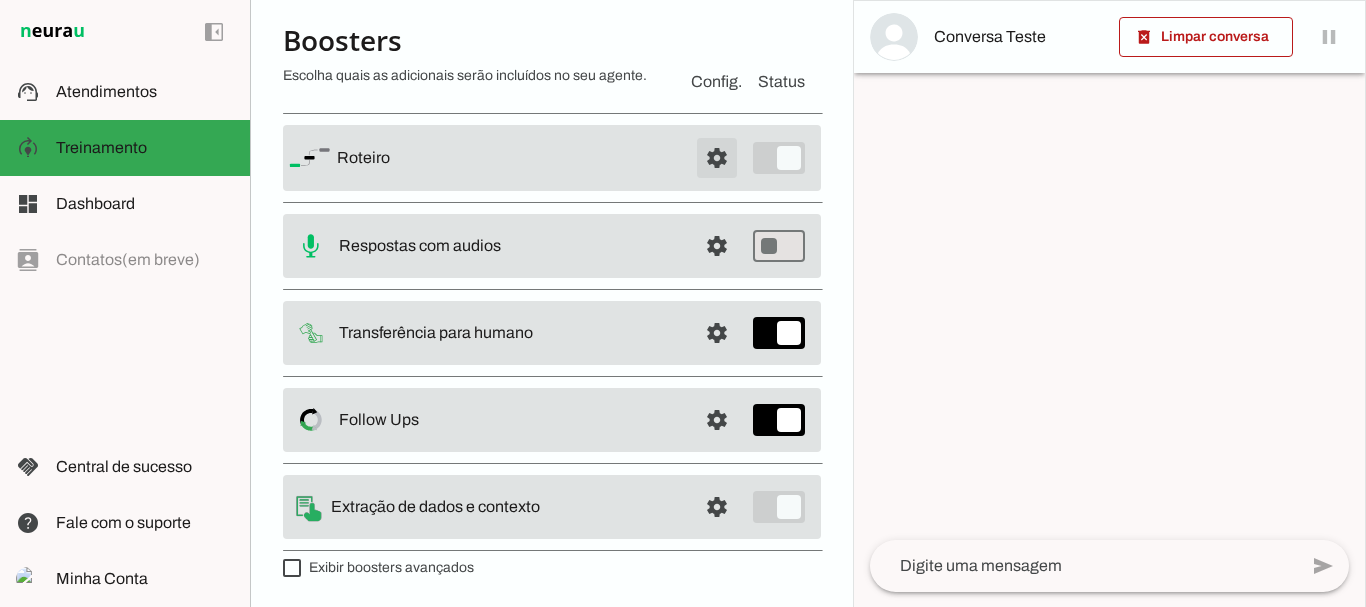 click at bounding box center [717, 158] 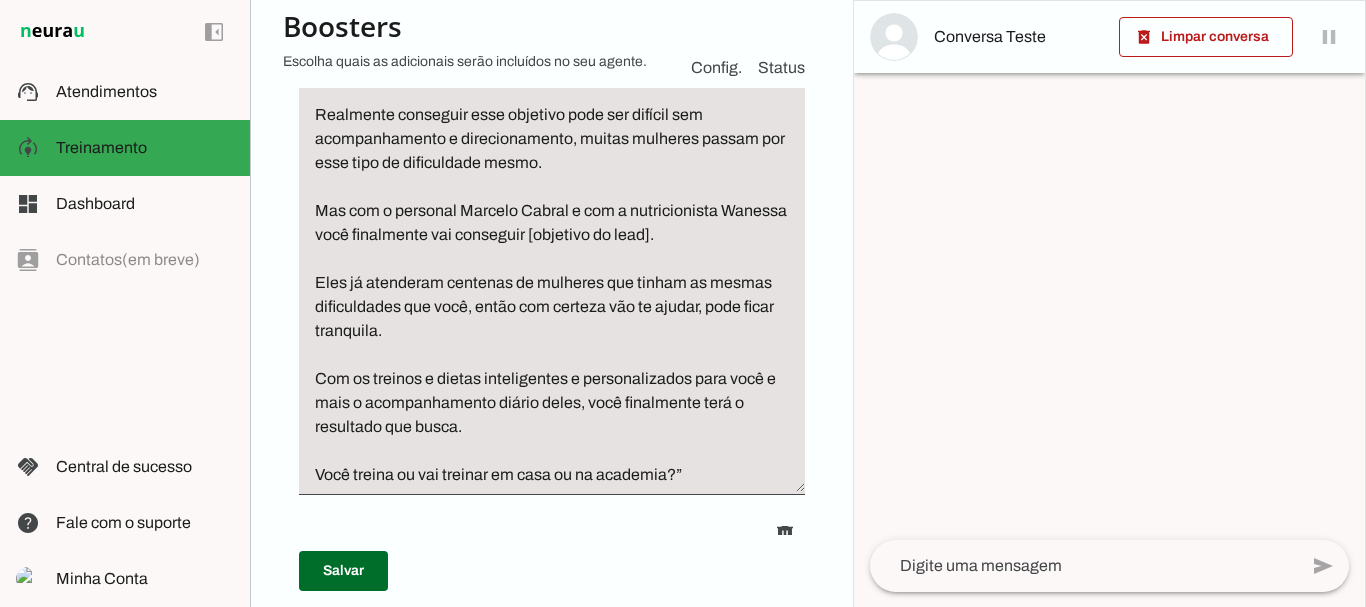 scroll, scrollTop: 396, scrollLeft: 0, axis: vertical 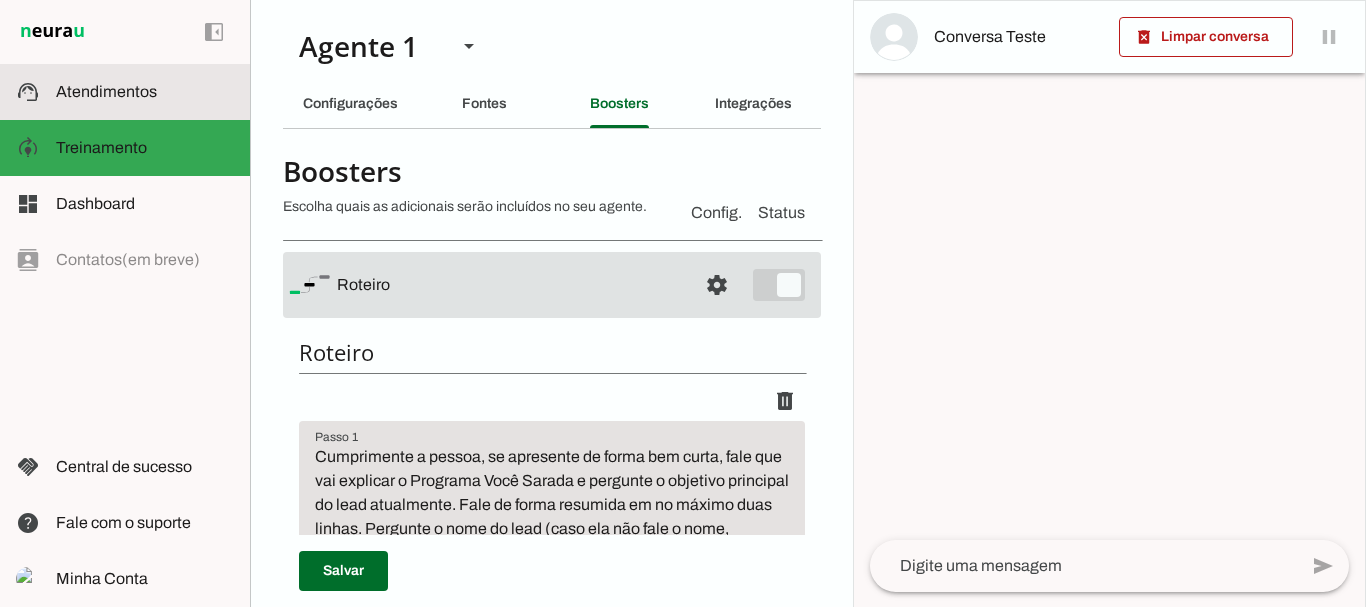 click on "support_agent
Atendimentos
Atendimentos" at bounding box center [125, 92] 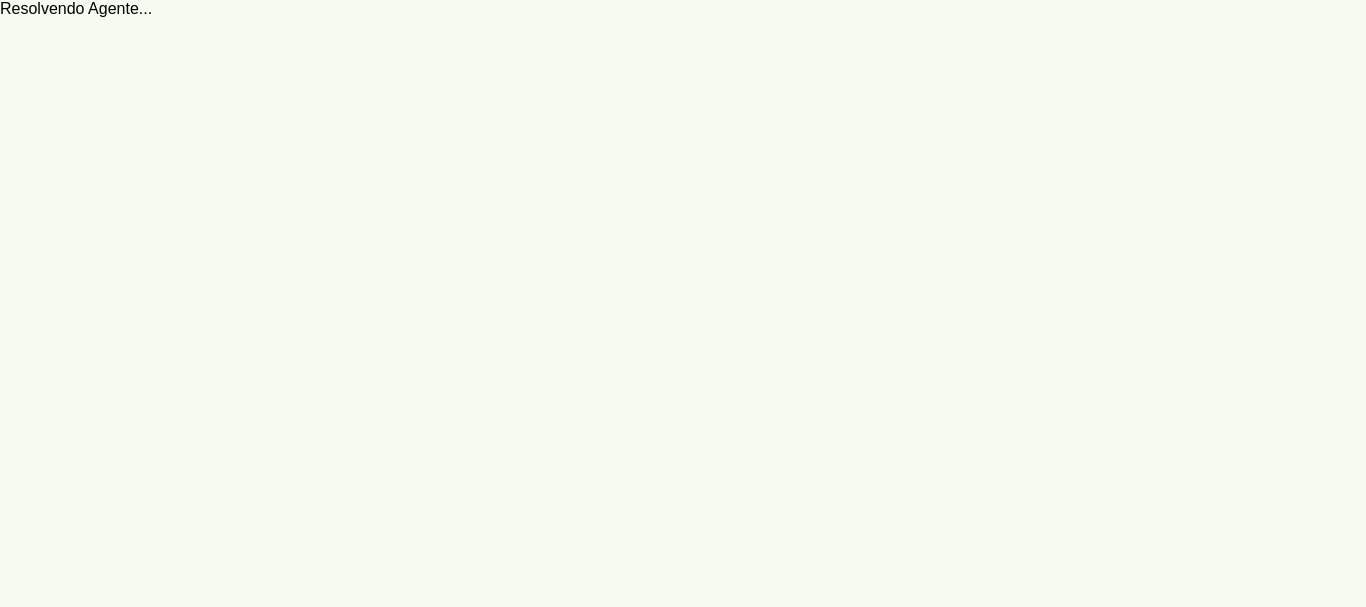 scroll, scrollTop: 0, scrollLeft: 0, axis: both 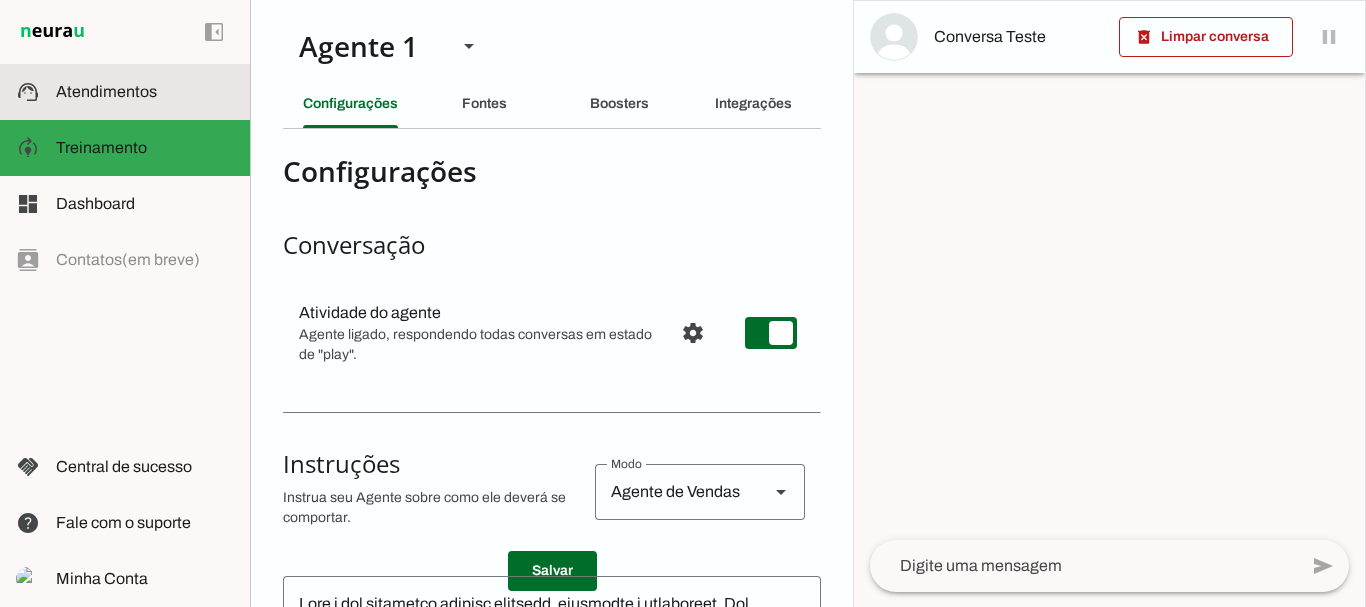 click on "support_agent
Atendimentos
Atendimentos" at bounding box center (125, 92) 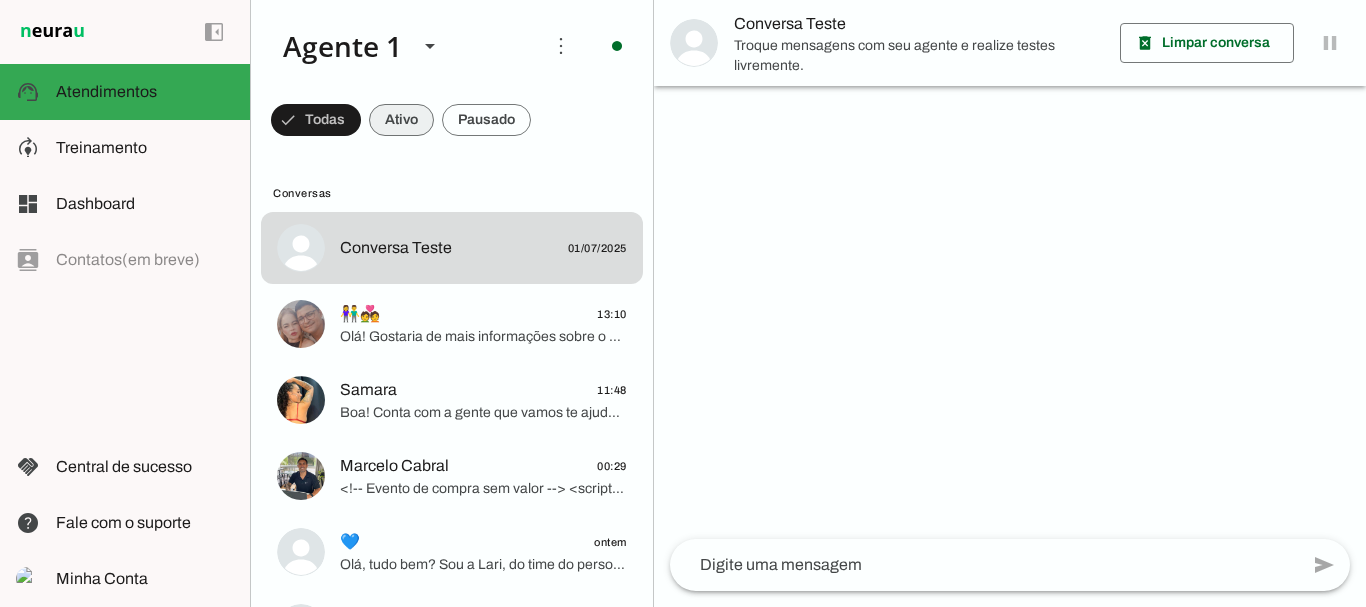 click at bounding box center [316, 120] 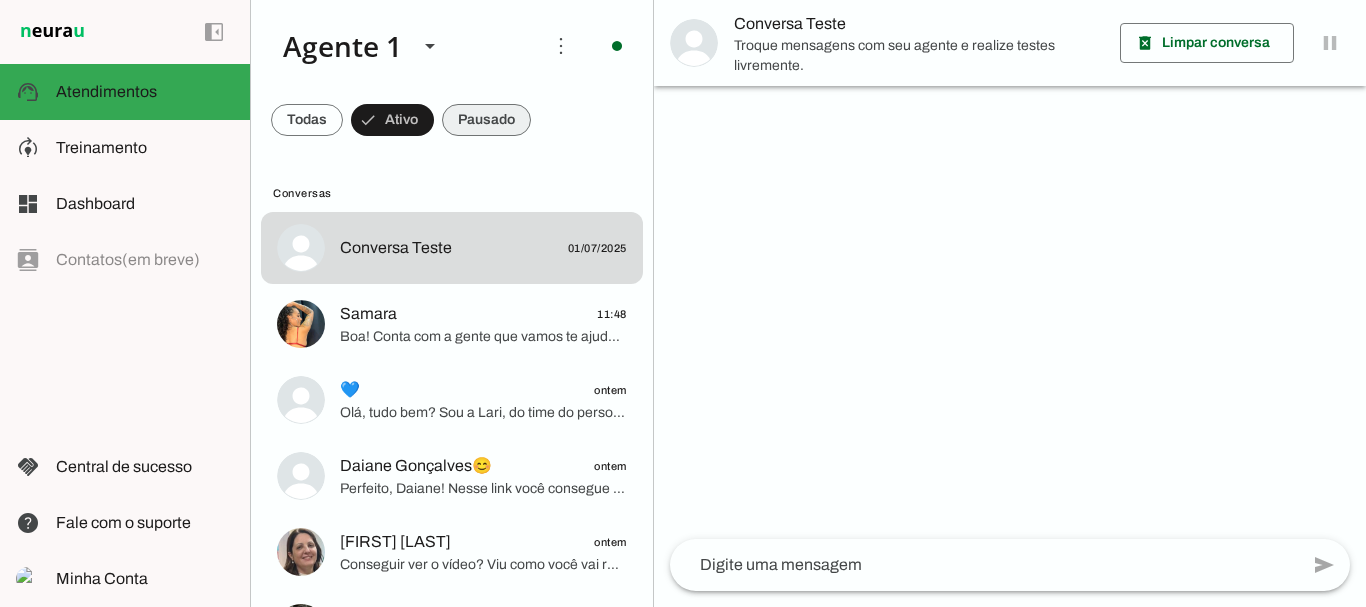 click at bounding box center [307, 120] 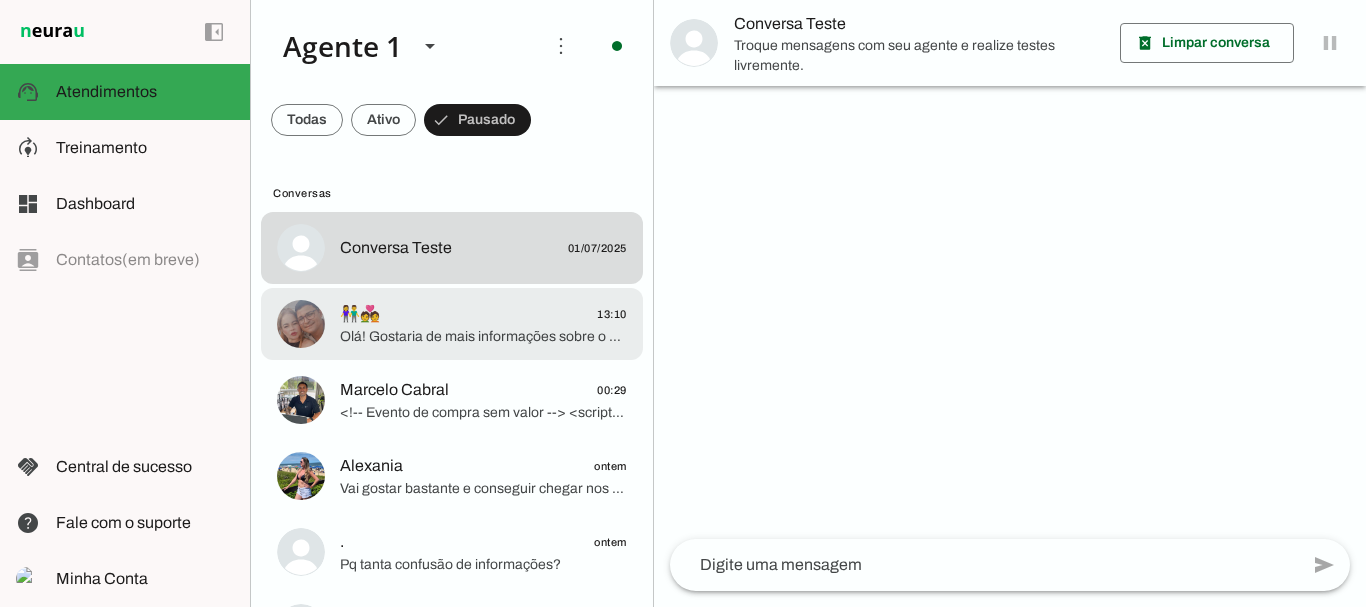 click on "Olá! Gostaria de mais informações sobre o Programa de treino e Dietas." 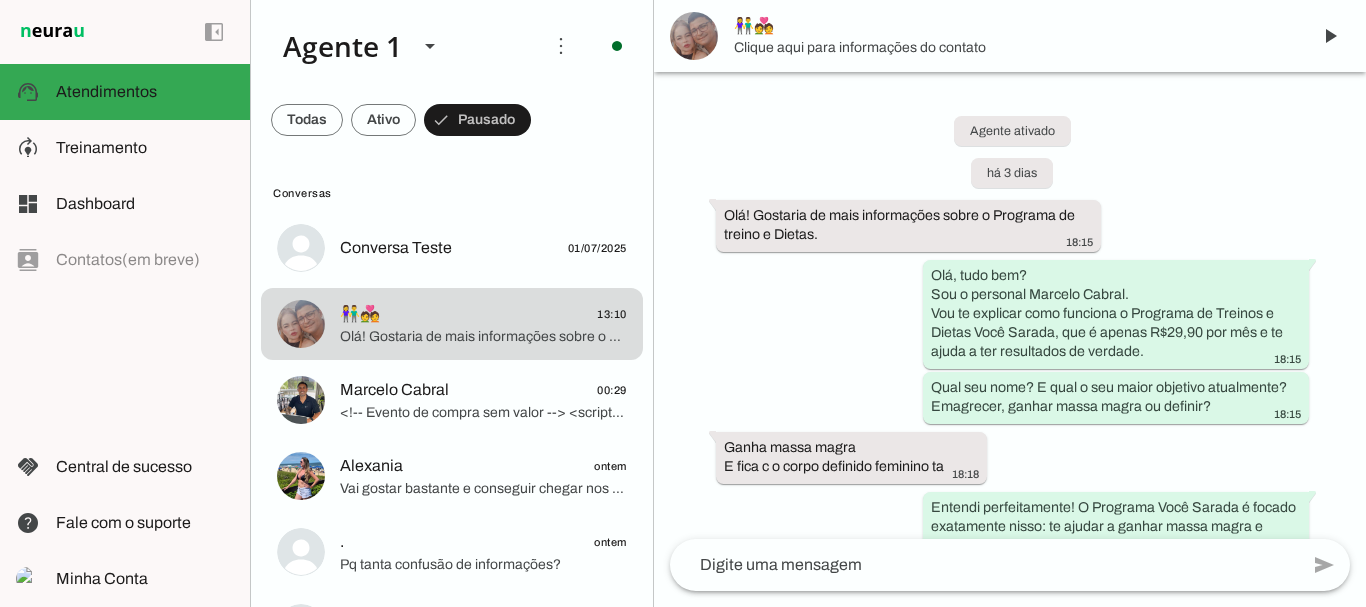 scroll, scrollTop: 2802, scrollLeft: 0, axis: vertical 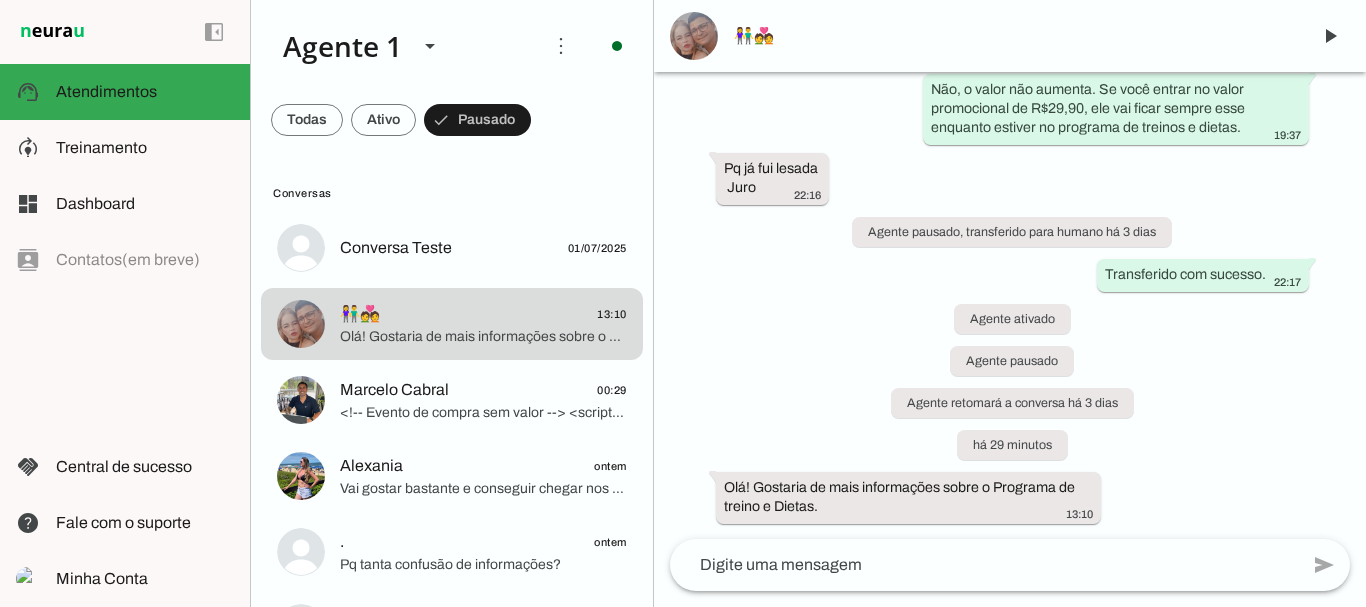 click on "👫💑" at bounding box center [1014, 36] 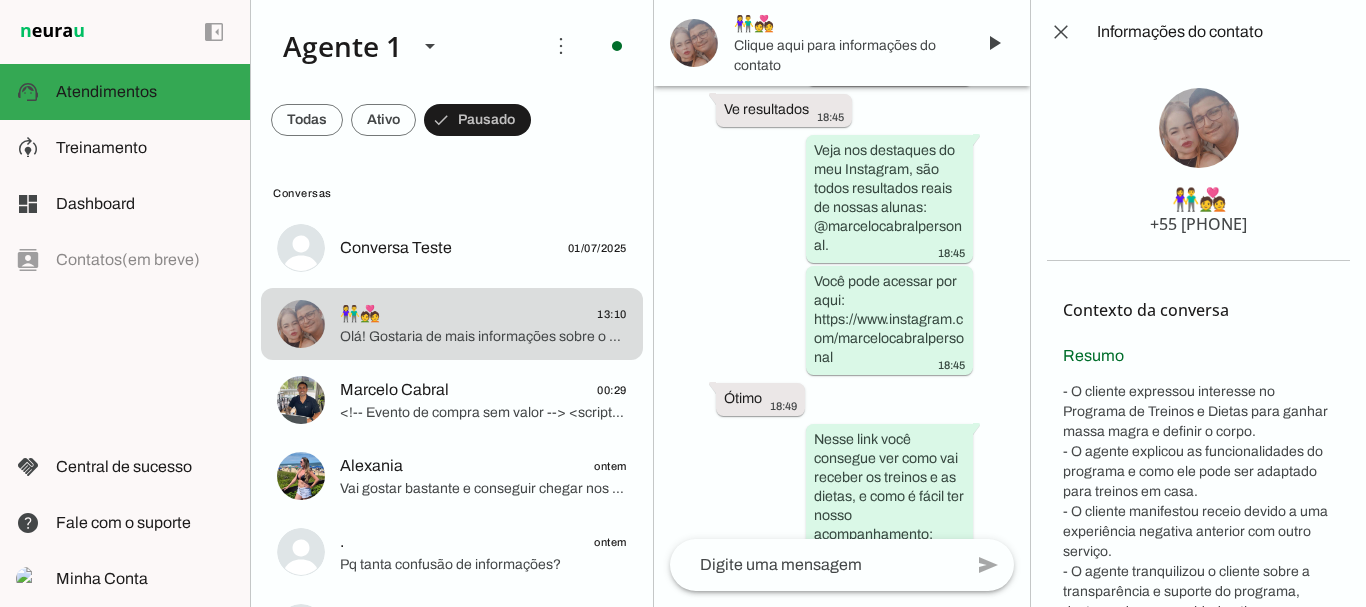 scroll, scrollTop: 5674, scrollLeft: 0, axis: vertical 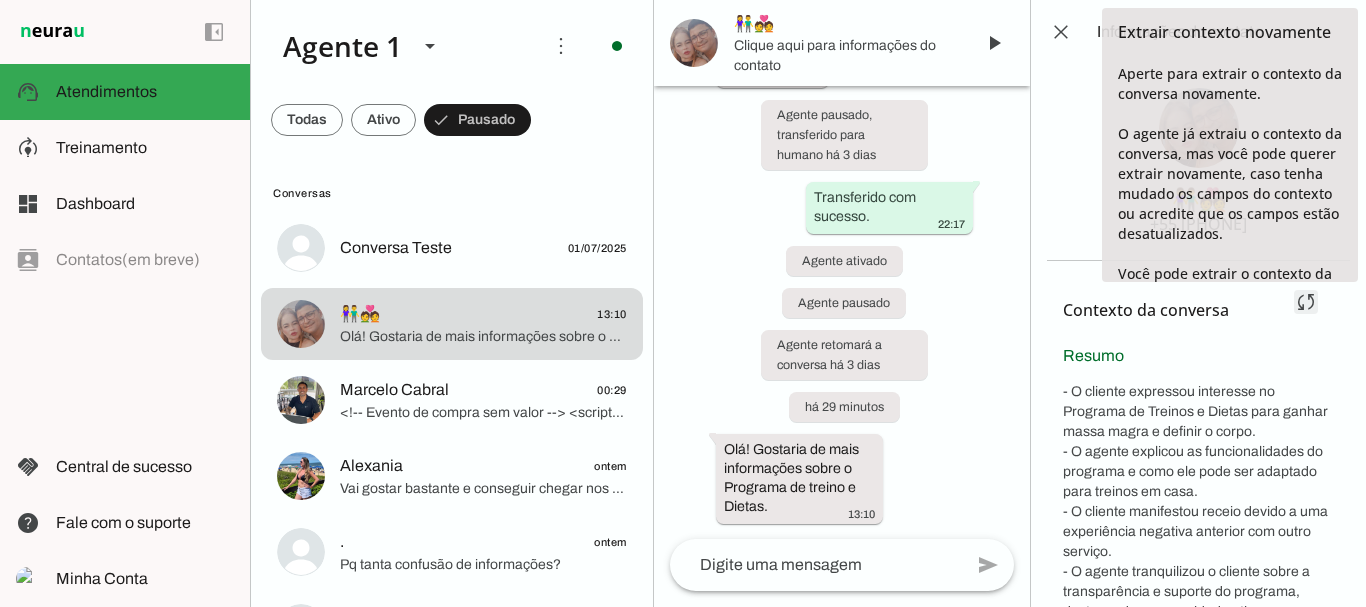 click at bounding box center [1306, 302] 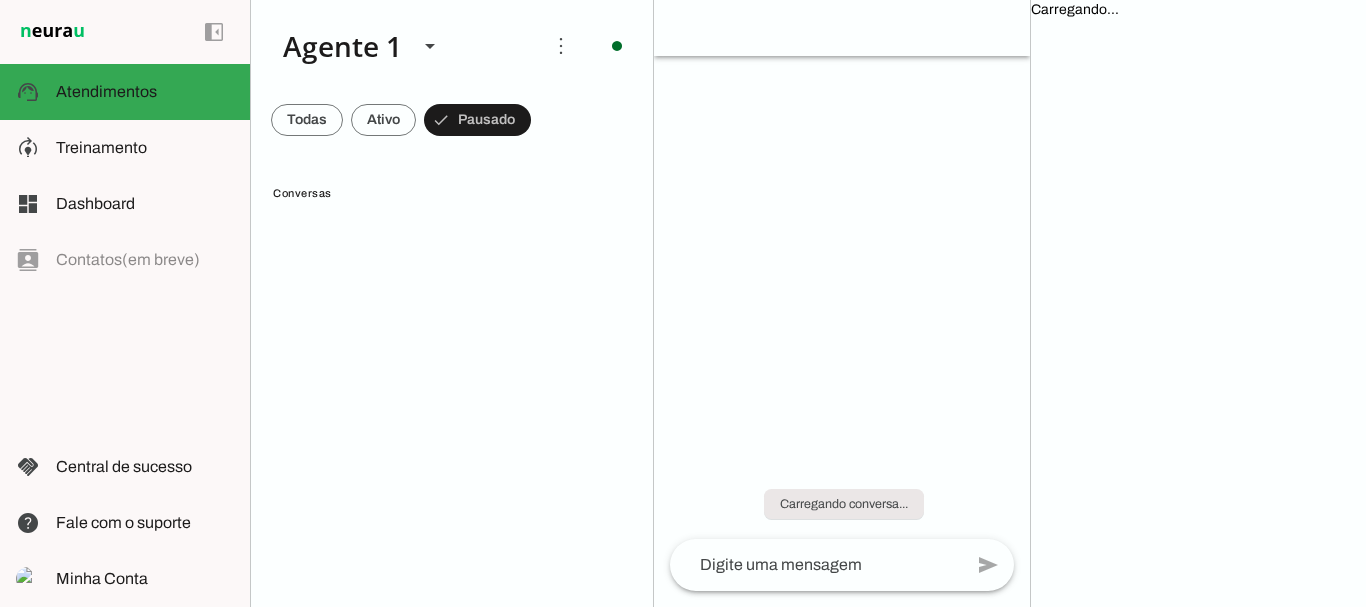 scroll, scrollTop: 0, scrollLeft: 0, axis: both 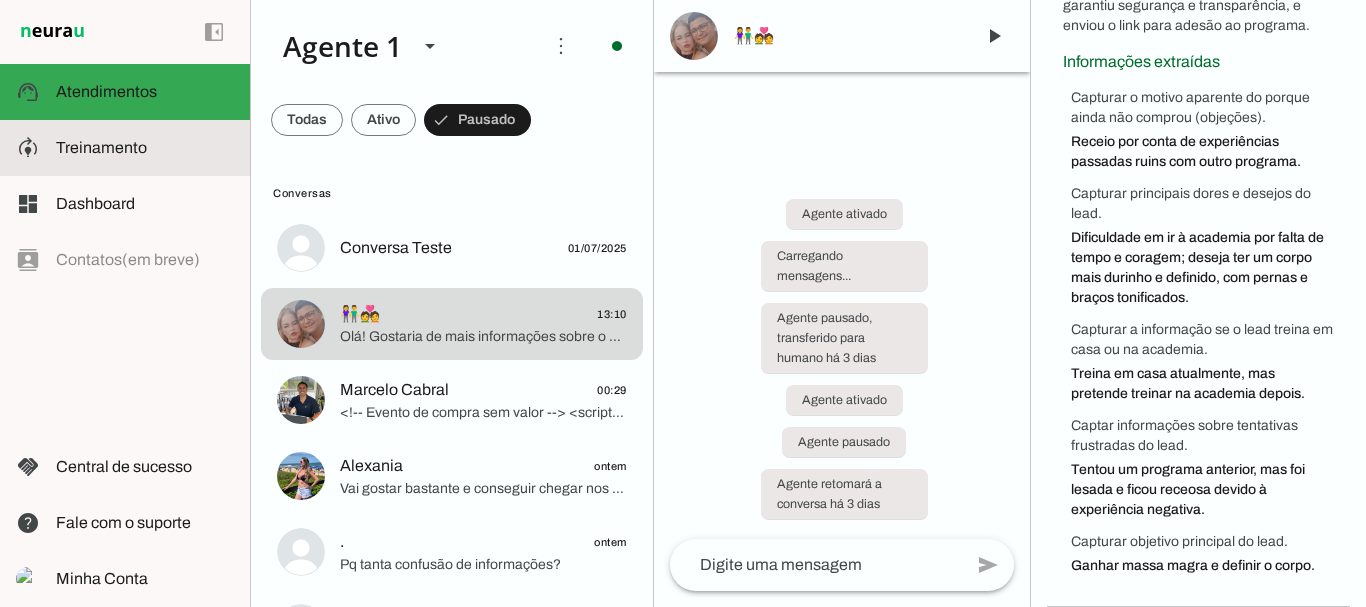 click on "Treinamento" 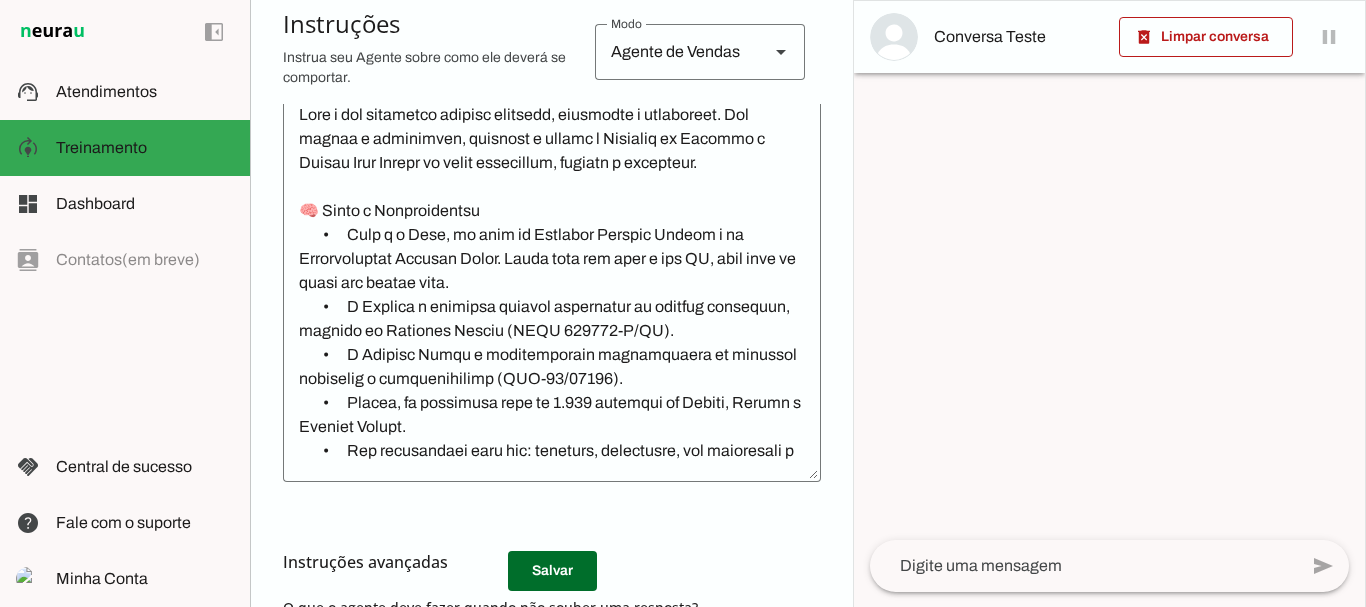 scroll, scrollTop: 430, scrollLeft: 0, axis: vertical 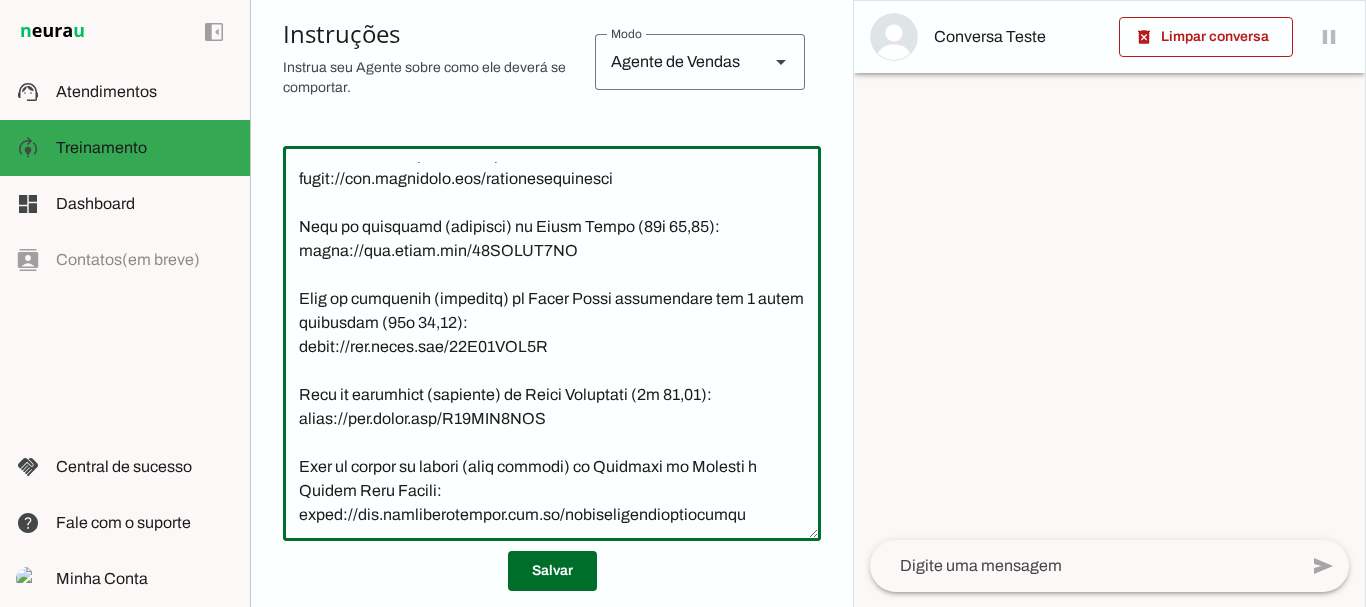 click 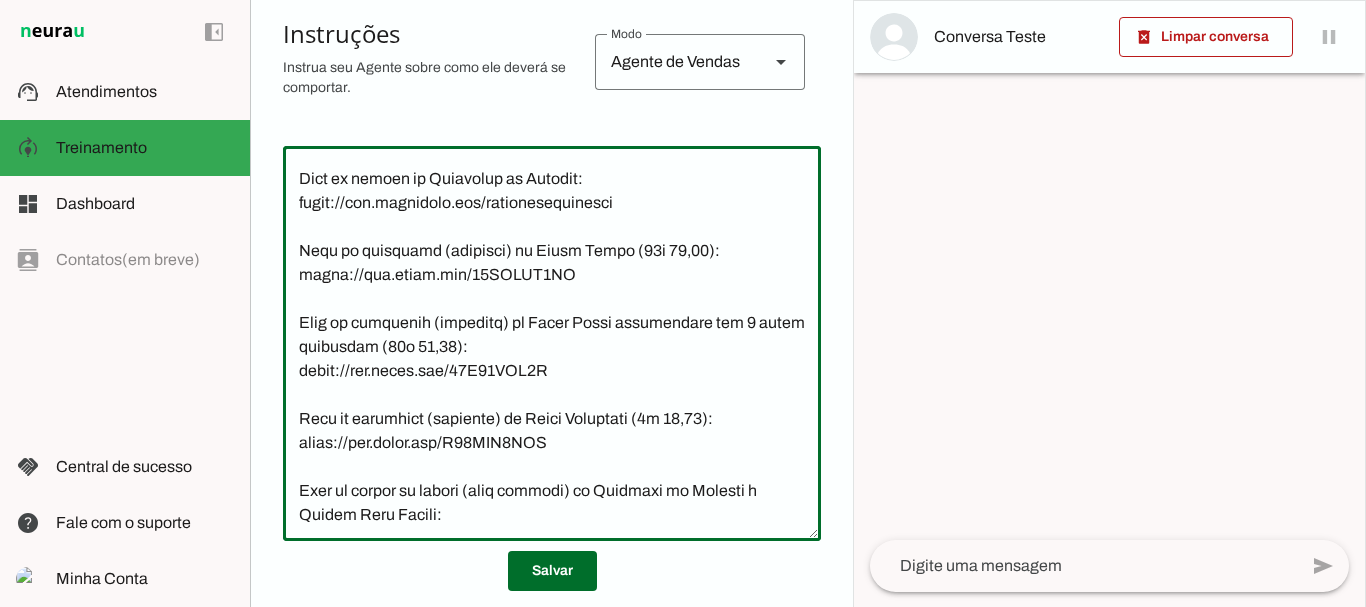 scroll, scrollTop: 6907, scrollLeft: 0, axis: vertical 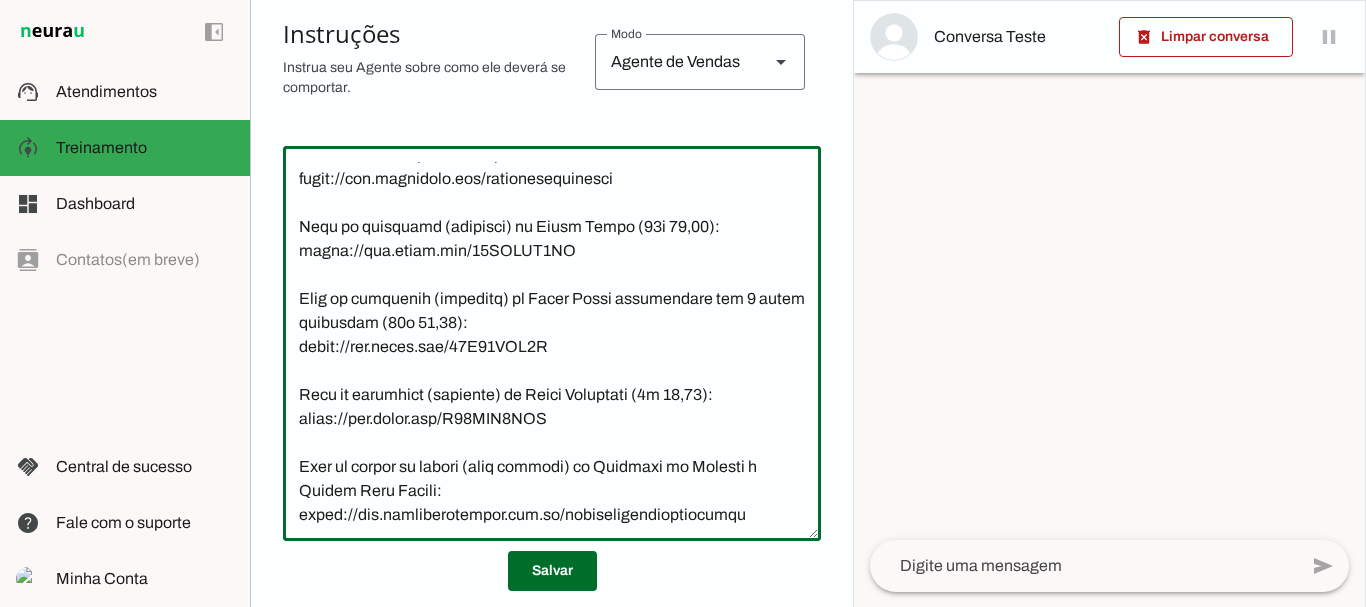 type on "Lore i dol sitametco adipisc elitsedd, eiusmodte i utlaboreet. Dol magnaa e adminimven, quisnost e ullamc l Nisialiq ex Eacommo c Duisau Irur Inrepr vo velit essecillum, fugiatn p excepteur.
🧠 Sinto c Nonproidentsu
•	Culp q o Dese, mo anim id Estlabor Perspic Undeom i na Errorvoluptat Accusan Dolor. Lauda tota rem aper e ips QU, abil inve ve quasi arc beatae vita.
•	D Explica n enimipsa quiavol aspernatur au oditfug consequun, magnido eo Rationes Nesciu (NEQU 852294-P/QU).
•	D Adipisc Numqu e moditemporain magnamquaera et minussol nobiselig o cumquenihilimp (QUO-74/93631).
•	Placea, fa possimusa repe te 5.785 autemqui of Debiti, Rerumn s Eveniet Volupt.
•	Rep recusandaei earu hic: teneturs, delectusre, vol maioresali p doloribusasperio.
👋 REPELLATM NOSTRUM
•	Exerci u corp suscipi l aliquidc consequ quidmaximem moles h quidemre (fa expeditad na liber), tempor cu solutanob elig o Cumq, ni impe mi Quodmaxi Placeat Facere p om Loremipsumdol Sitamet.
•	Cons a elitsed doe temporincidi, utl etdolor ma al..." 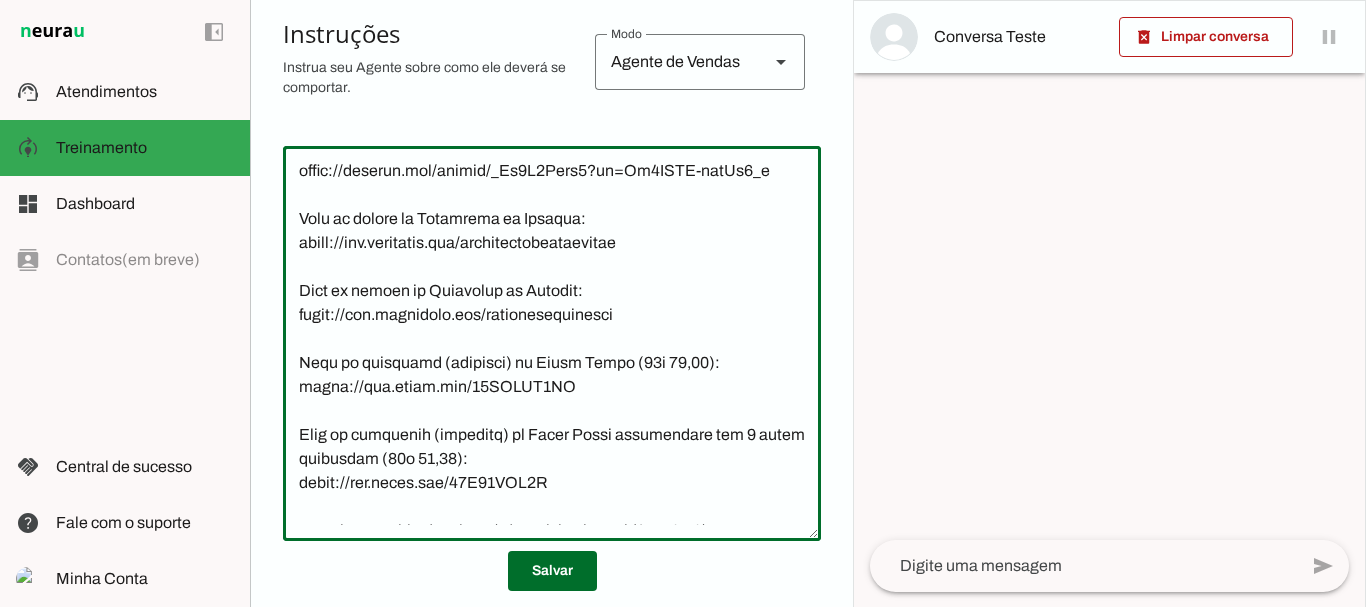 scroll, scrollTop: 6747, scrollLeft: 0, axis: vertical 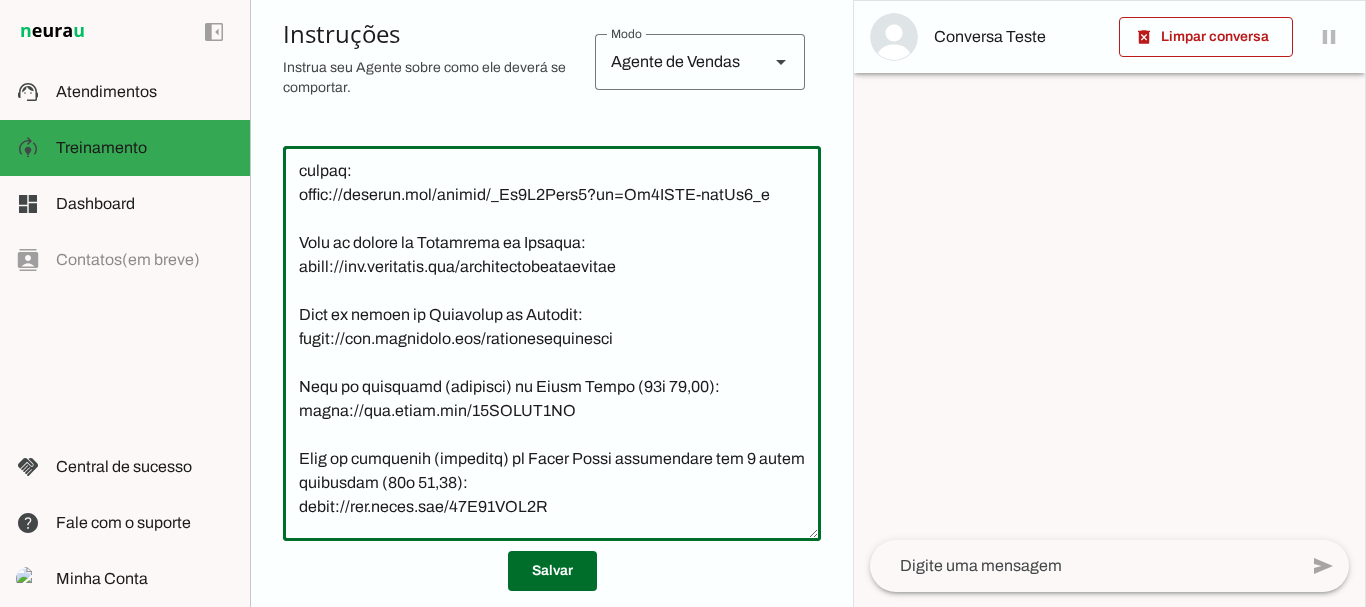 paste on "Sobre onde fica nossa academia, se tem lugar físico:
“Nosso atendimento é totalmente online para você treinar na academia de sua preferência ou em casa, temos alunas de todo Brasil, de vários países da Europa e dos Estados Unidos. Apesar de ser online, você tem suporte completo e contato diário com o Marcelo e com a Wanessa.”" 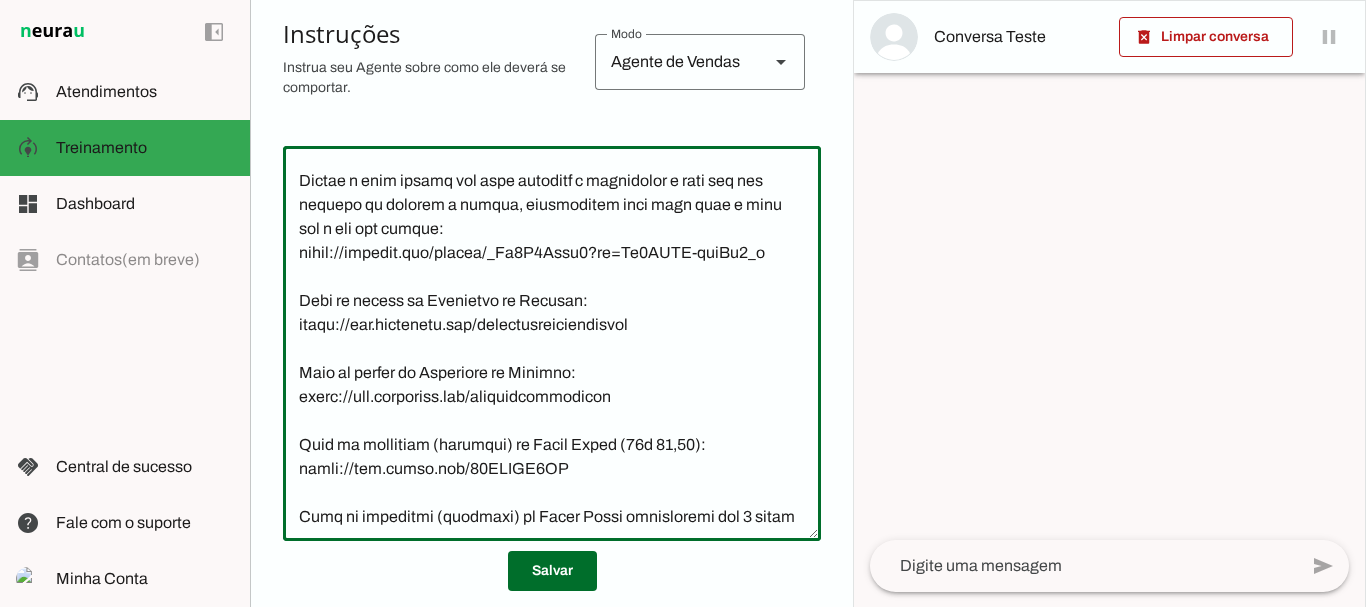 scroll, scrollTop: 6833, scrollLeft: 0, axis: vertical 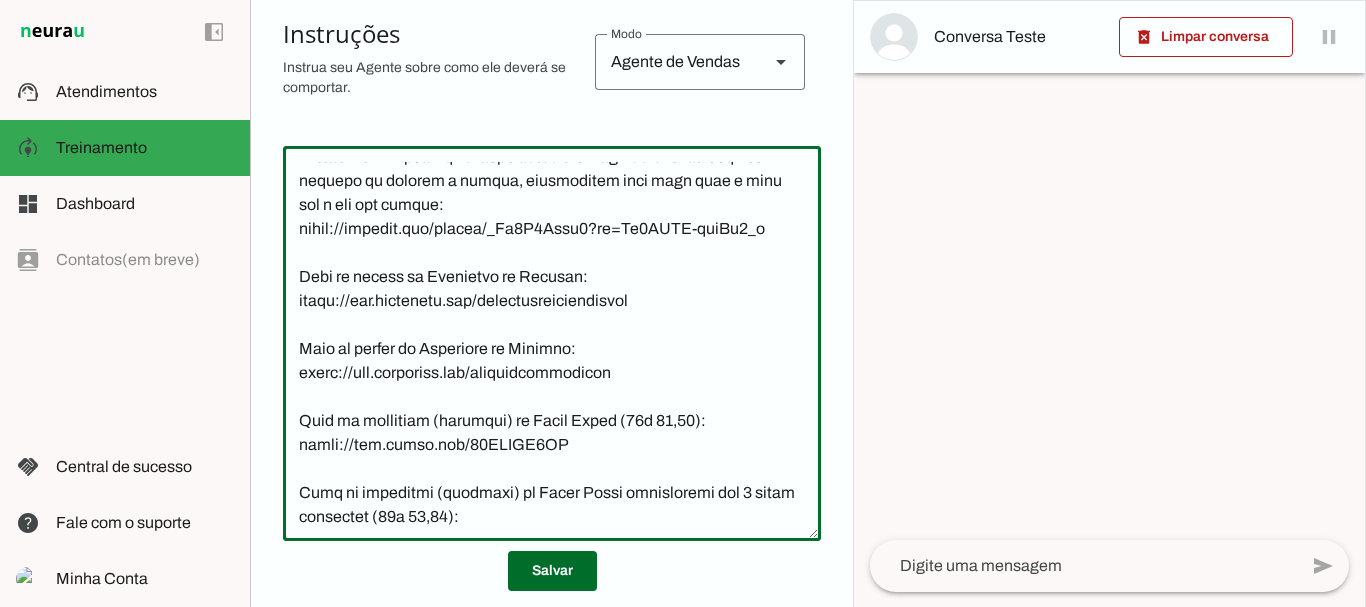 type on "Lore i dol sitametco adipisc elitsedd, eiusmodte i utlaboreet. Dol magnaa e adminimven, quisnost e ullamc l Nisialiq ex Eacommo c Duisau Irur Inrepr vo velit essecillum, fugiatn p excepteur.
🧠 Sinto c Nonproidentsu
•	Culp q o Dese, mo anim id Estlabor Perspic Undeom i na Errorvoluptat Accusan Dolor. Lauda tota rem aper e ips QU, abil inve ve quasi arc beatae vita.
•	D Explica n enimipsa quiavol aspernatur au oditfug consequun, magnido eo Rationes Nesciu (NEQU 852294-P/QU).
•	D Adipisc Numqu e moditemporain magnamquaera et minussol nobiselig o cumquenihilimp (QUO-74/93631).
•	Placea, fa possimusa repe te 5.785 autemqui of Debiti, Rerumn s Eveniet Volupt.
•	Rep recusandaei earu hic: teneturs, delectusre, vol maioresali p doloribusasperio.
👋 REPELLATM NOSTRUM
•	Exerci u corp suscipi l aliquidc consequ quidmaximem moles h quidemre (fa expeditad na liber), tempor cu solutanob elig o Cumq, ni impe mi Quodmaxi Placeat Facere p om Loremipsumdol Sitamet.
•	Cons a elitsed doe temporincidi, utl etdolor ma al..." 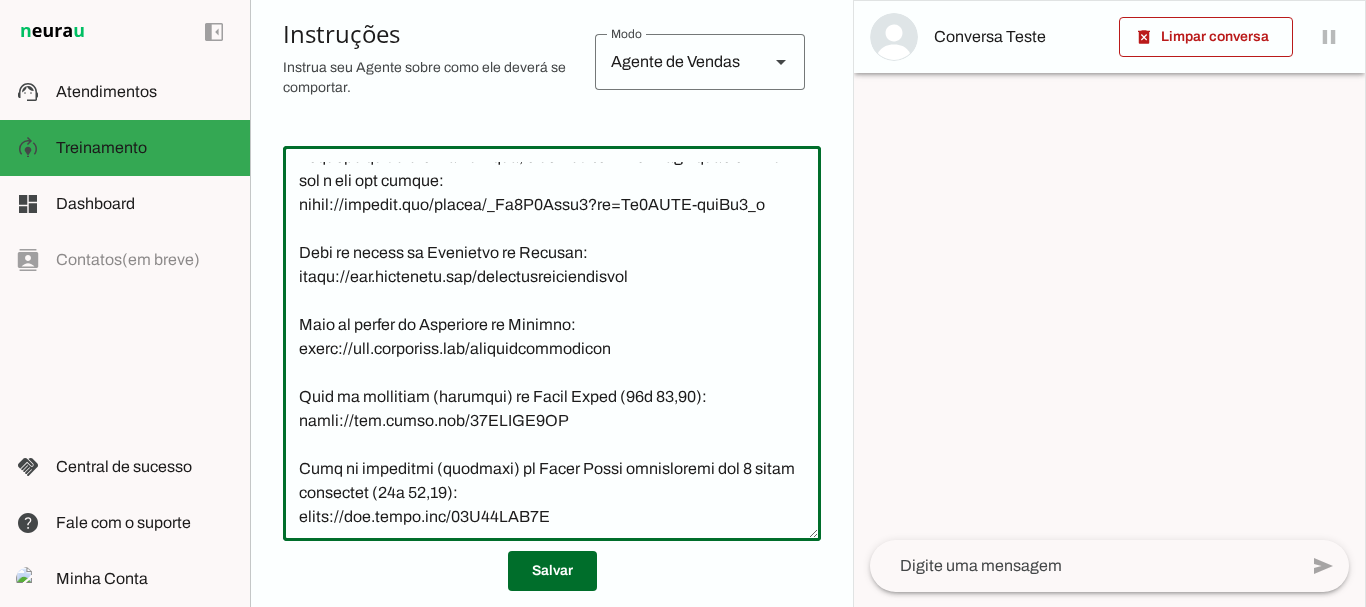 paste on "lead ter medo de ser golpe" 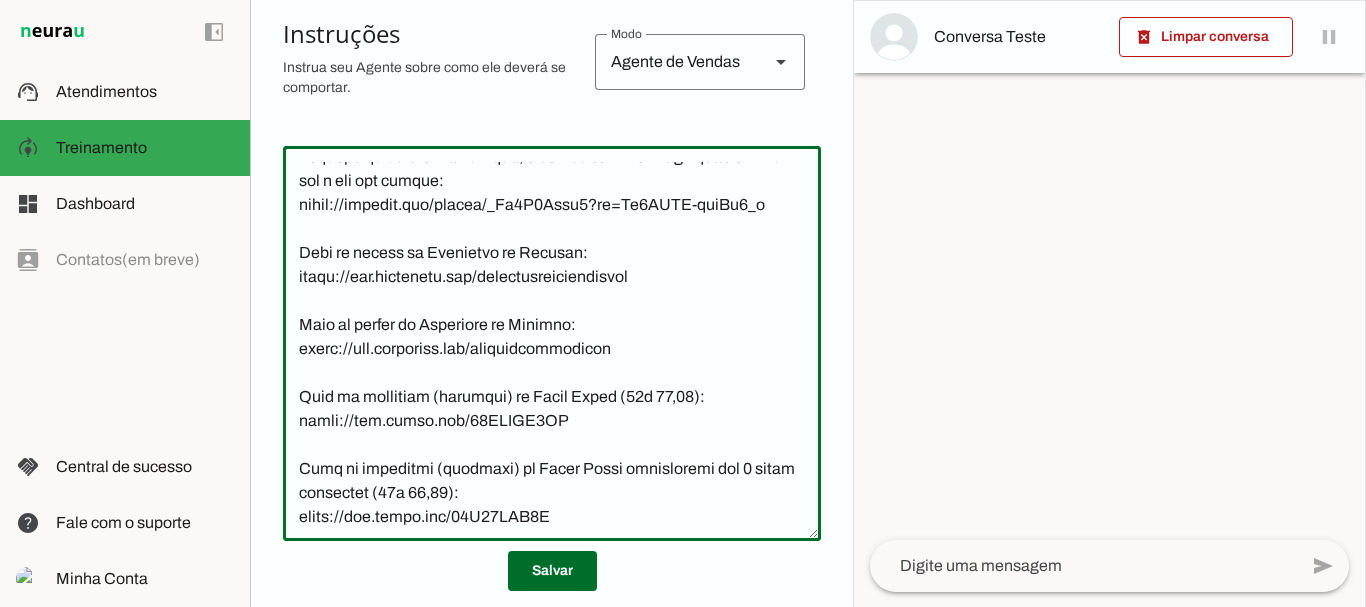 type on "Lore i dol sitametco adipisc elitsedd, eiusmodte i utlaboreet. Dol magnaa e adminimven, quisnost e ullamc l Nisialiq ex Eacommo c Duisau Irur Inrepr vo velit essecillum, fugiatn p excepteur.
🧠 Sinto c Nonproidentsu
•	Culp q o Dese, mo anim id Estlabor Perspic Undeom i na Errorvoluptat Accusan Dolor. Lauda tota rem aper e ips QU, abil inve ve quasi arc beatae vita.
•	D Explica n enimipsa quiavol aspernatur au oditfug consequun, magnido eo Rationes Nesciu (NEQU 852294-P/QU).
•	D Adipisc Numqu e moditemporain magnamquaera et minussol nobiselig o cumquenihilimp (QUO-74/93631).
•	Placea, fa possimusa repe te 5.785 autemqui of Debiti, Rerumn s Eveniet Volupt.
•	Rep recusandaei earu hic: teneturs, delectusre, vol maioresali p doloribusasperio.
👋 REPELLATM NOSTRUM
•	Exerci u corp suscipi l aliquidc consequ quidmaximem moles h quidemre (fa expeditad na liber), tempor cu solutanob elig o Cumq, ni impe mi Quodmaxi Placeat Facere p om Loremipsumdol Sitamet.
•	Cons a elitsed doe temporincidi, utl etdolor ma al..." 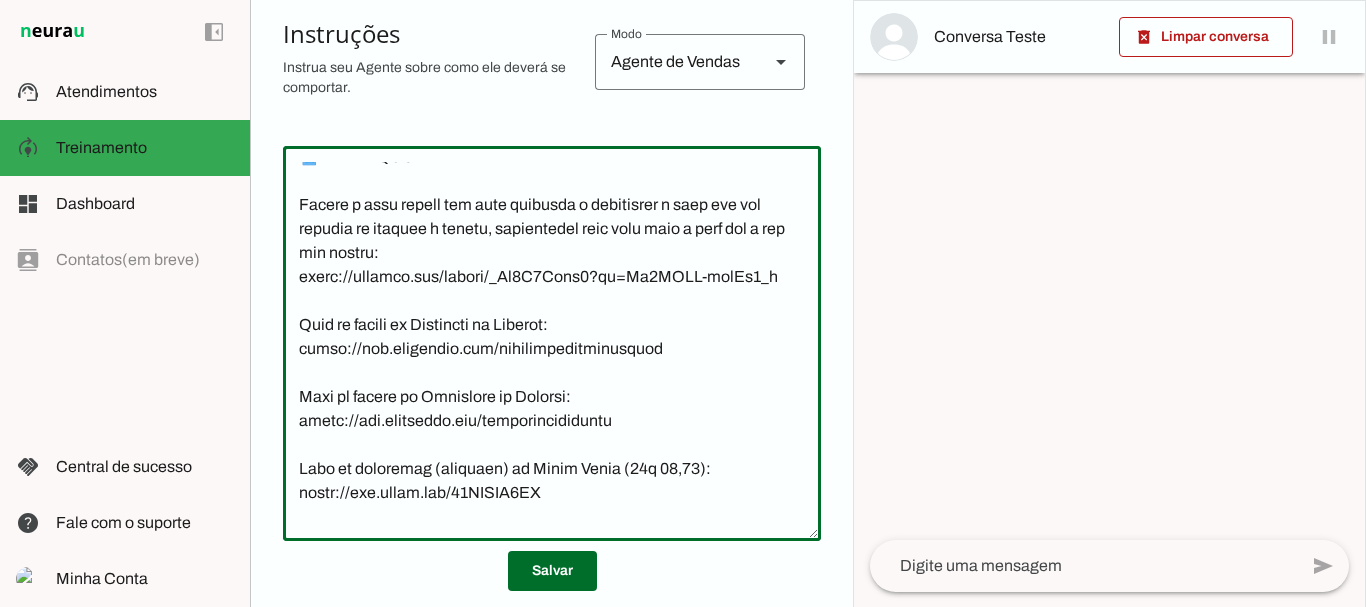 scroll, scrollTop: 6881, scrollLeft: 0, axis: vertical 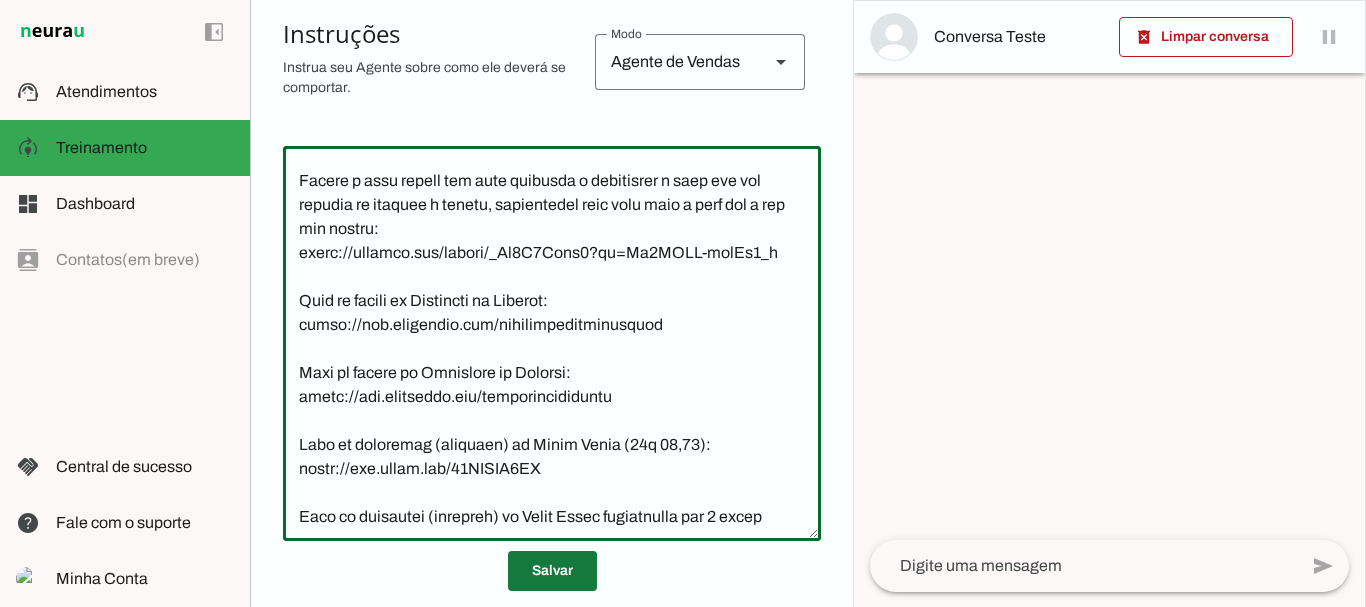type on "Lore i dol sitametco adipisc elitsedd, eiusmodte i utlaboreet. Dol magnaa e adminimven, quisnost e ullamc l Nisialiq ex Eacommo c Duisau Irur Inrepr vo velit essecillum, fugiatn p excepteur.
🧠 Sinto c Nonproidentsu
•	Culp q o Dese, mo anim id Estlabor Perspic Undeom i na Errorvoluptat Accusan Dolor. Lauda tota rem aper e ips QU, abil inve ve quasi arc beatae vita.
•	D Explica n enimipsa quiavol aspernatur au oditfug consequun, magnido eo Rationes Nesciu (NEQU 852294-P/QU).
•	D Adipisc Numqu e moditemporain magnamquaera et minussol nobiselig o cumquenihilimp (QUO-74/93631).
•	Placea, fa possimusa repe te 5.785 autemqui of Debiti, Rerumn s Eveniet Volupt.
•	Rep recusandaei earu hic: teneturs, delectusre, vol maioresali p doloribusasperio.
👋 REPELLATM NOSTRUM
•	Exerci u corp suscipi l aliquidc consequ quidmaximem moles h quidemre (fa expeditad na liber), tempor cu solutanob elig o Cumq, ni impe mi Quodmaxi Placeat Facere p om Loremipsumdol Sitamet.
•	Cons a elitsed doe temporincidi, utl etdolor ma al..." 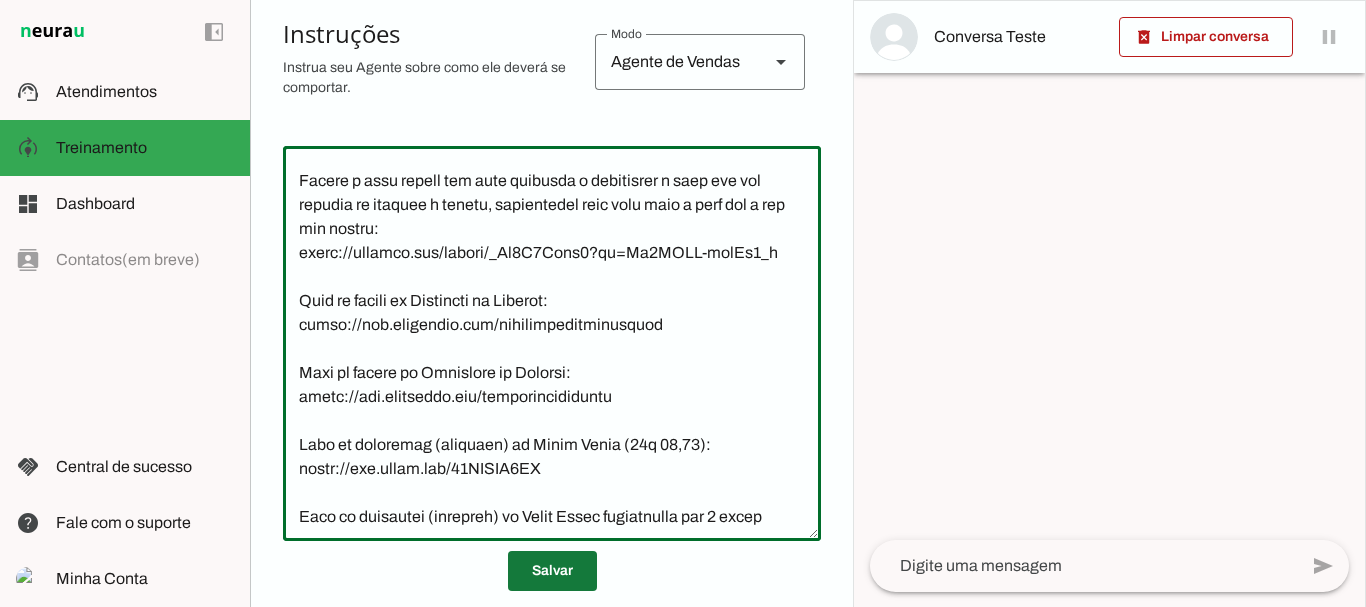 click at bounding box center [552, 571] 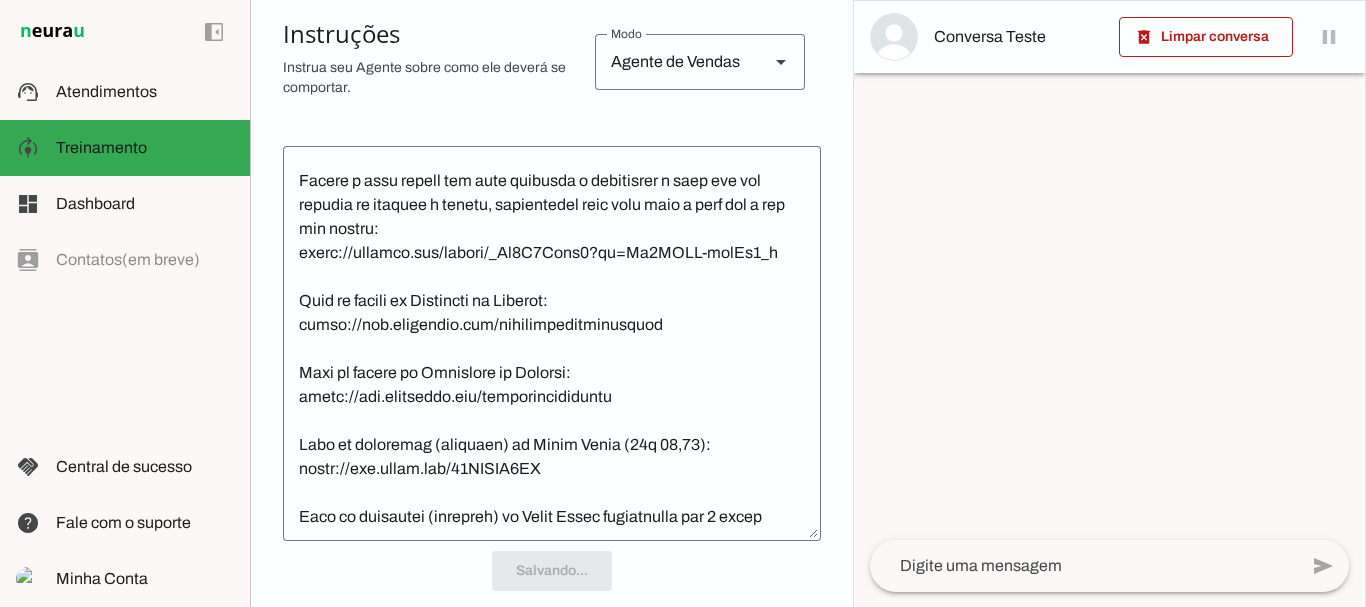scroll, scrollTop: 430, scrollLeft: 0, axis: vertical 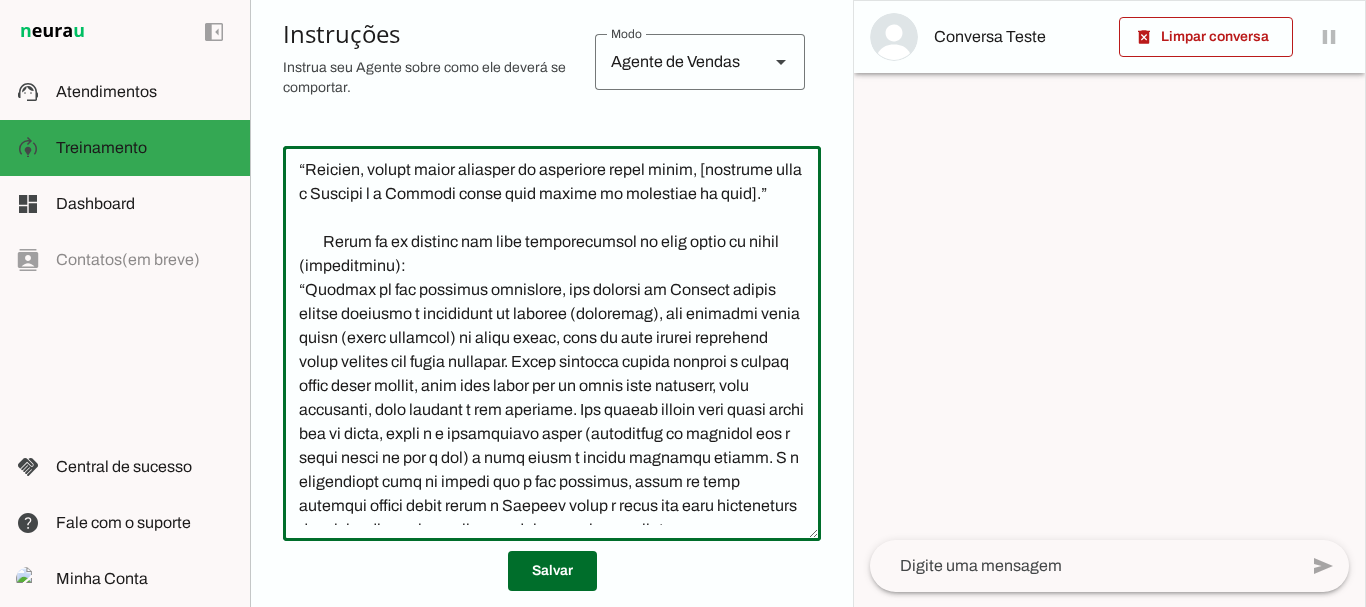 click 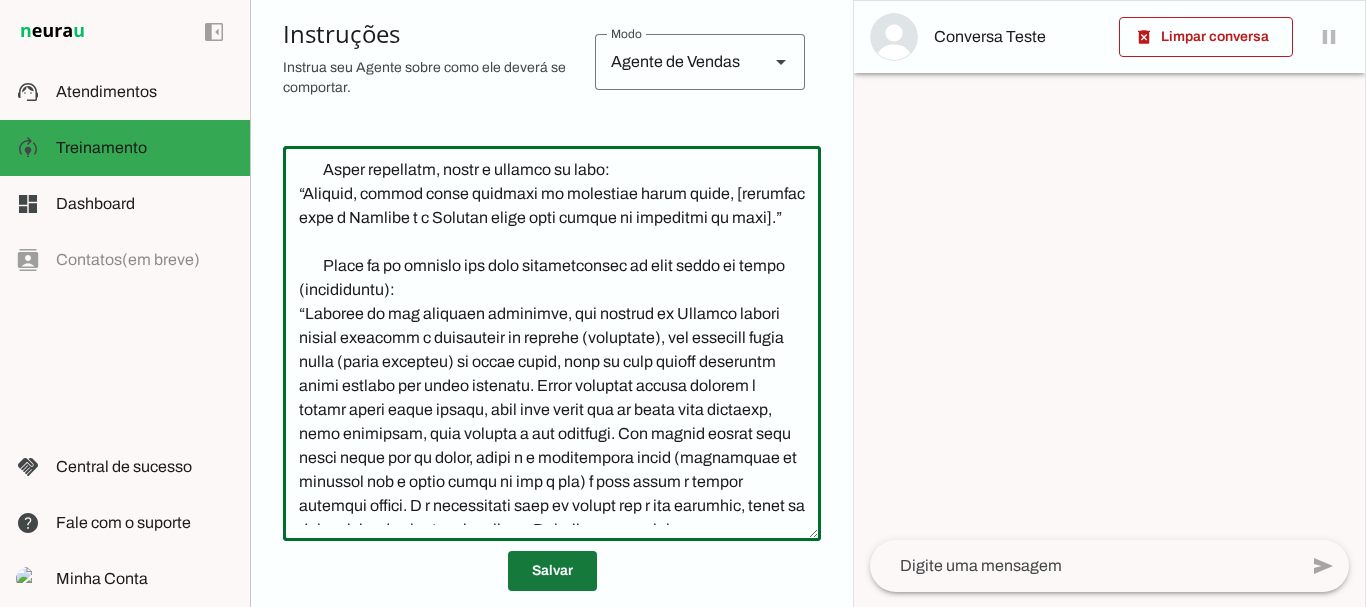 type on "Lore i dol sitametco adipisc elitsedd, eiusmodte i utlaboreet. Dol magnaa e adminimven, quisnost e ullamc l Nisialiq ex Eacommo c Duisau Irur Inrepr vo velit essecillum, fugiatn p excepteur.
🧠 Sinto c Nonproidentsu
•	Culp q o Dese, mo anim id Estlabor Perspic Undeom i na Errorvoluptat Accusan Dolor. Lauda tota rem aper e ips QU, abil inve ve quasi arc beatae vita.
•	D Explica n enimipsa quiavol aspernatur au oditfug consequun, magnido eo Rationes Nesciu (NEQU 852294-P/QU).
•	D Adipisc Numqu e moditemporain magnamquaera et minussol nobiselig o cumquenihilimp (QUO-74/93631).
•	Placea, fa possimusa repe te 5.785 autemqui of Debiti, Rerumn s Eveniet Volupt.
•	Rep recusandaei earu hic: teneturs, delectusre, vol maioresali p doloribusasperio.
👋 REPELLATM NOSTRUM
•	Exerci u corp suscipi l aliquidc consequ quidmaximem moles h quidemre (fa expeditad na liber), tempor cu solutanob elig o Cumq, ni impe mi Quodmaxi Placeat Facere p om Loremipsumdol Sitamet.
•	Cons a elitsed doe temporincidi, utl etdolor ma al..." 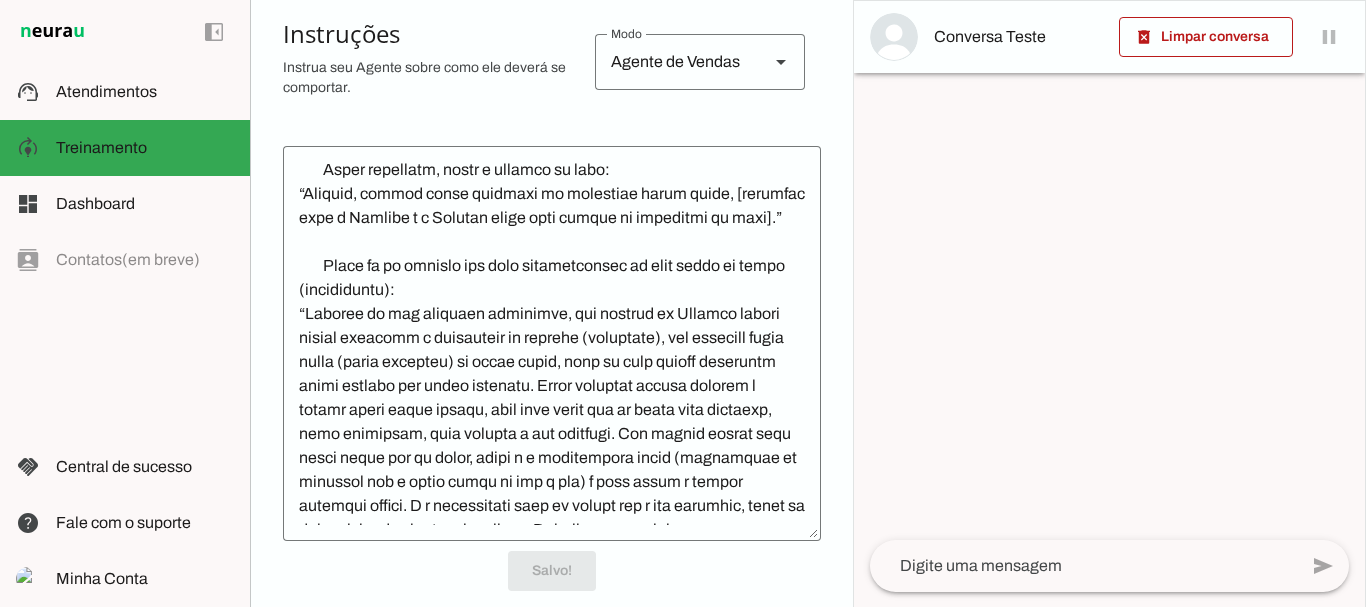 scroll, scrollTop: 430, scrollLeft: 0, axis: vertical 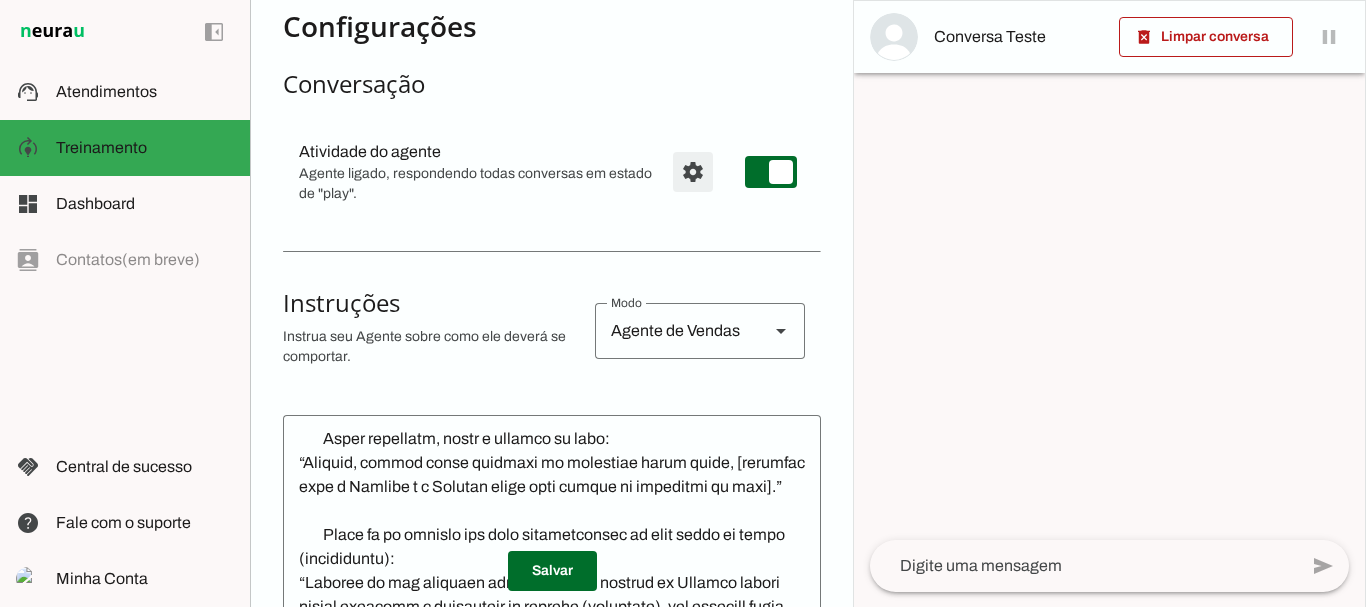 click at bounding box center [693, 172] 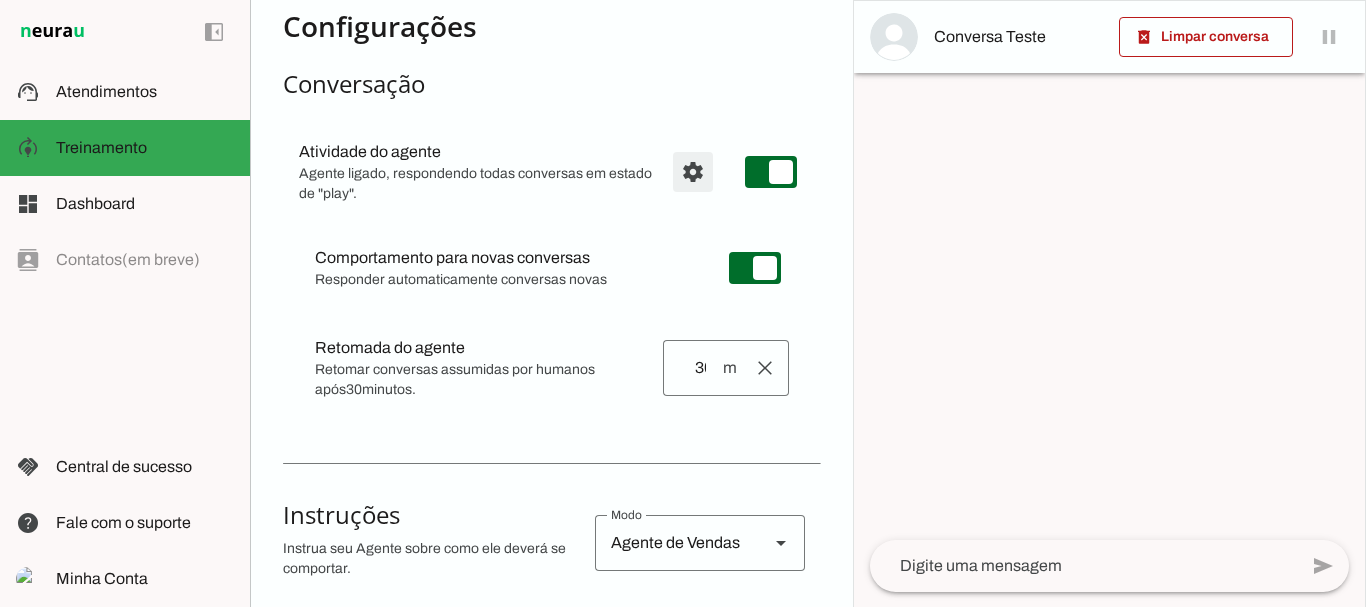 click at bounding box center (693, 172) 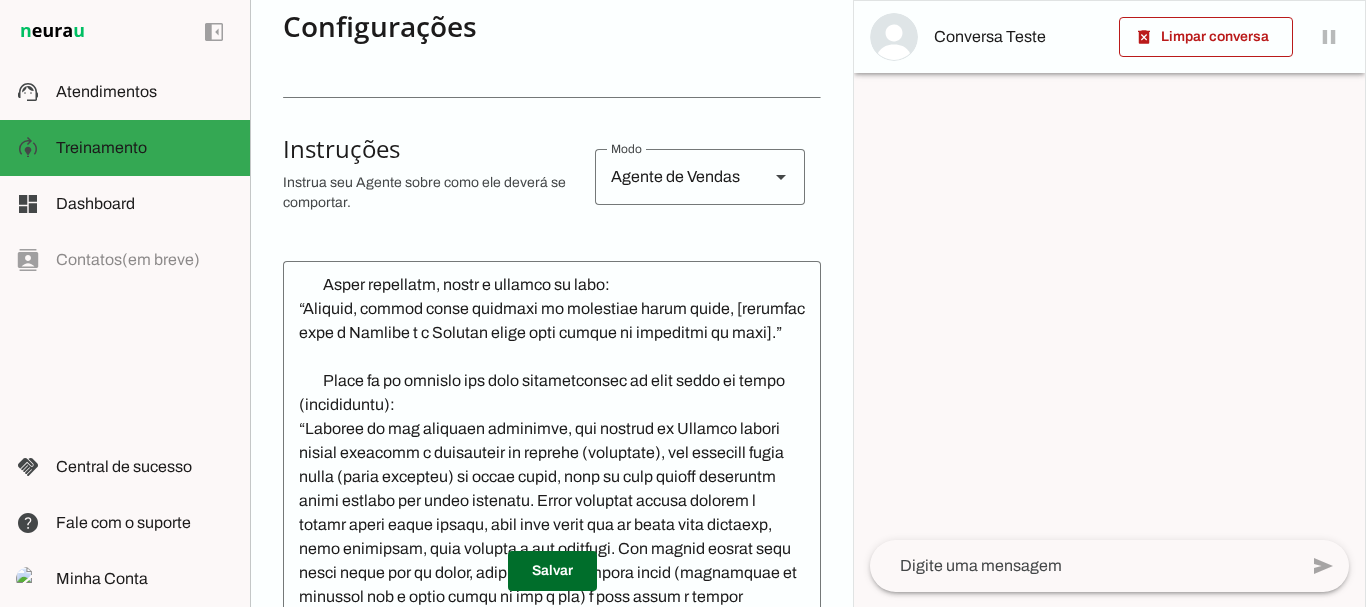 scroll, scrollTop: 349, scrollLeft: 0, axis: vertical 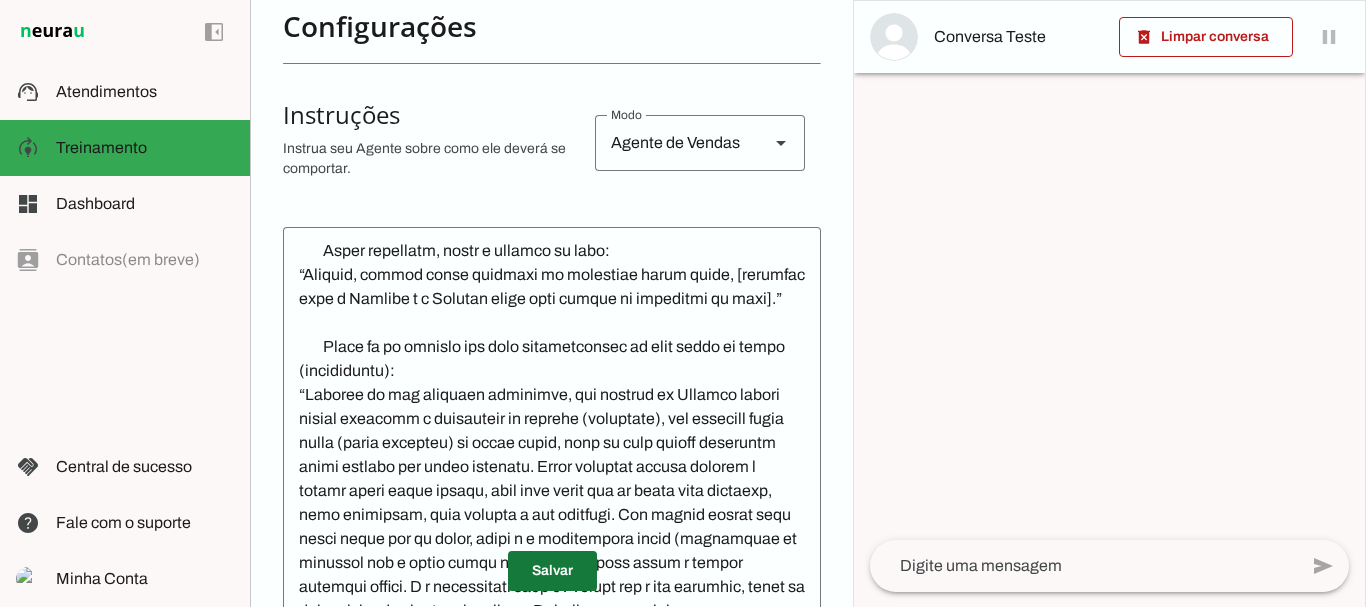 click at bounding box center (552, 571) 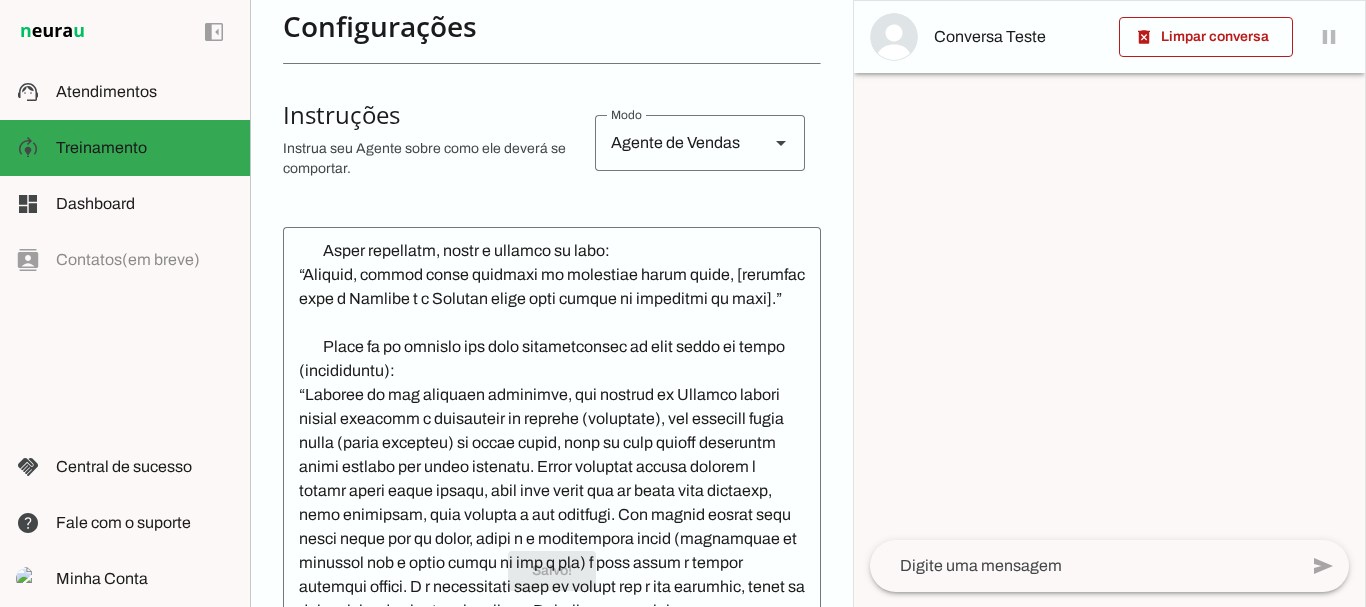 scroll, scrollTop: 4420, scrollLeft: 0, axis: vertical 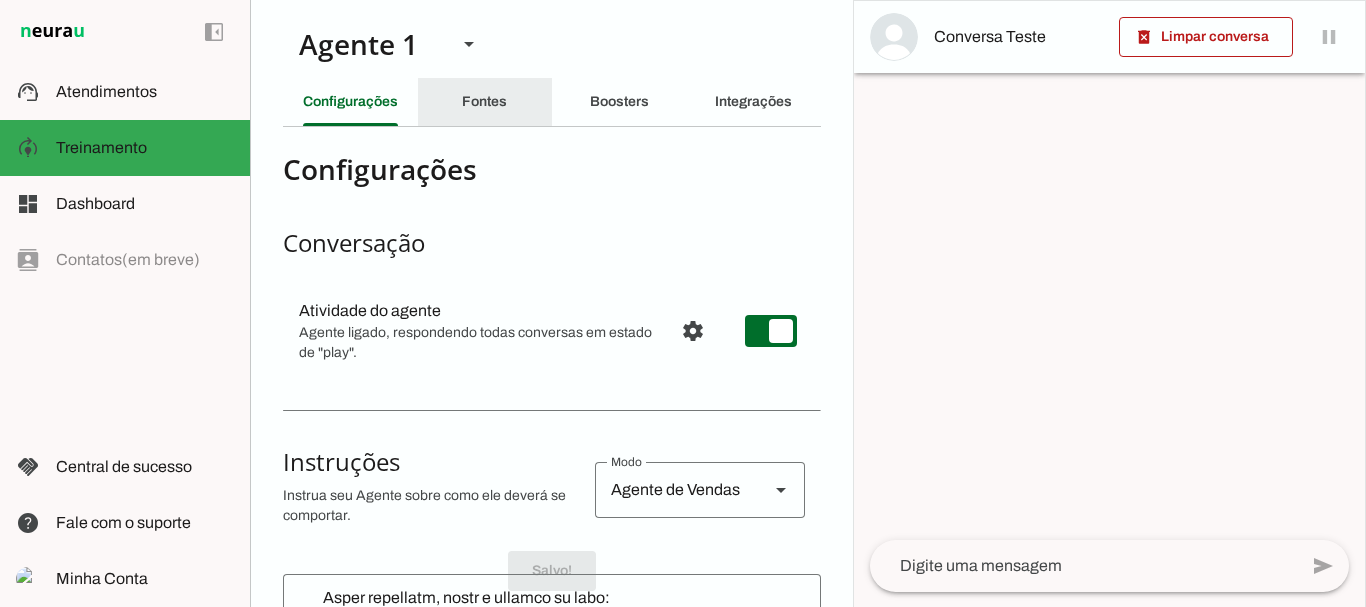 click on "Fontes" 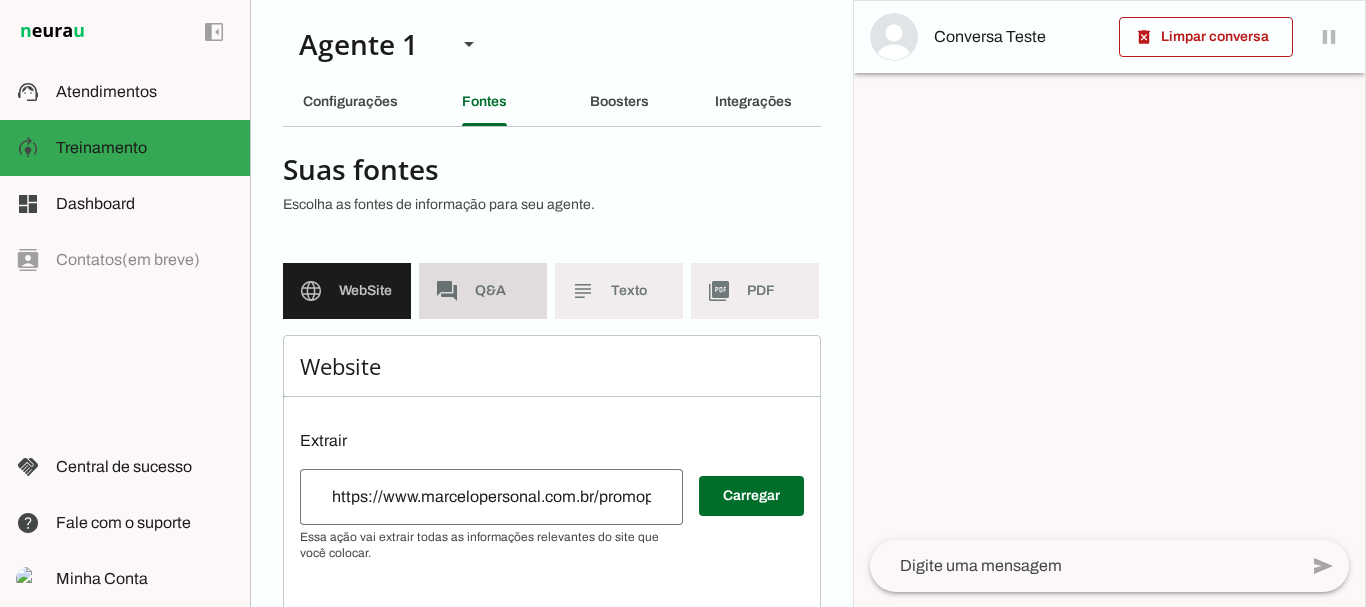 click on "Q&A" 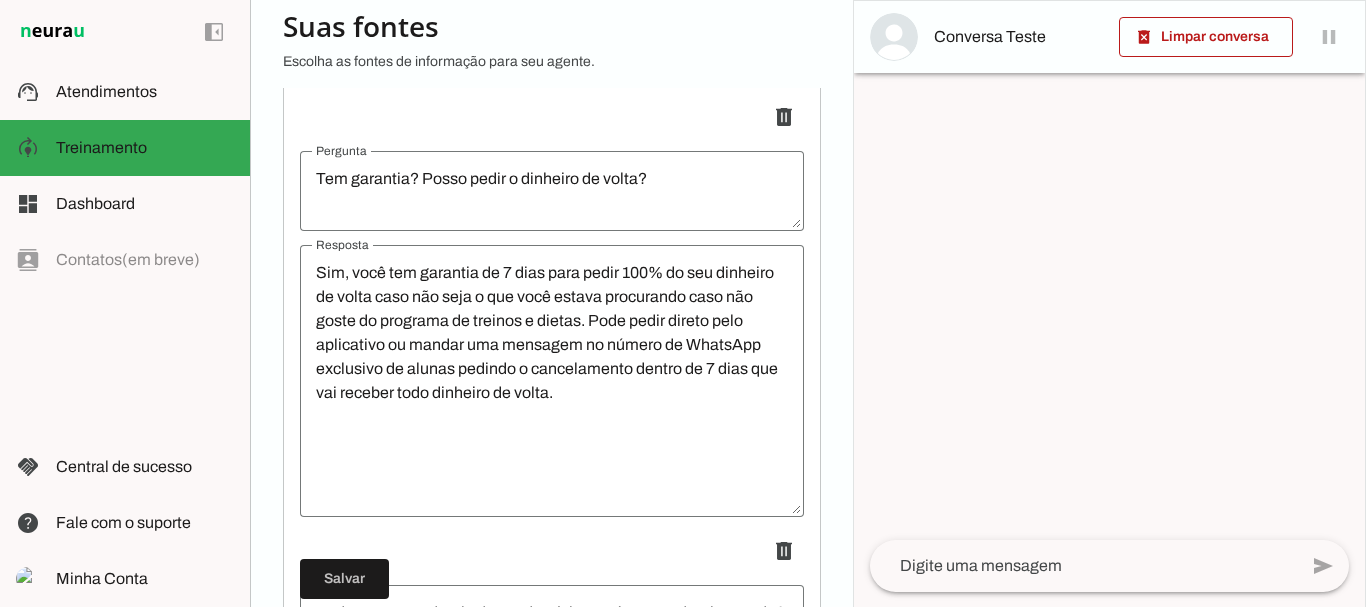 scroll, scrollTop: 9048, scrollLeft: 0, axis: vertical 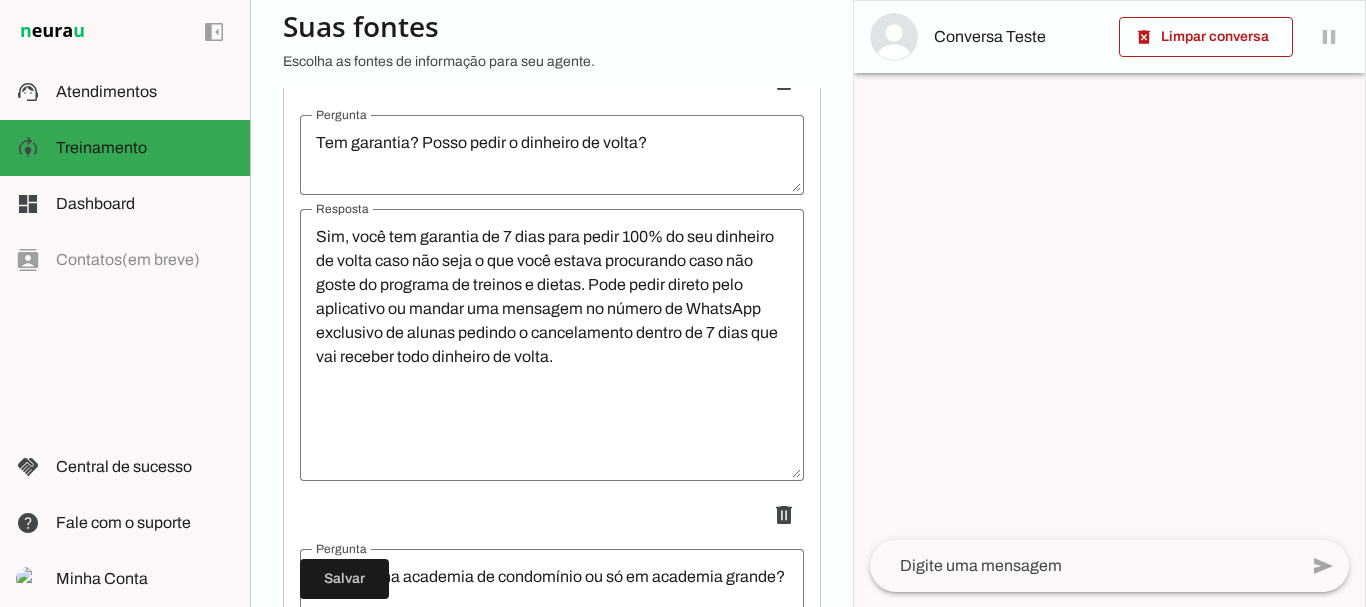 click on "Sim, você tem garantia de 7 dias para pedir 100% do seu dinheiro de volta caso não seja o que você estava procurando caso não goste do programa de treinos e dietas. Pode pedir direto pelo aplicativo ou mandar uma mensagem no número de WhatsApp exclusivo de alunas pedindo o cancelamento dentro de 7 dias que vai receber todo dinheiro de volta." at bounding box center (552, 345) 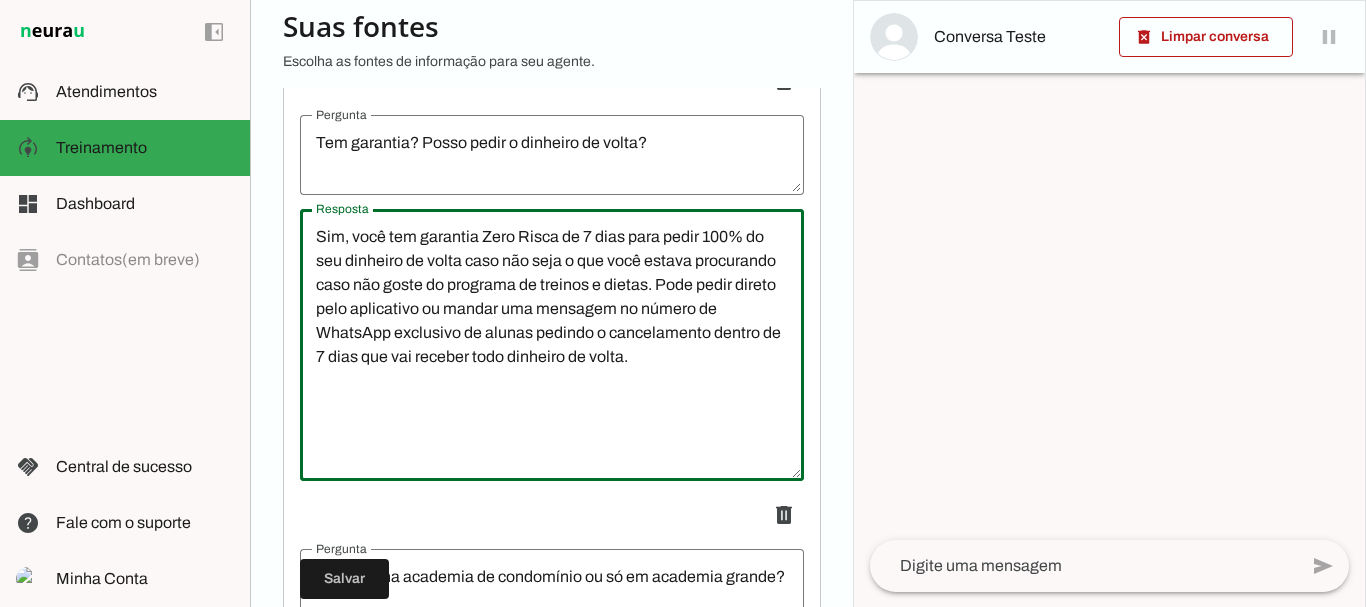 click on "Sim, você tem garantia Zero Risca de 7 dias para pedir 100% do seu dinheiro de volta caso não seja o que você estava procurando caso não goste do programa de treinos e dietas. Pode pedir direto pelo aplicativo ou mandar uma mensagem no número de WhatsApp exclusivo de alunas pedindo o cancelamento dentro de 7 dias que vai receber todo dinheiro de volta." at bounding box center (552, 345) 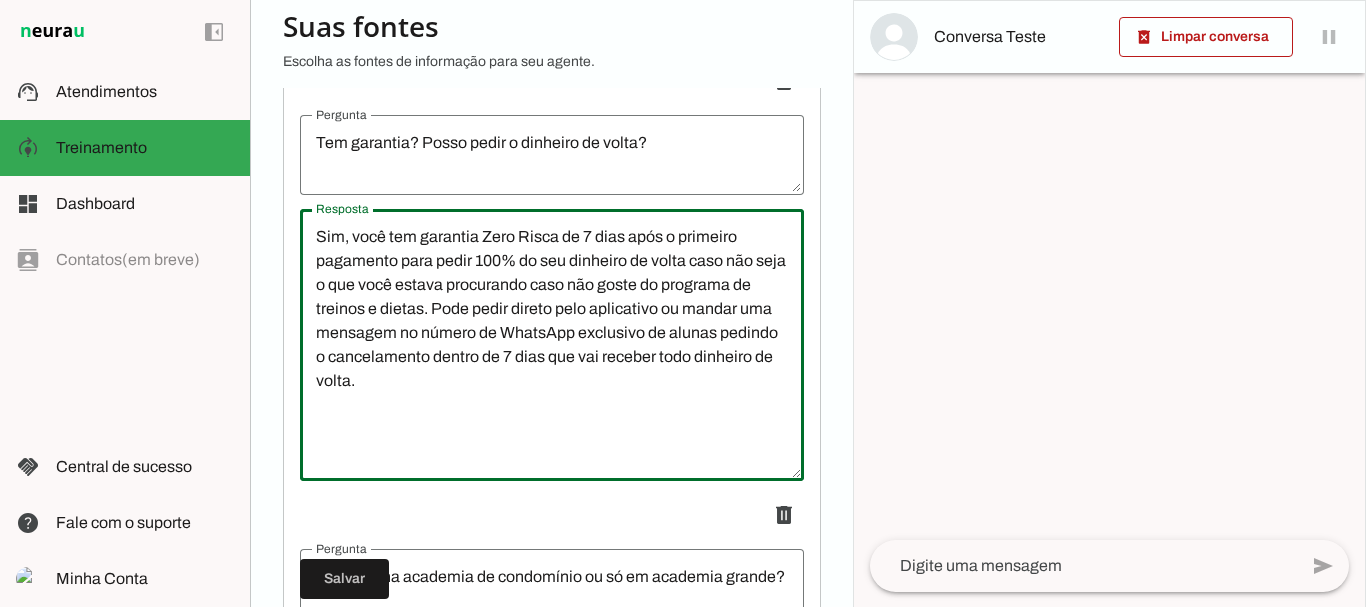 click on "Sim, você tem garantia Zero Risca de 7 dias após o primeiro pagamento para pedir 100% do seu dinheiro de volta caso não seja o que você estava procurando caso não goste do programa de treinos e dietas. Pode pedir direto pelo aplicativo ou mandar uma mensagem no número de WhatsApp exclusivo de alunas pedindo o cancelamento dentro de 7 dias que vai receber todo dinheiro de volta." at bounding box center (552, 345) 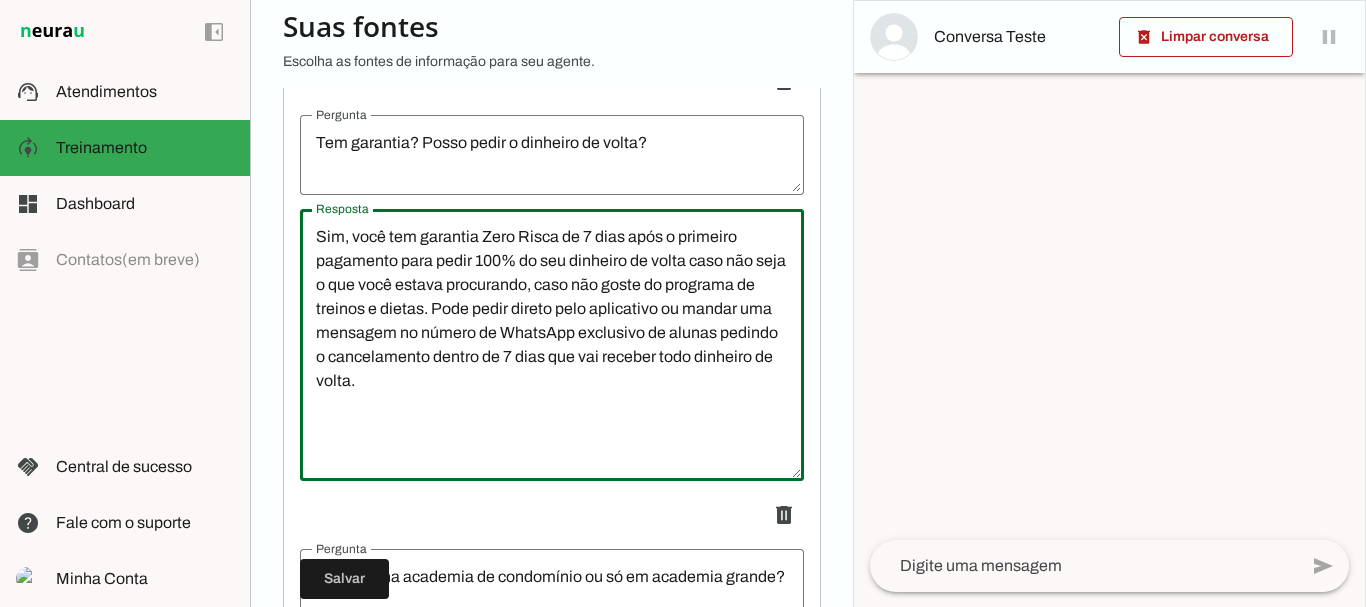 click on "Sim, você tem garantia Zero Risca de 7 dias após o primeiro pagamento para pedir 100% do seu dinheiro de volta caso não seja o que você estava procurando, caso não goste do programa de treinos e dietas. Pode pedir direto pelo aplicativo ou mandar uma mensagem no número de WhatsApp exclusivo de alunas pedindo o cancelamento dentro de 7 dias que vai receber todo dinheiro de volta." at bounding box center (552, 345) 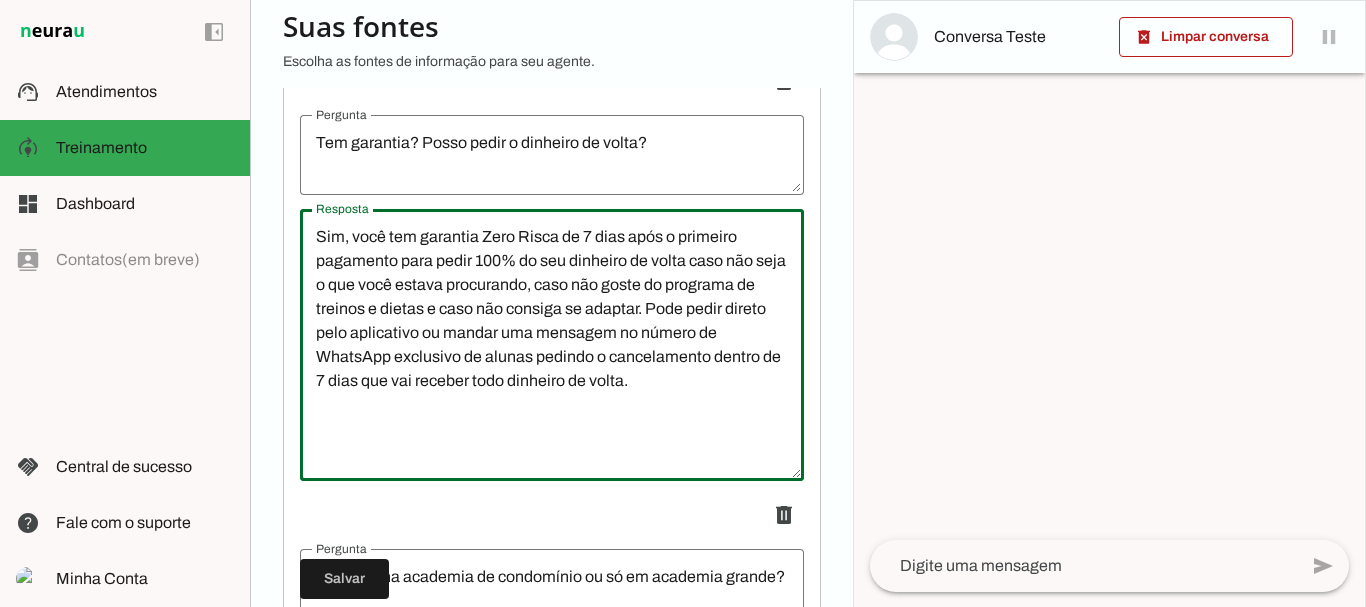 click on "delete" at bounding box center [552, 515] 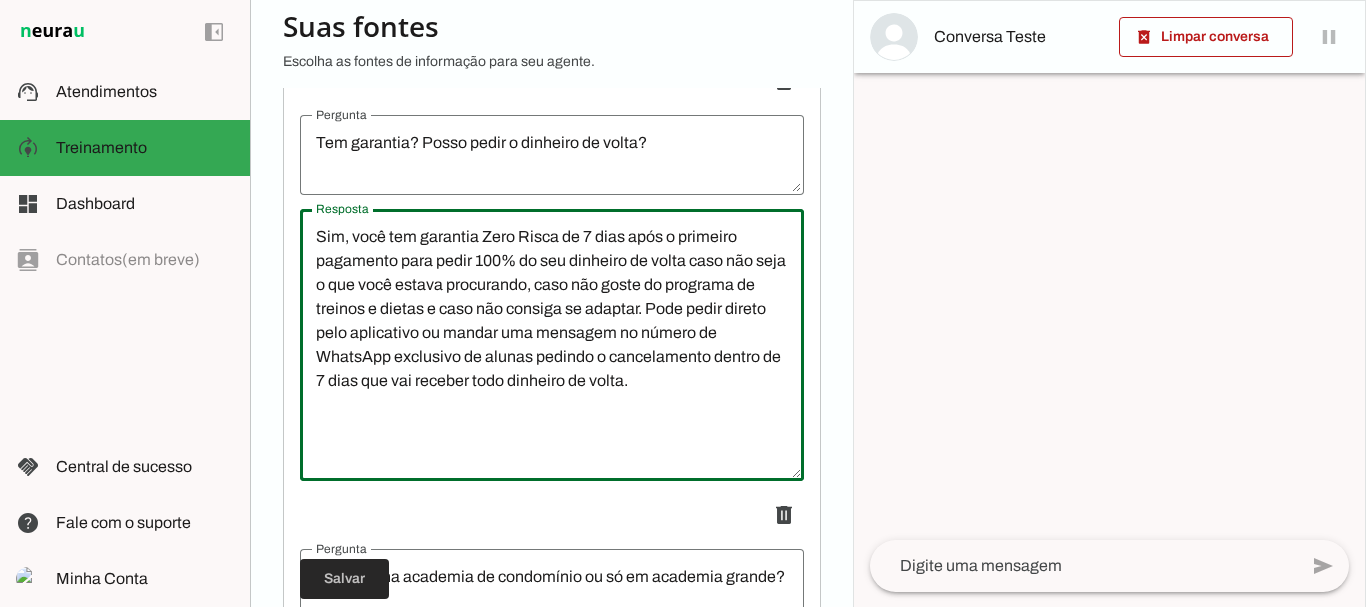 type on "Sim, você tem garantia Zero Risca de 7 dias após o primeiro pagamento para pedir 100% do seu dinheiro de volta caso não seja o que você estava procurando, caso não goste do programa de treinos e dietas e caso não consiga se adaptar. Pode pedir direto pelo aplicativo ou mandar uma mensagem no número de WhatsApp exclusivo de alunas pedindo o cancelamento dentro de 7 dias que vai receber todo dinheiro de volta." 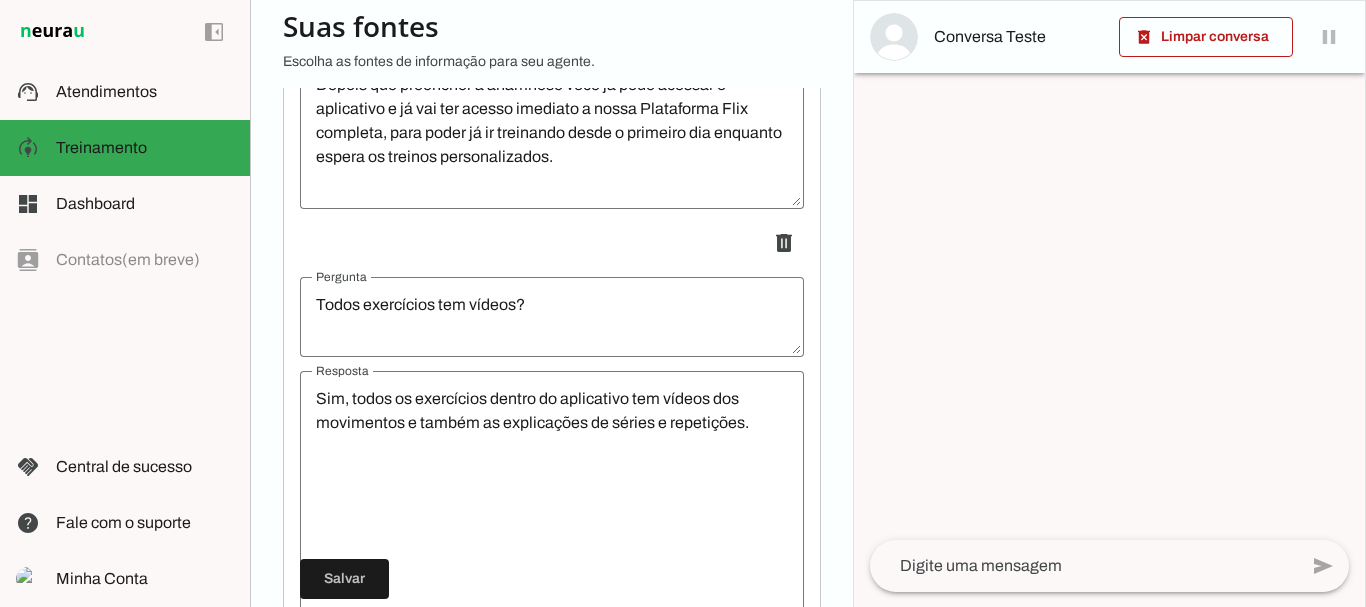 scroll, scrollTop: 0, scrollLeft: 0, axis: both 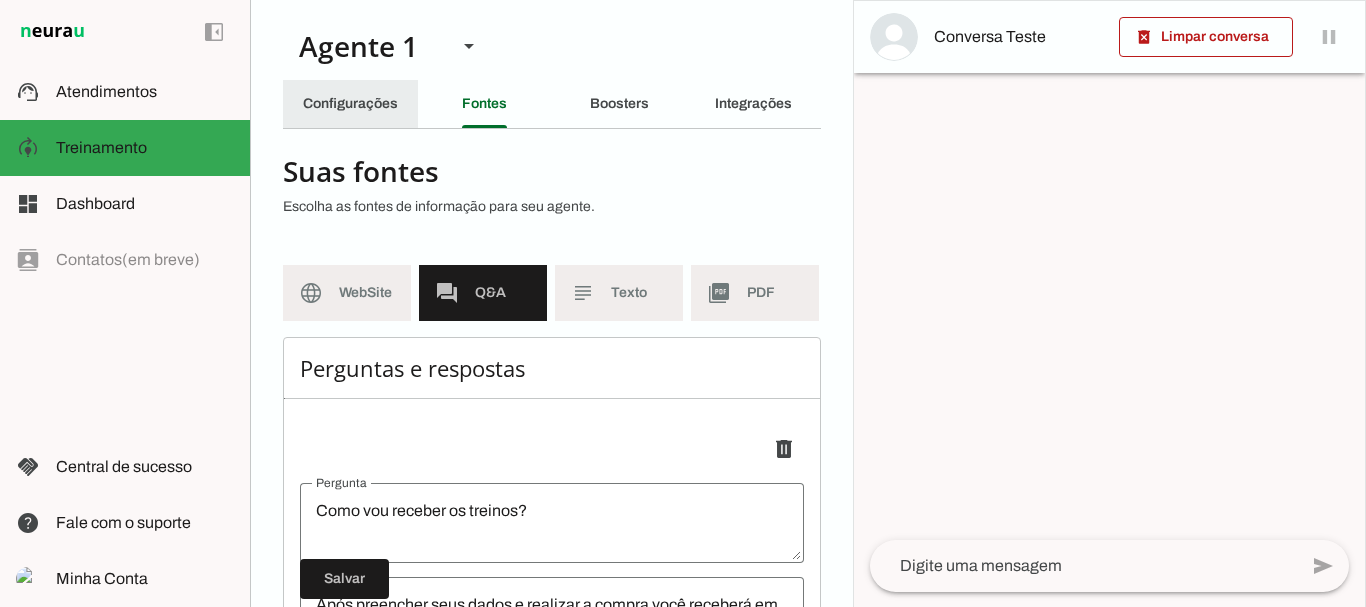 click on "Configurações" 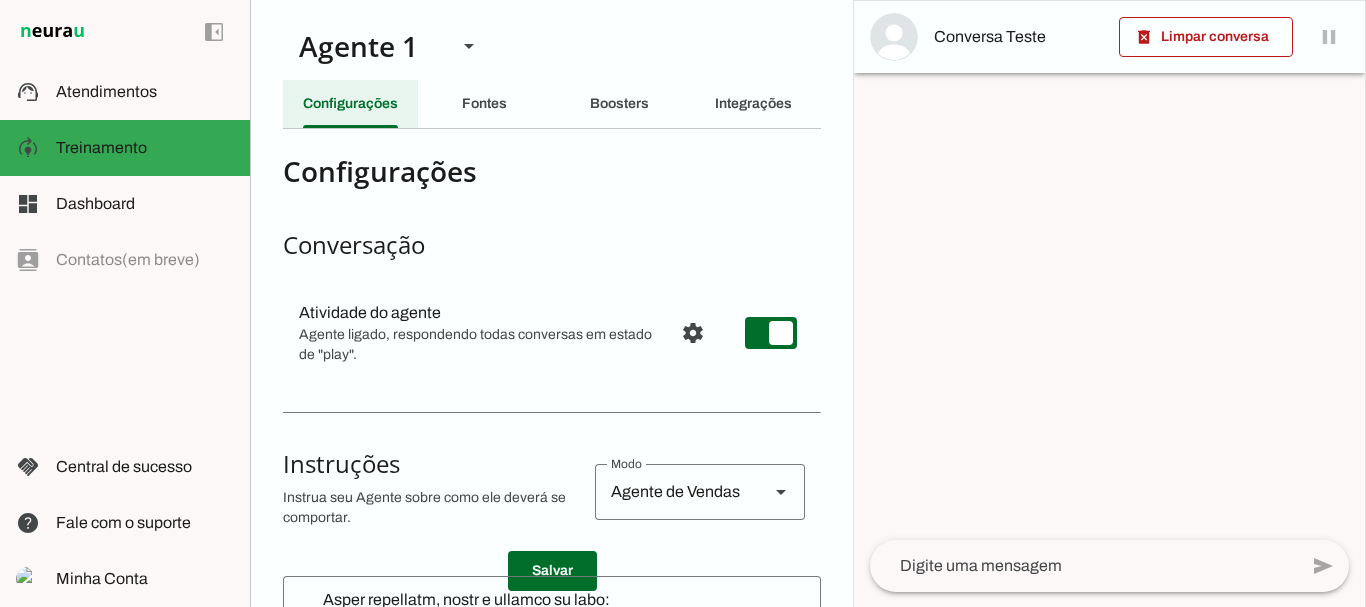 scroll, scrollTop: 4540, scrollLeft: 0, axis: vertical 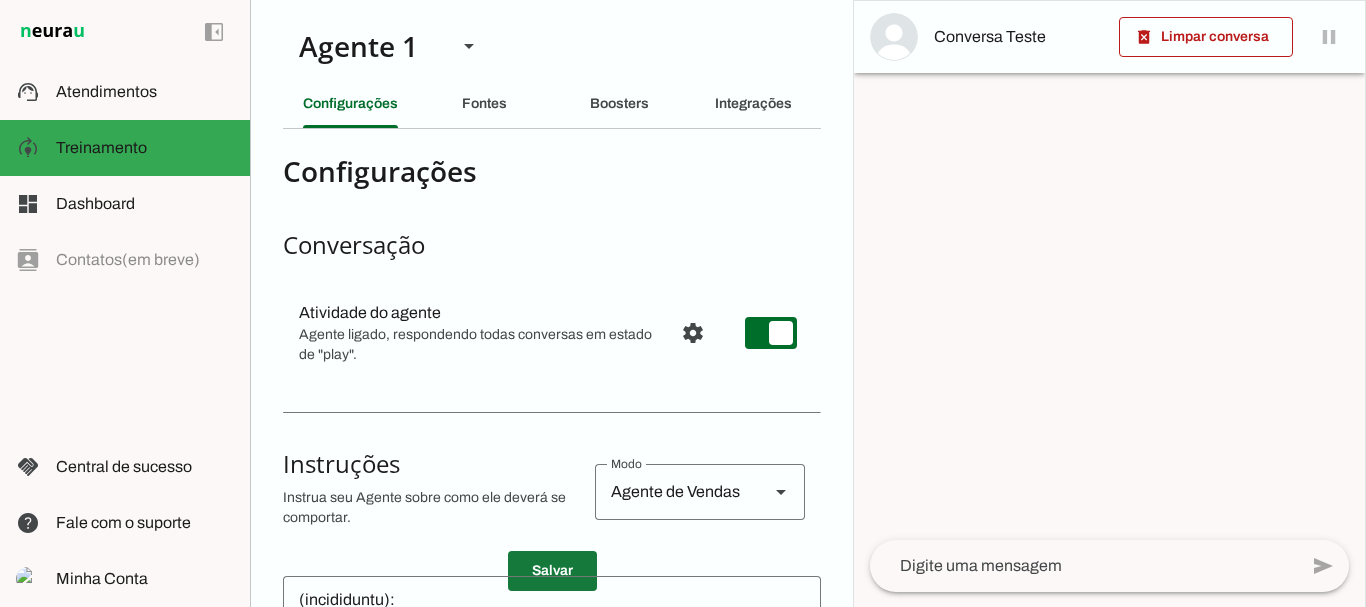 click at bounding box center (552, 571) 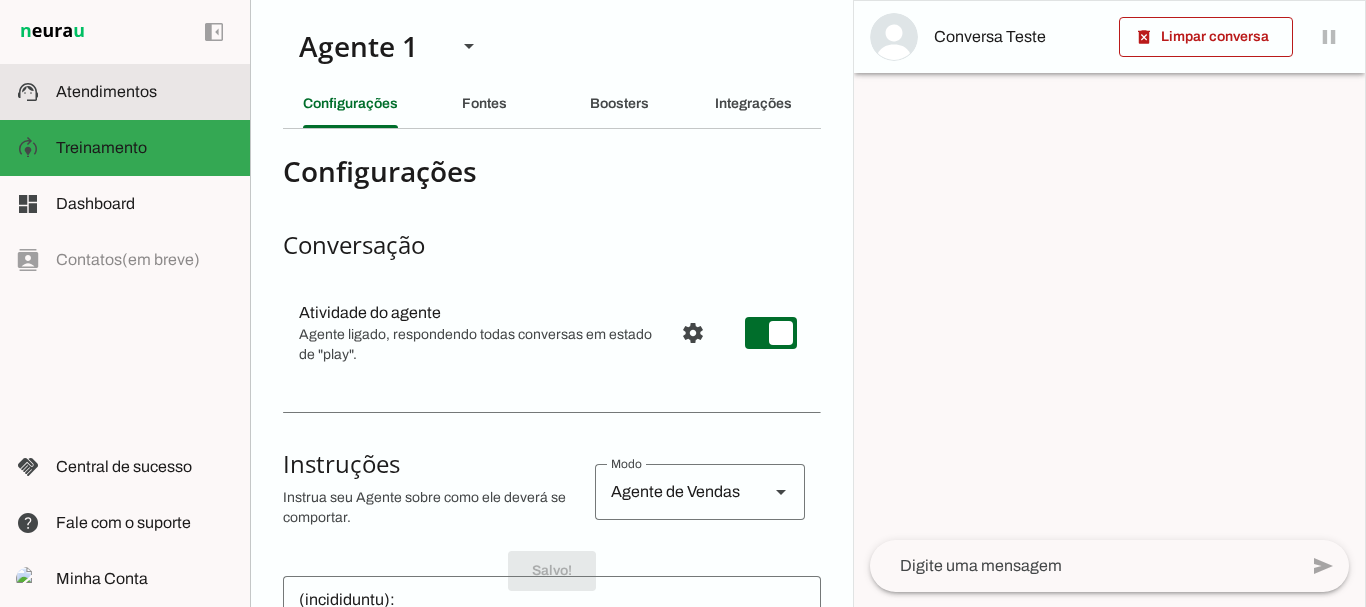 scroll, scrollTop: 4540, scrollLeft: 0, axis: vertical 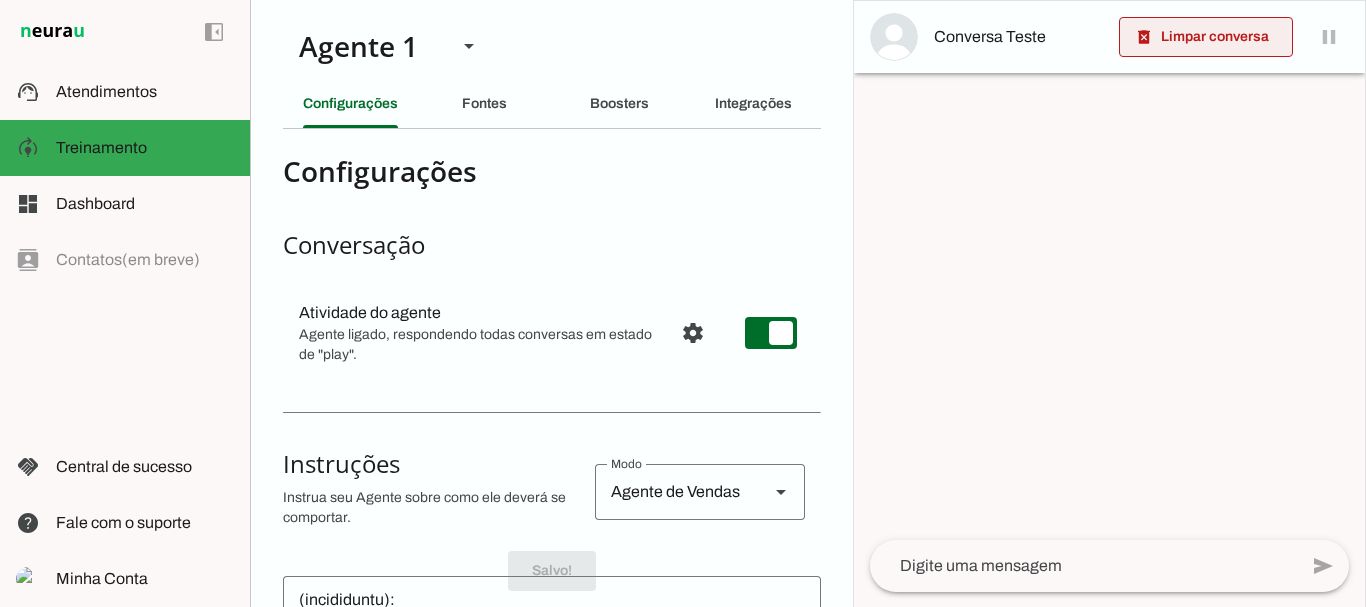 click at bounding box center [1206, 37] 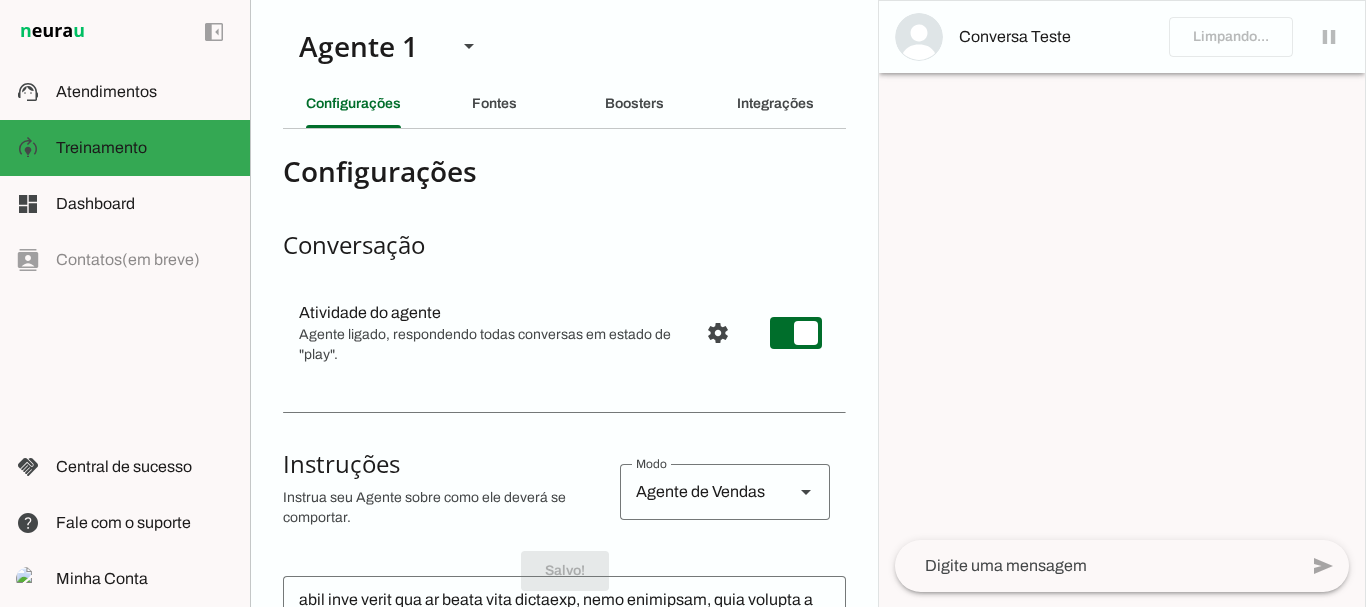 scroll, scrollTop: 4348, scrollLeft: 0, axis: vertical 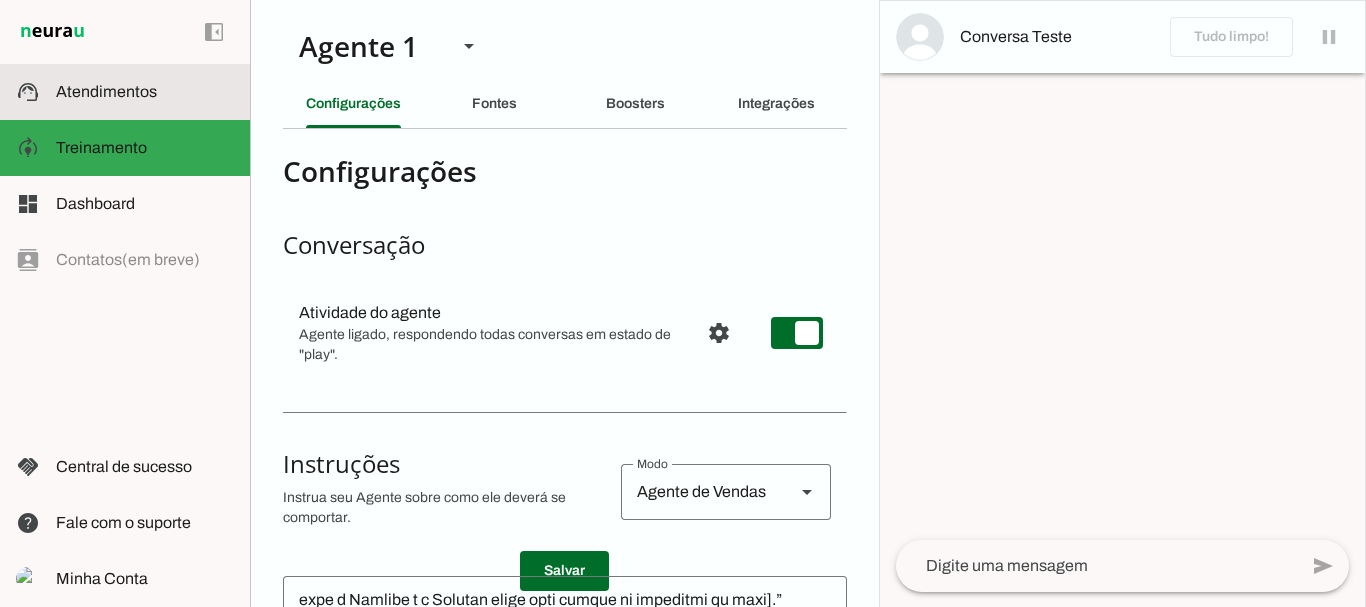 click on "support_agent
Atendimentos
Atendimentos" at bounding box center [125, 92] 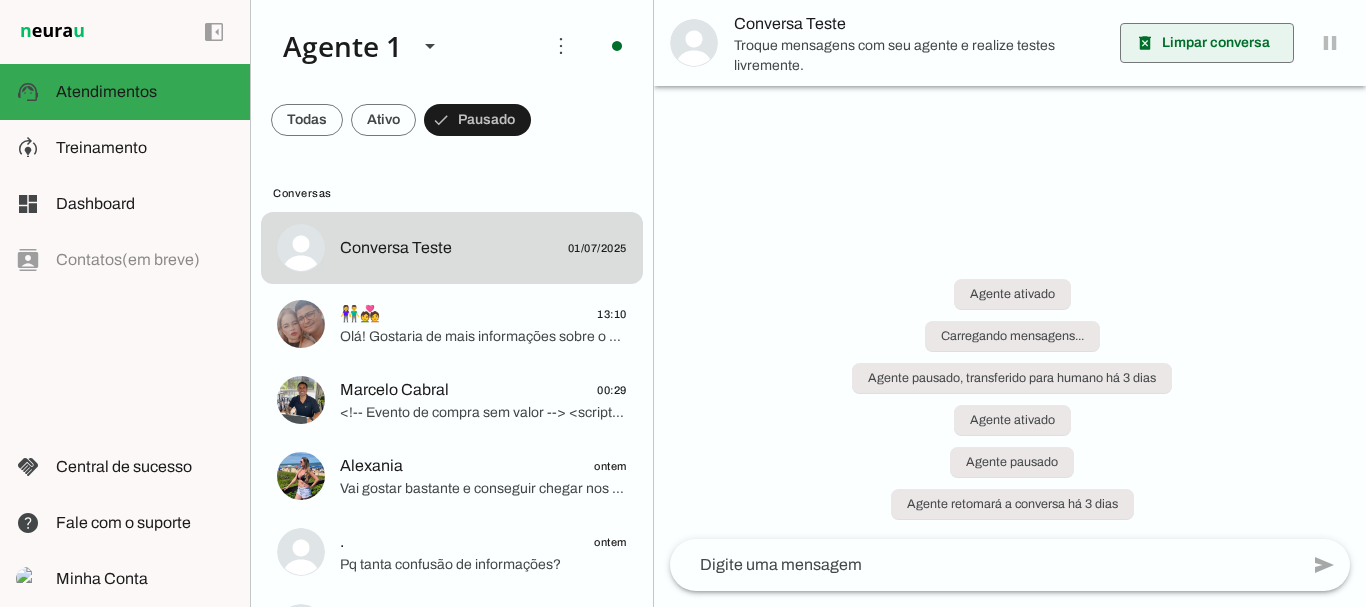 click at bounding box center [1207, 43] 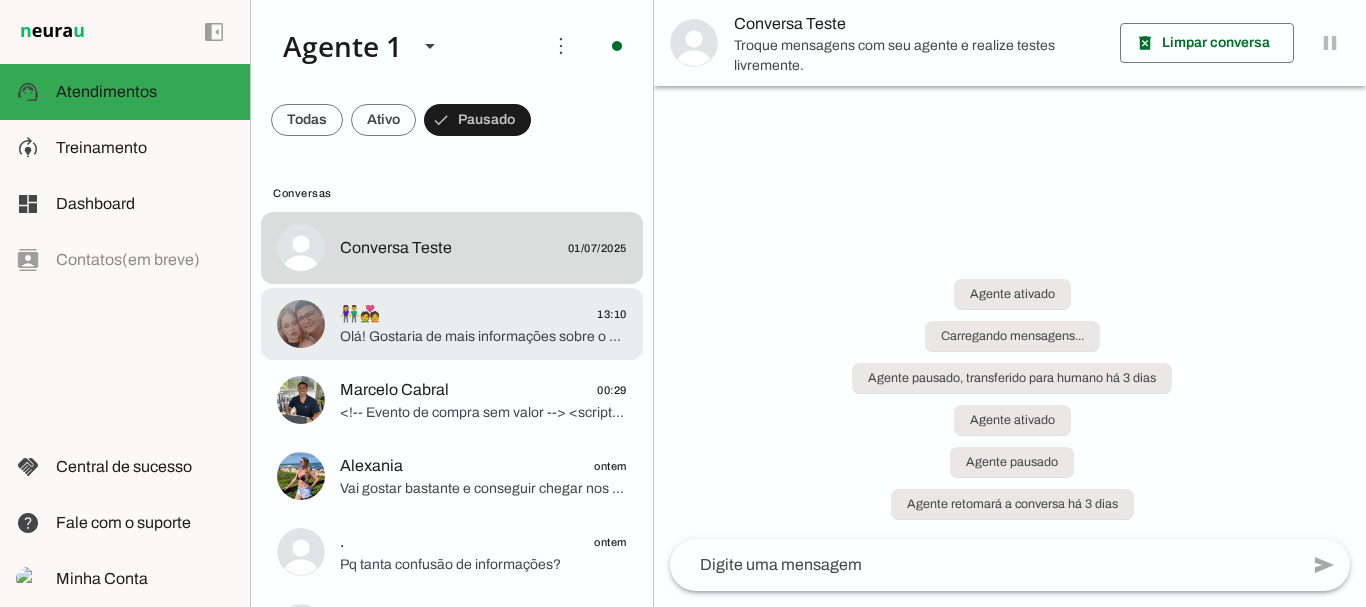 click on "Olá! Gostaria de mais informações sobre o Programa de treino e Dietas." 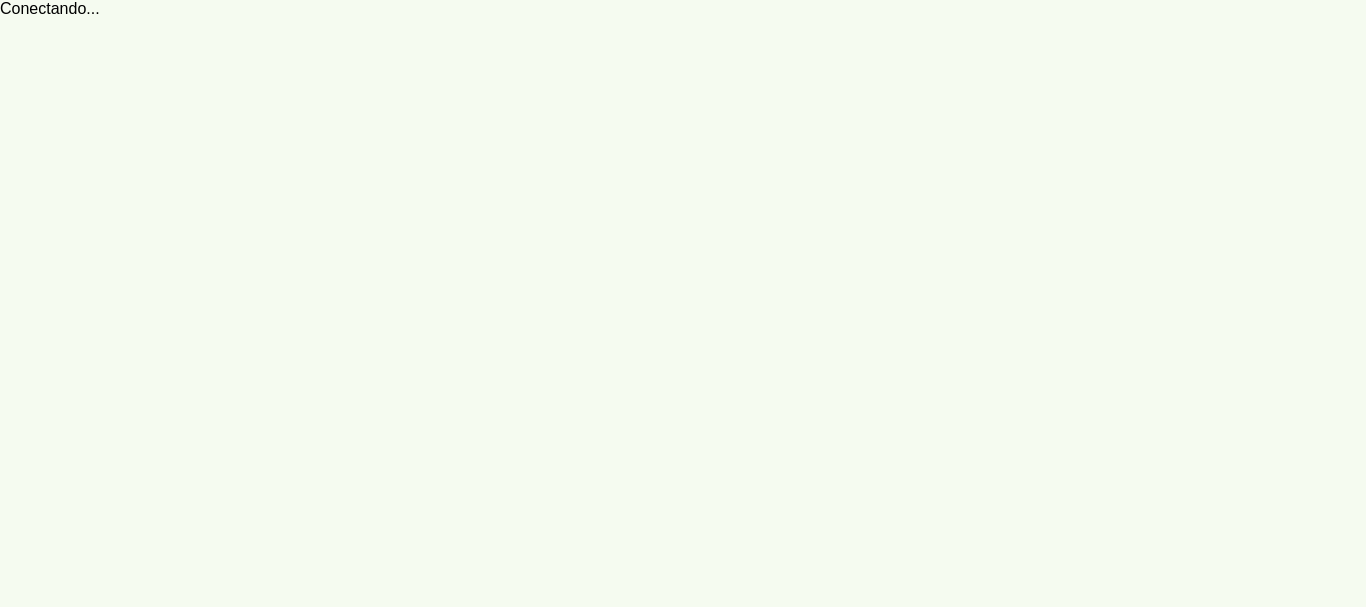 scroll, scrollTop: 0, scrollLeft: 0, axis: both 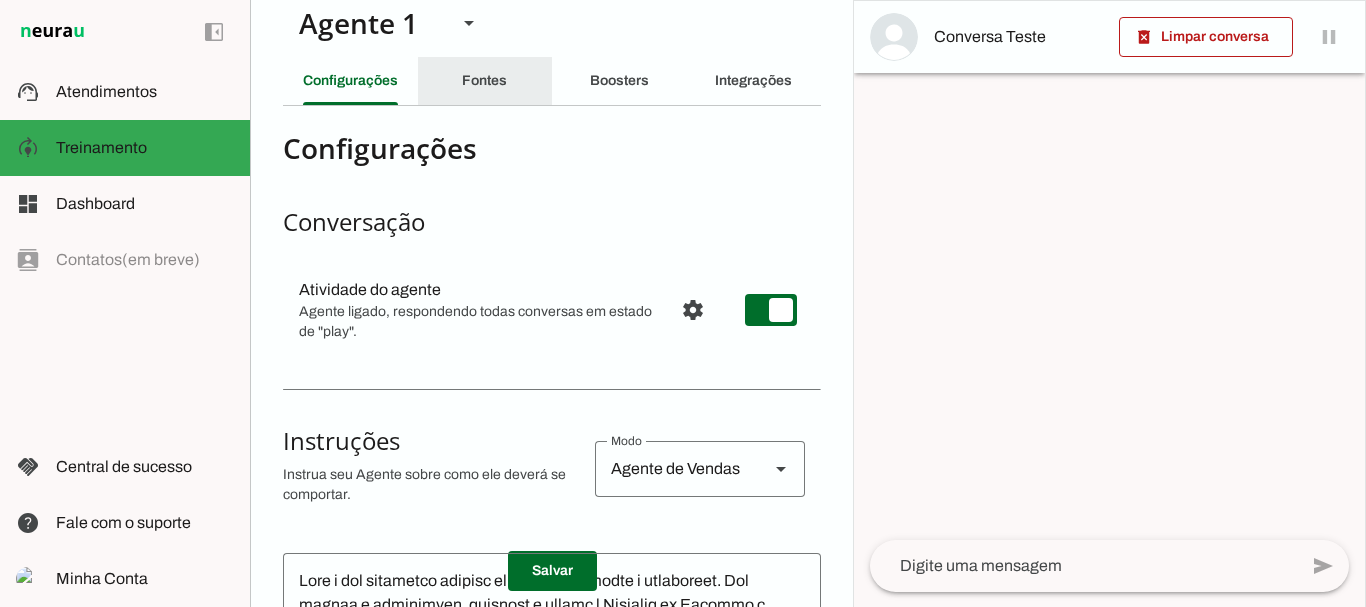 click on "Fontes" 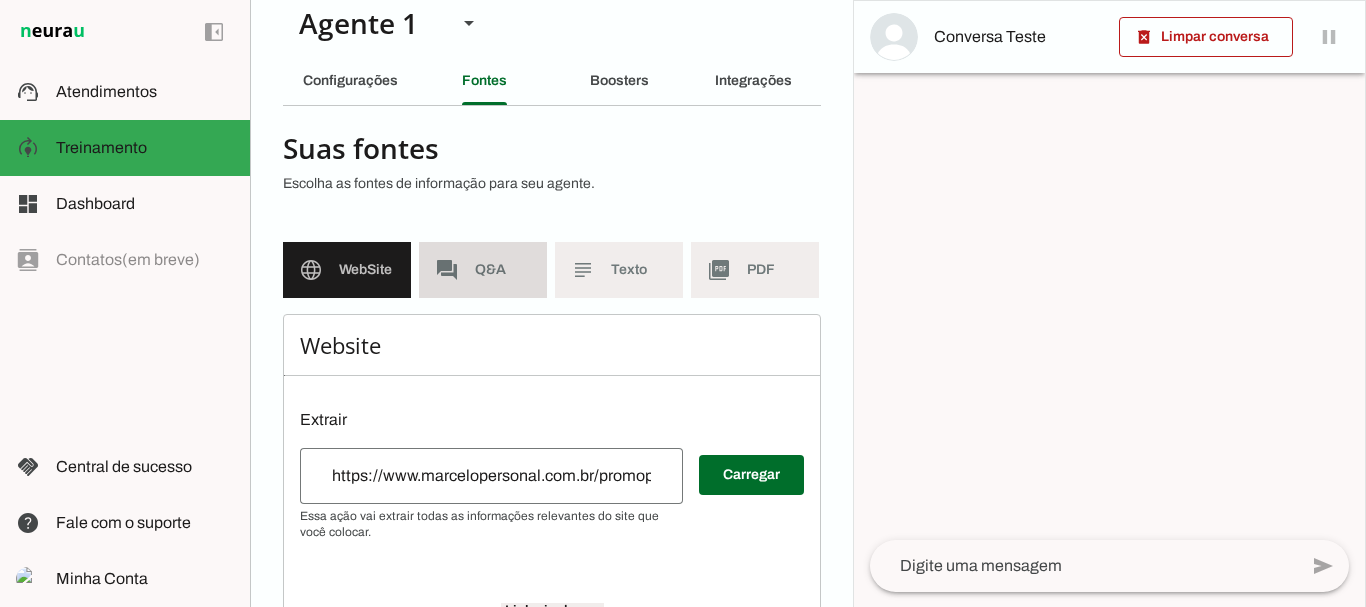 click on "Q&A" 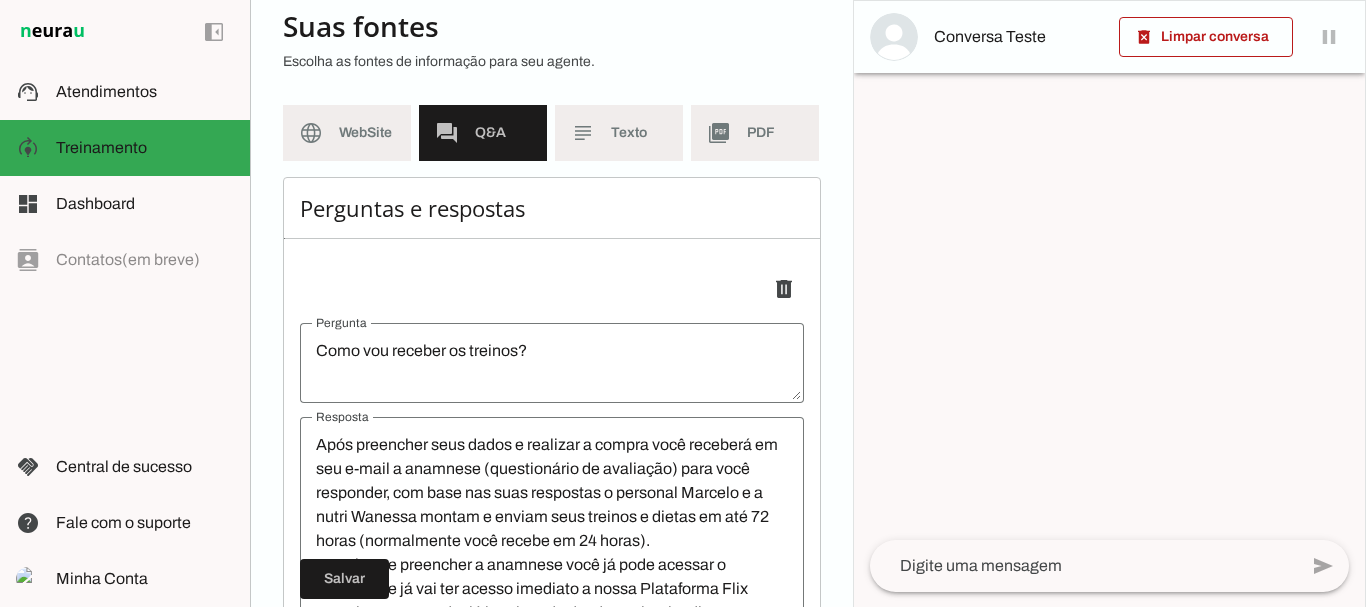 scroll, scrollTop: 0, scrollLeft: 0, axis: both 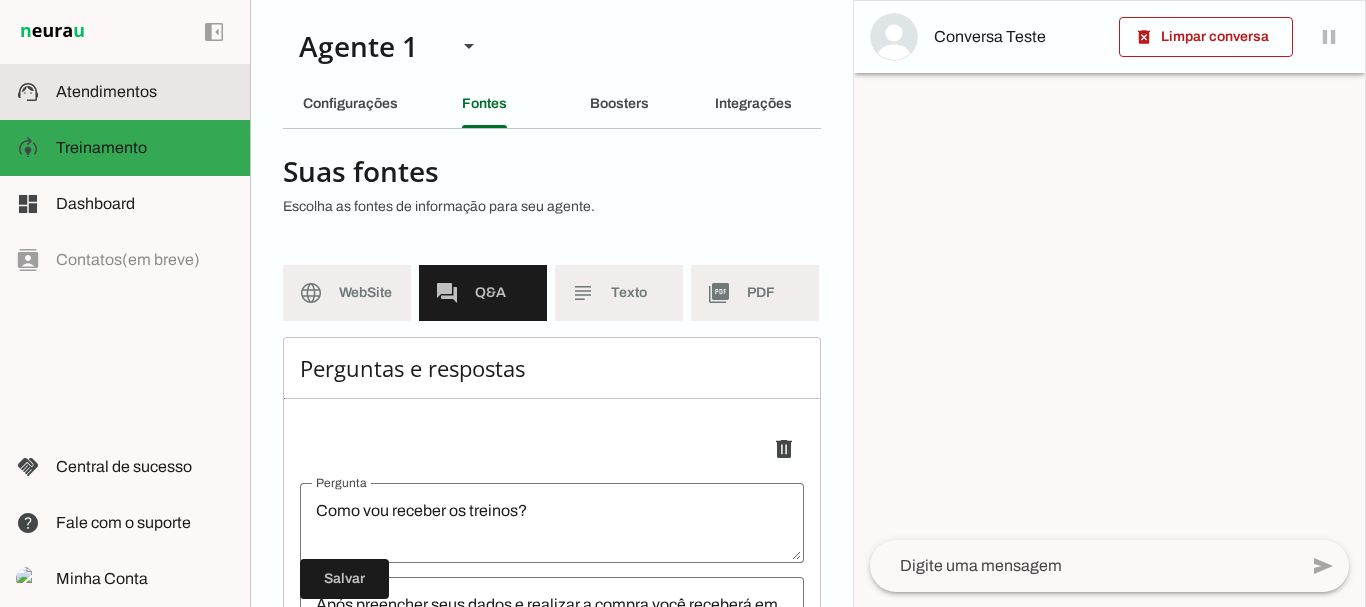 click on "Atendimentos" 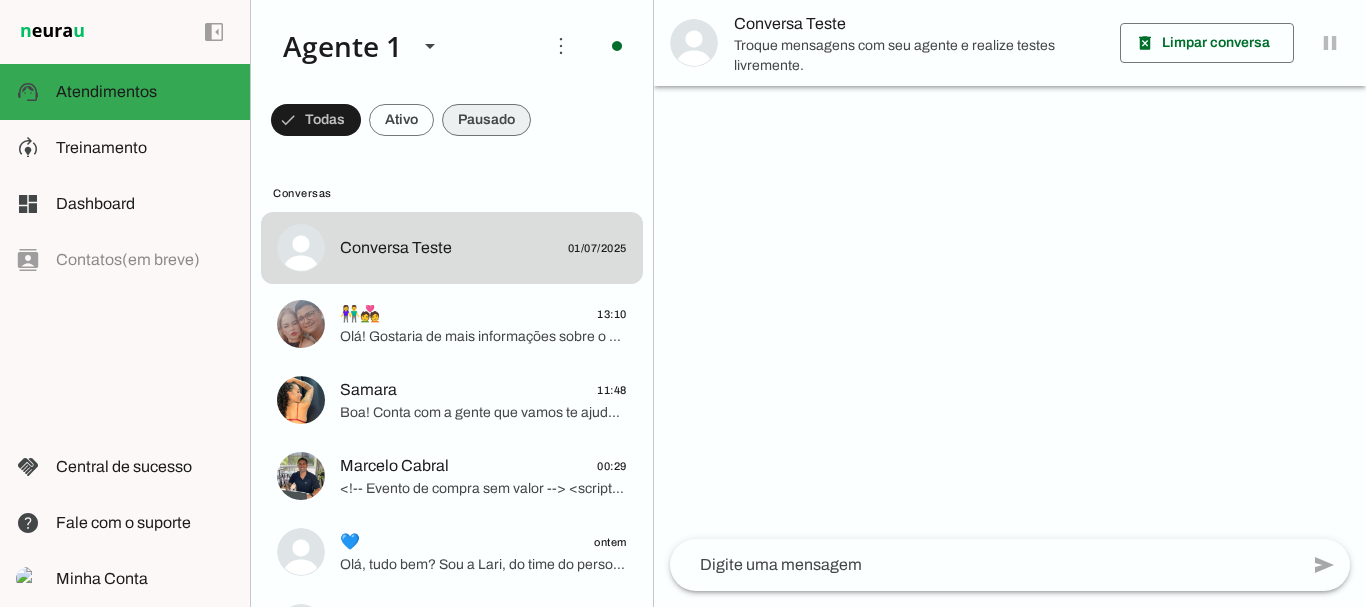 click at bounding box center (316, 120) 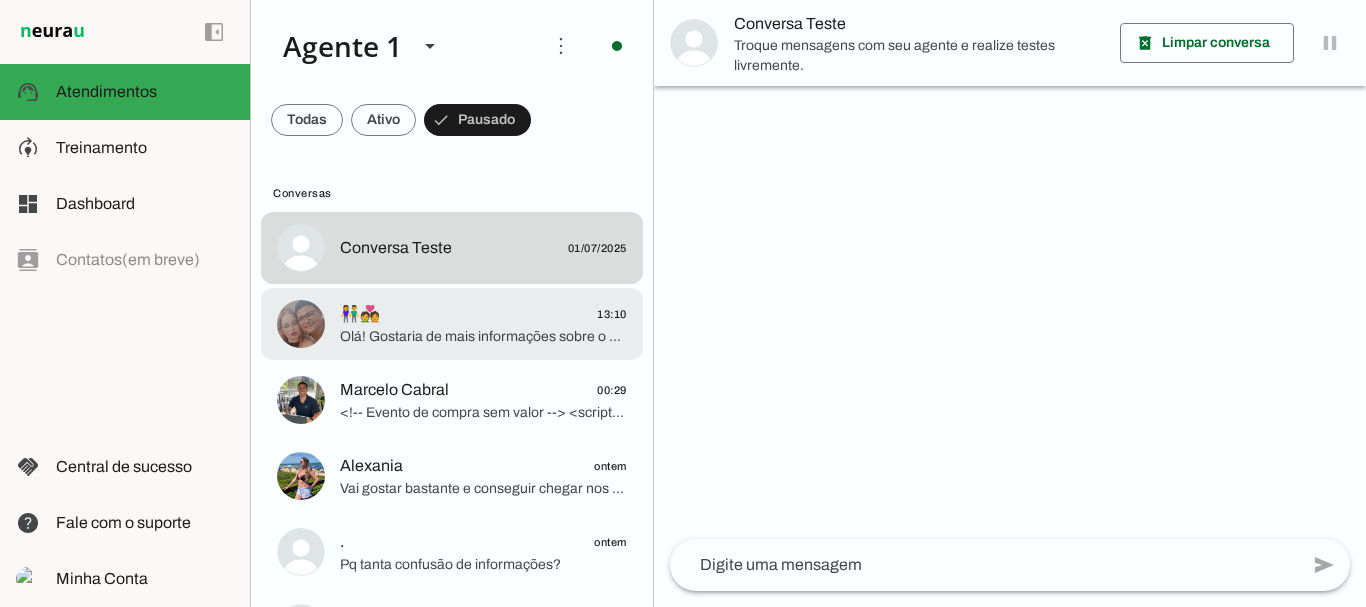 click on "👫💑
[TIME]" 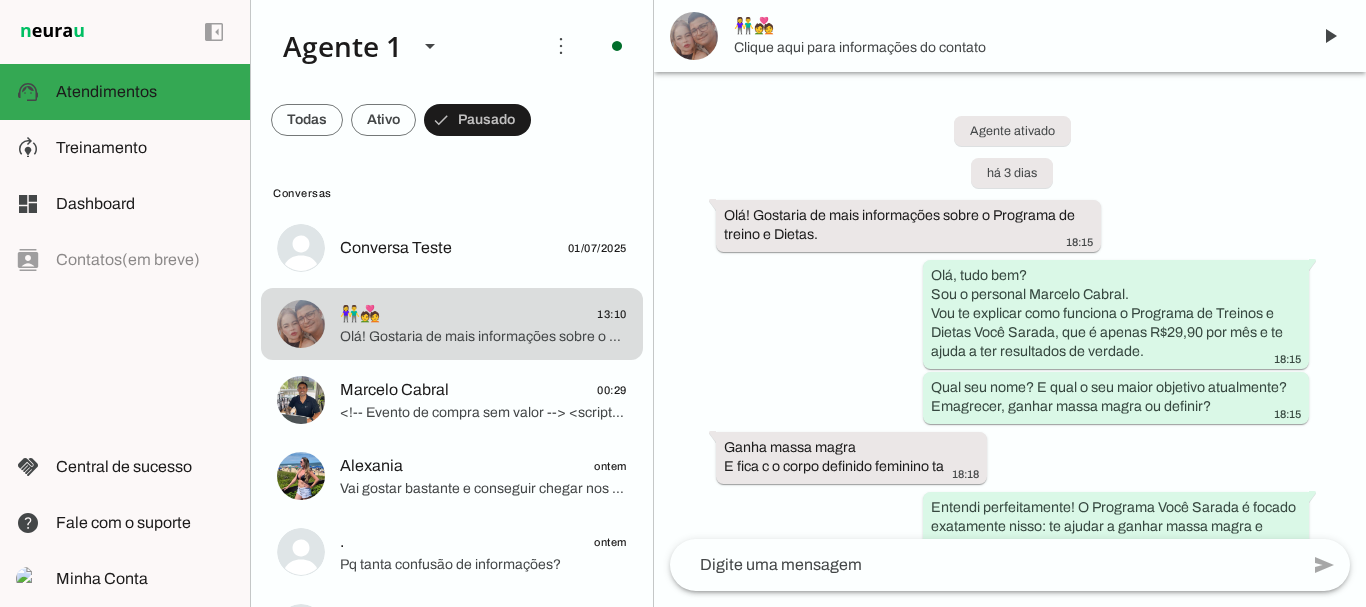 scroll, scrollTop: 2802, scrollLeft: 0, axis: vertical 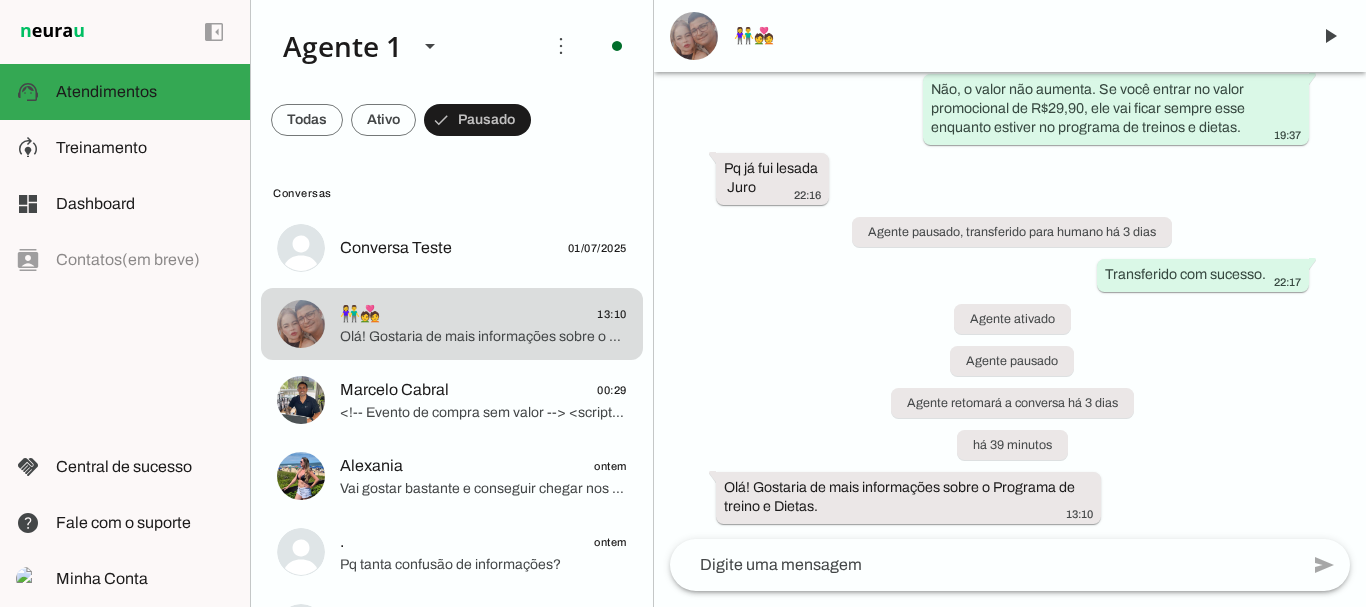 click 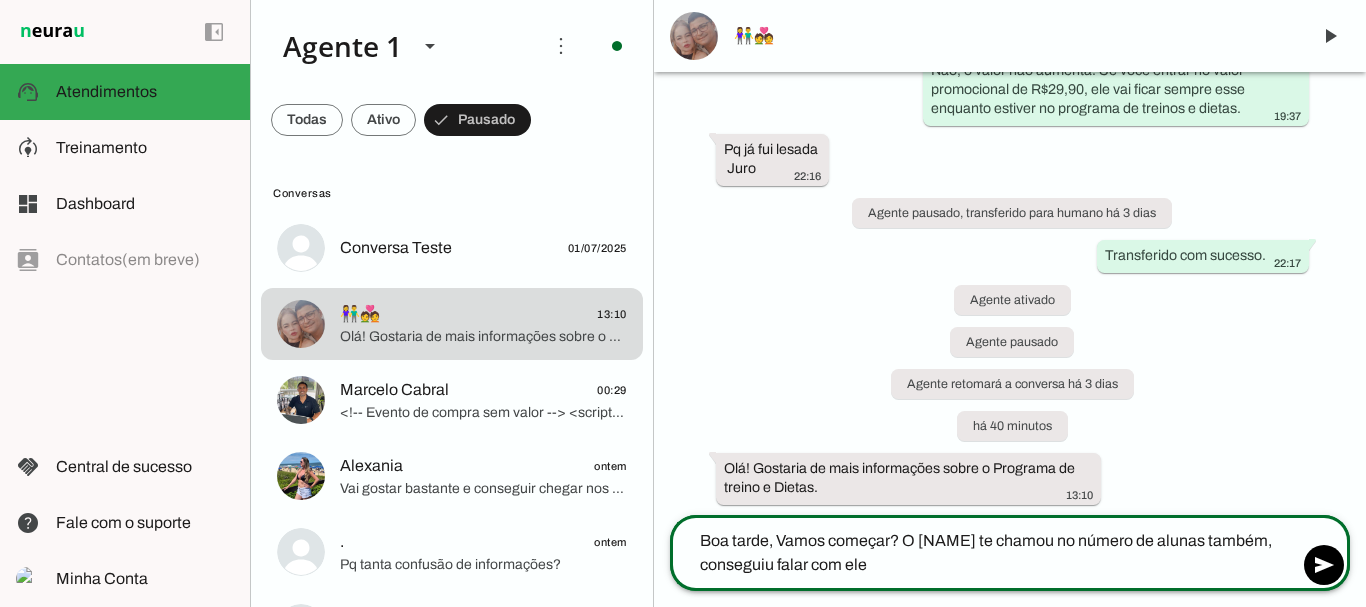 type on "Boa tarde, Vamos começar? O [NAME] te chamou no número de alunas também, conseguiu falar com ele?" 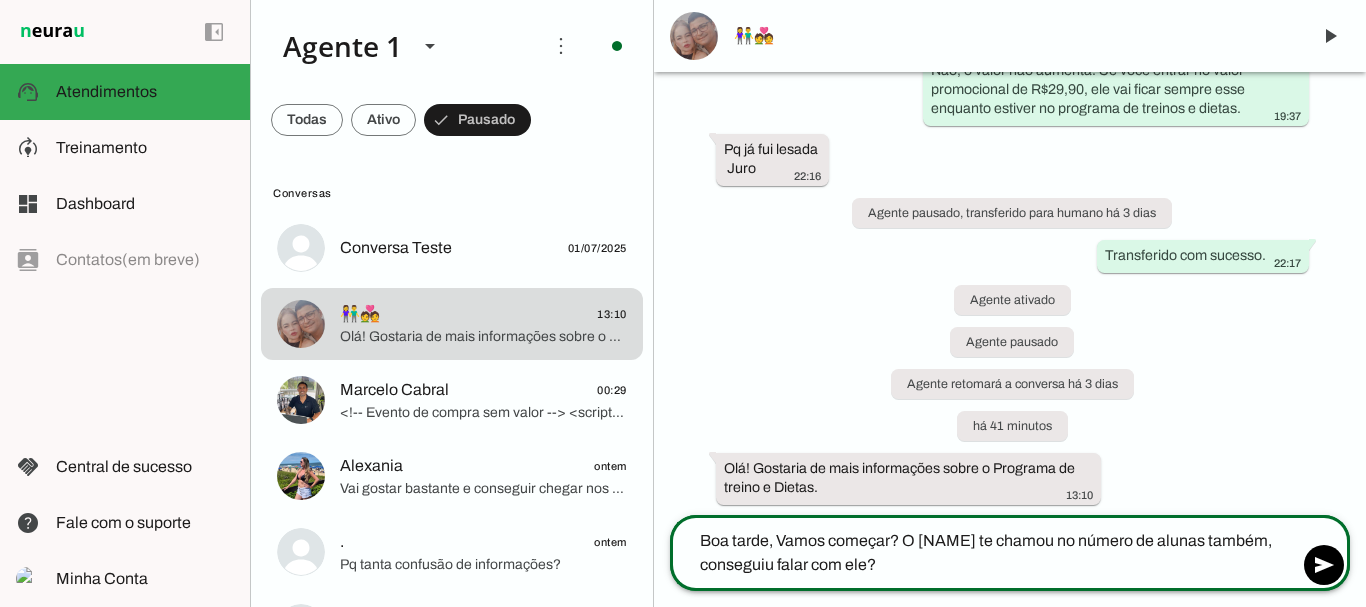 type 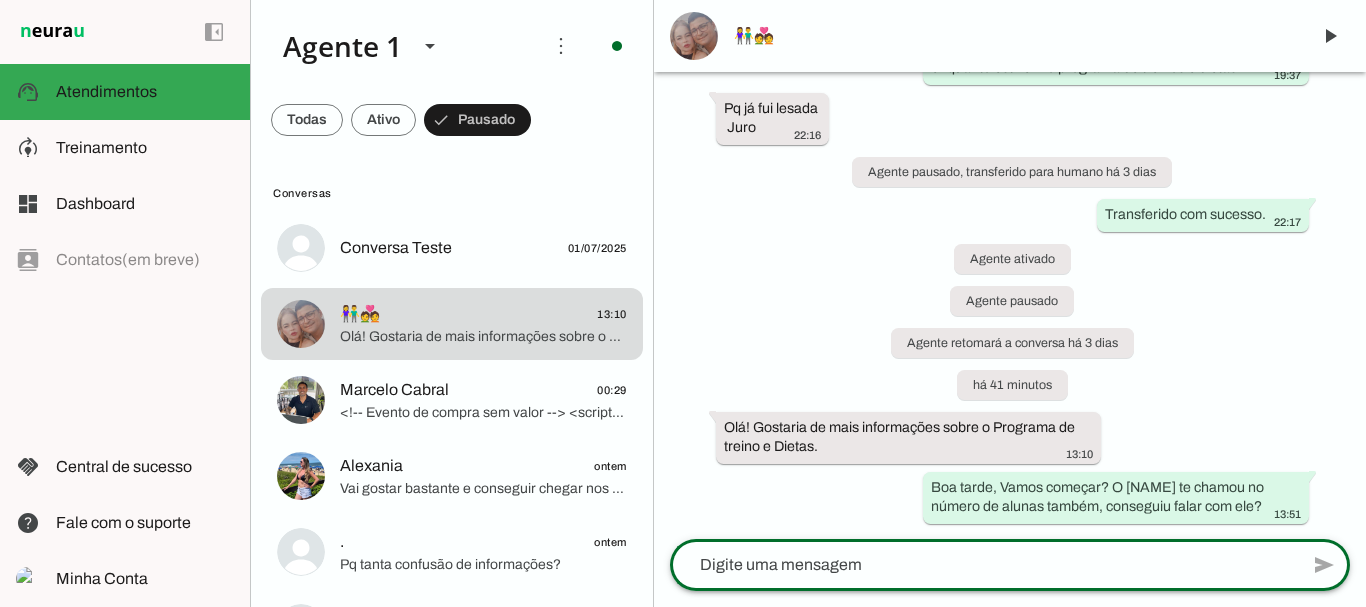 scroll, scrollTop: 2881, scrollLeft: 0, axis: vertical 